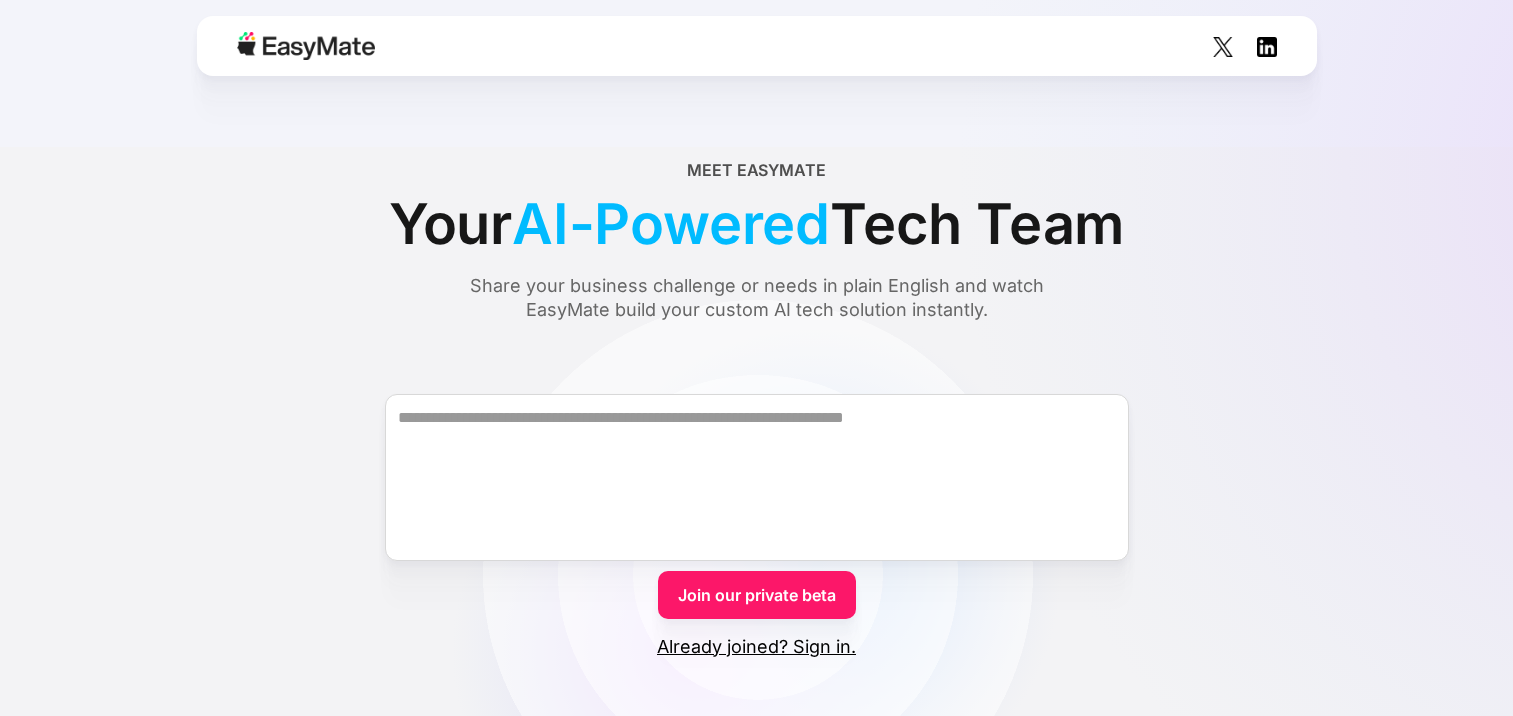 scroll, scrollTop: 0, scrollLeft: 0, axis: both 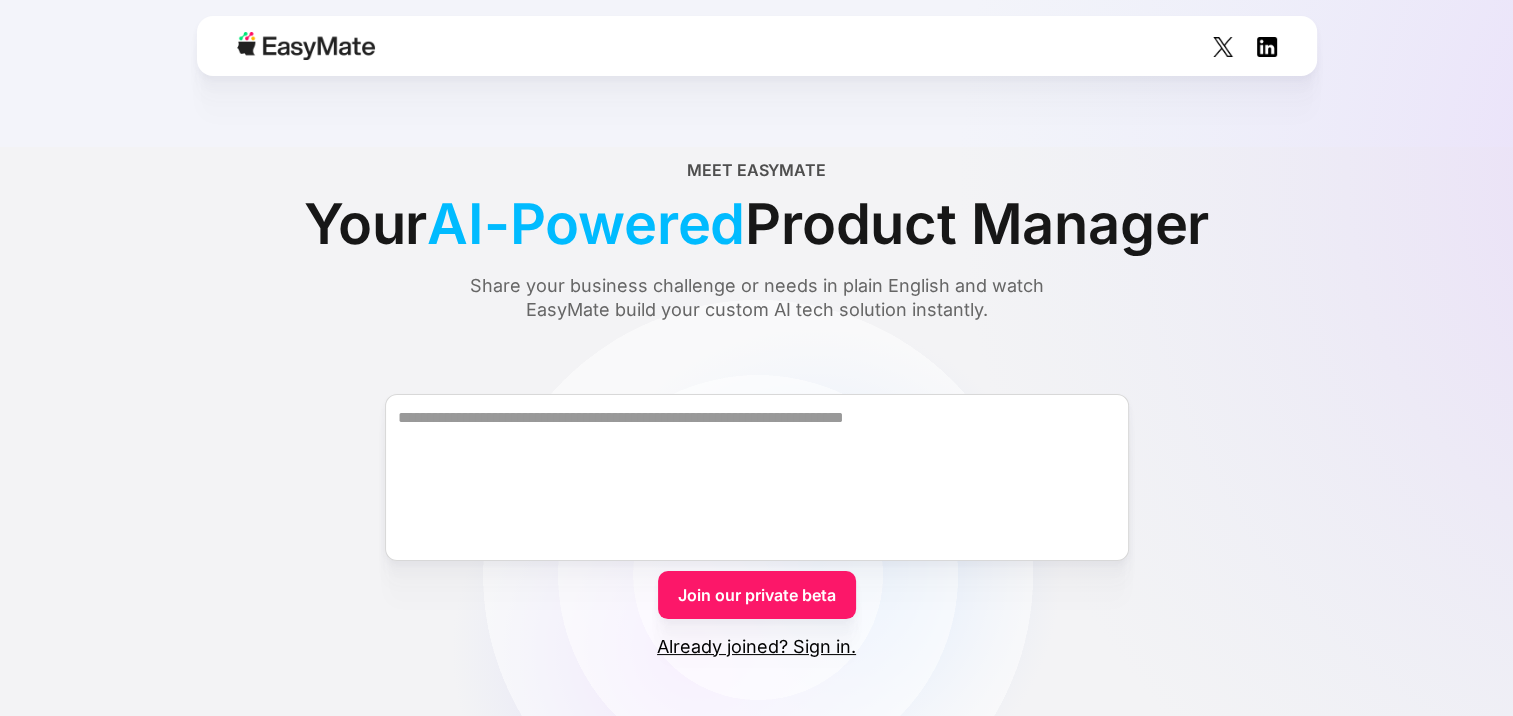 click on "Join our private beta" at bounding box center (757, 595) 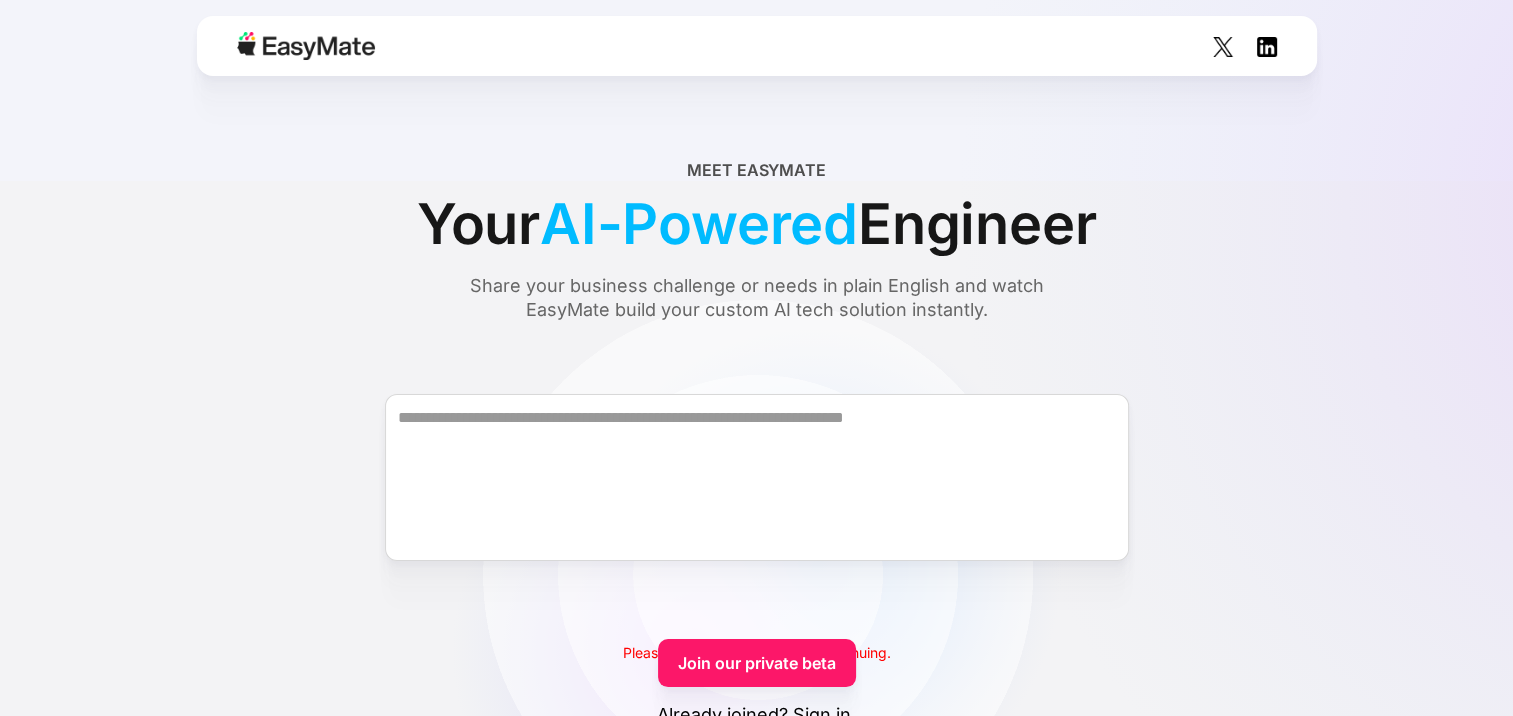click on "Join our private beta" at bounding box center [757, 663] 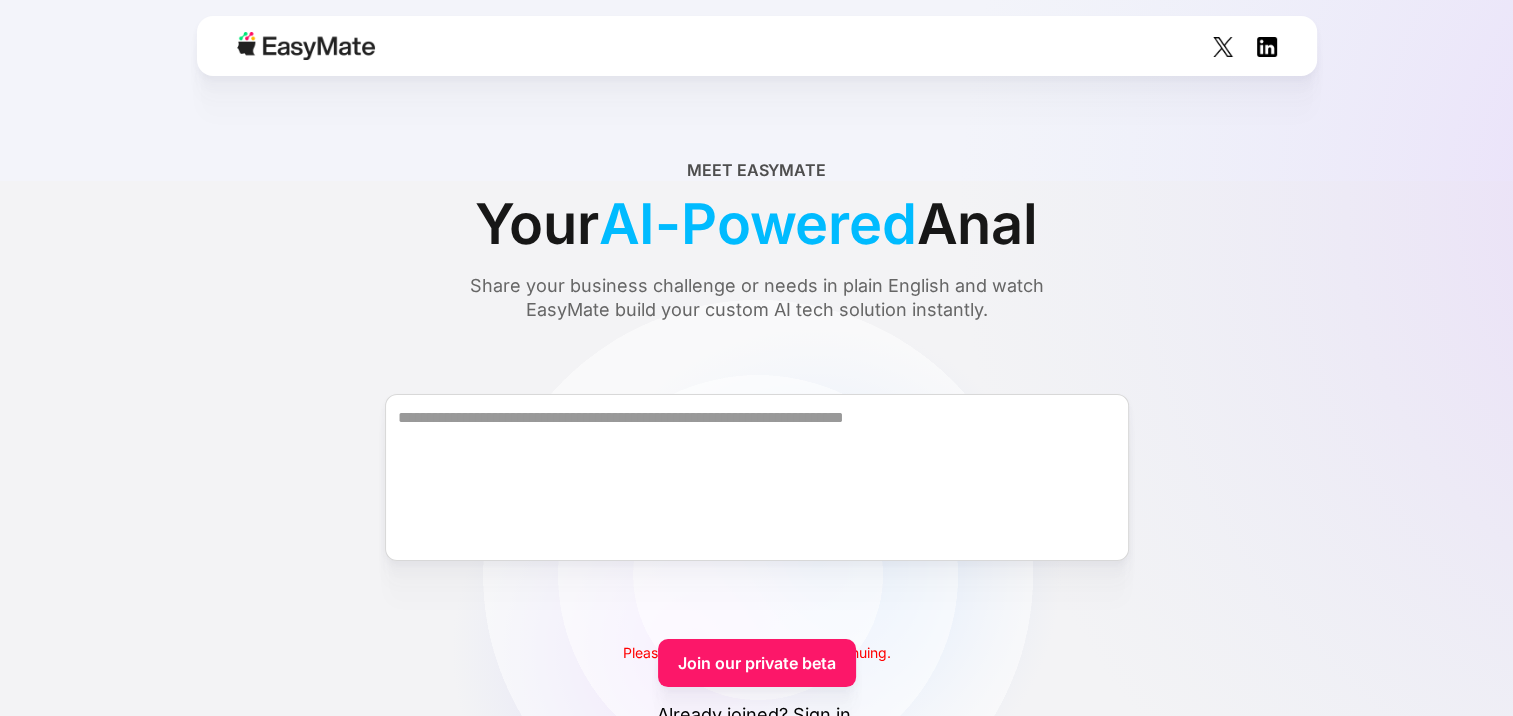 click on "Join our private beta" at bounding box center (757, 663) 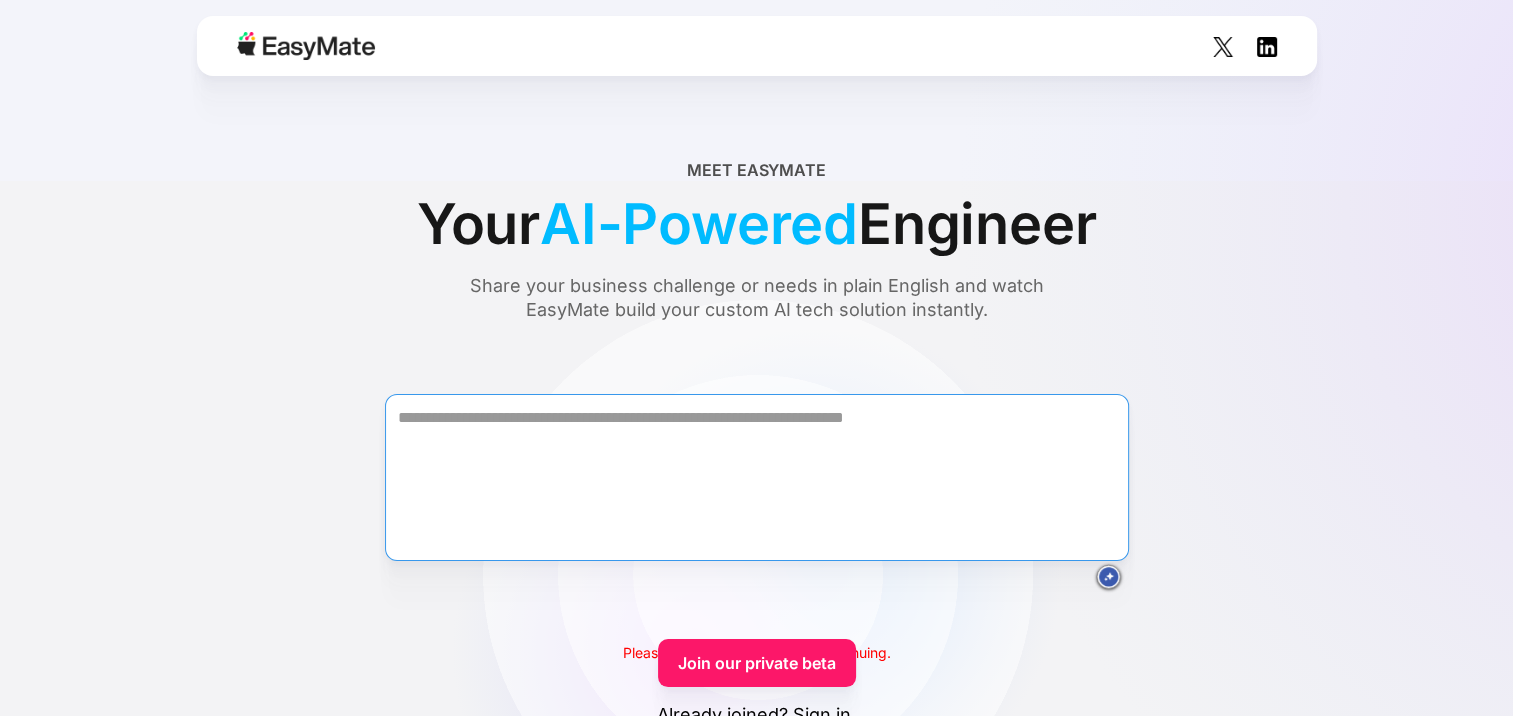 click at bounding box center [757, 477] 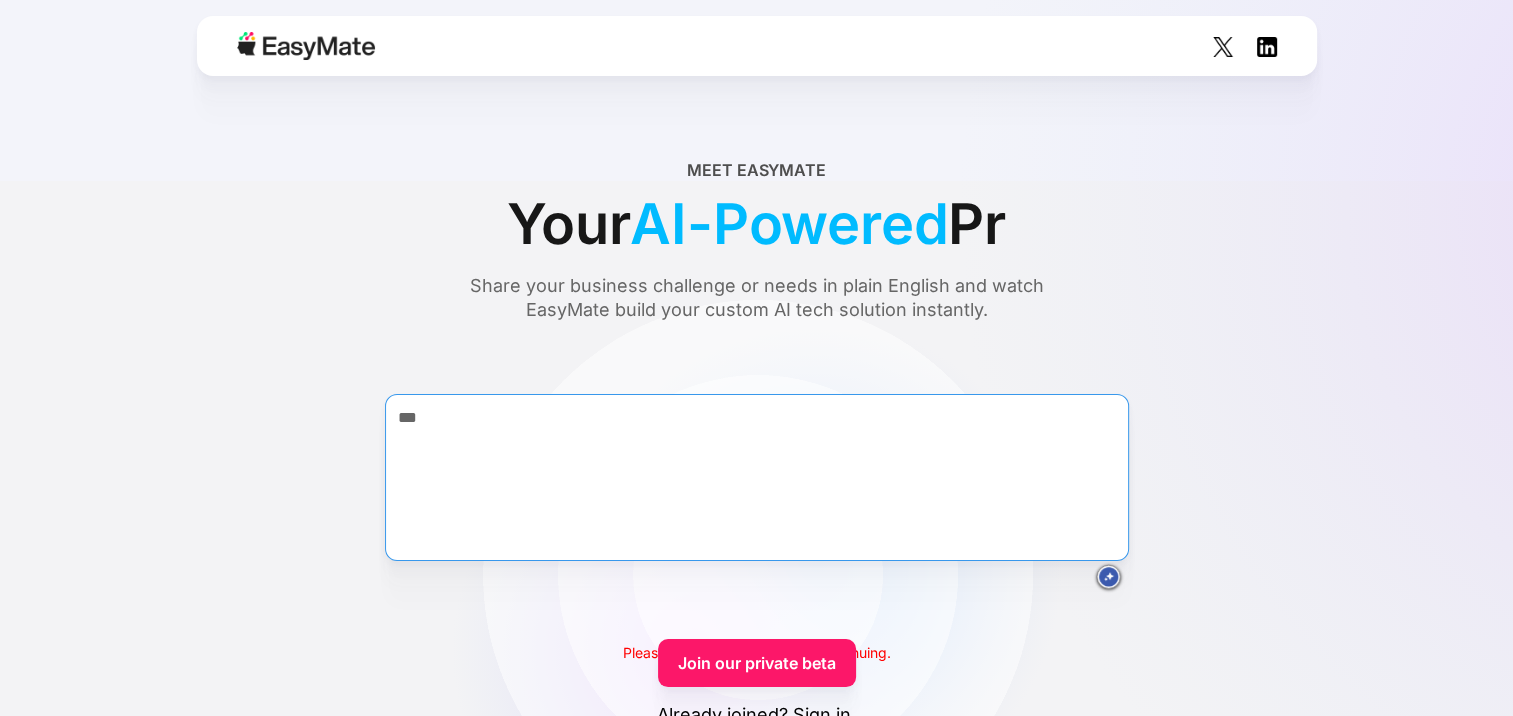 type on "**" 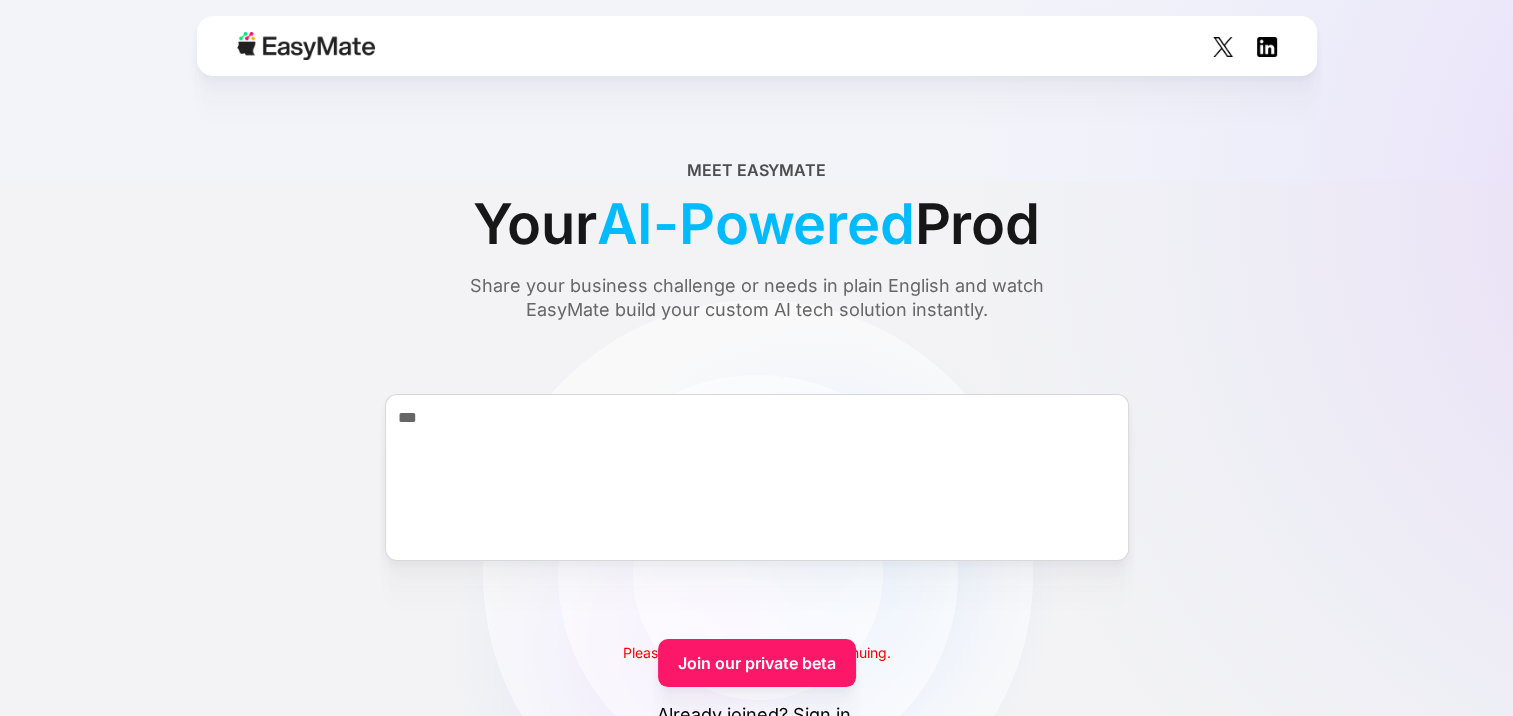 click on "Join our private beta" at bounding box center [757, 663] 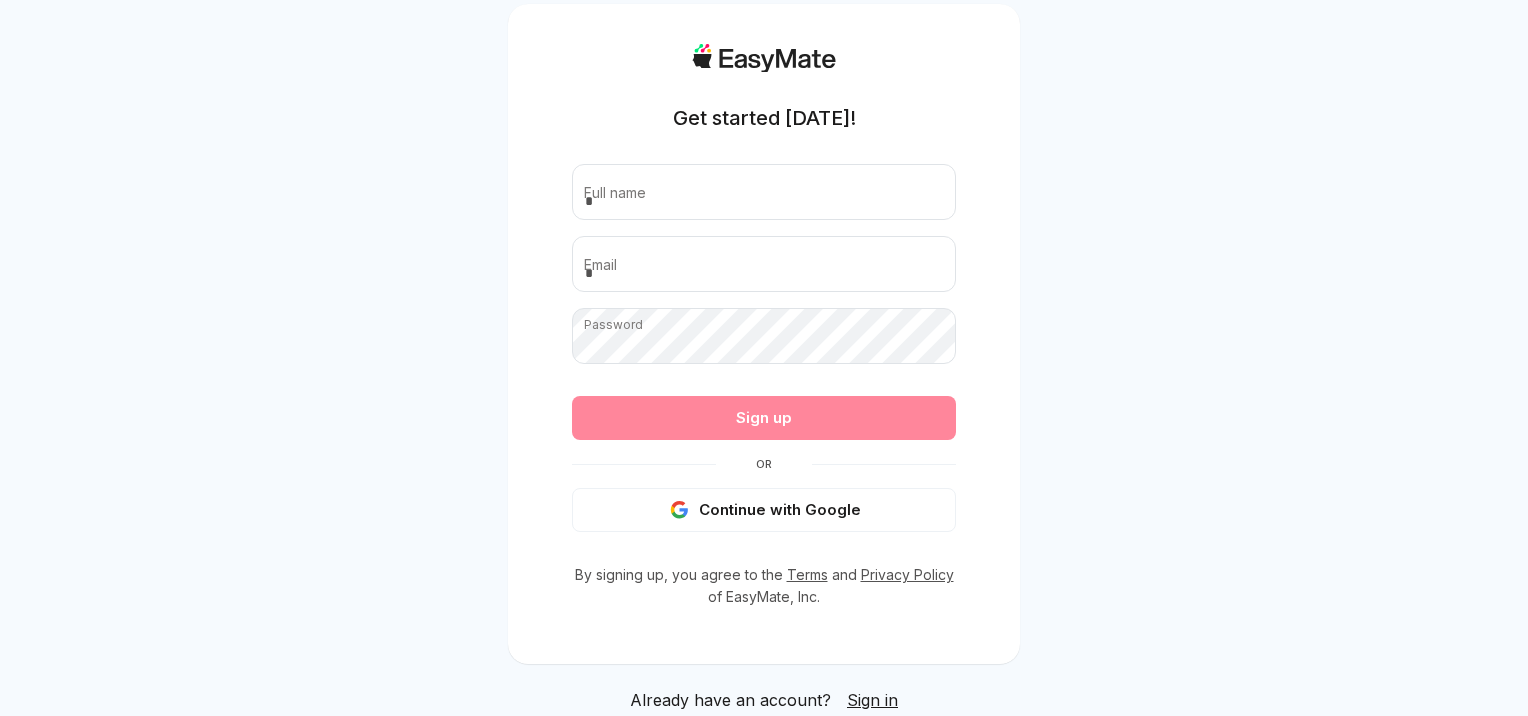 scroll, scrollTop: 0, scrollLeft: 0, axis: both 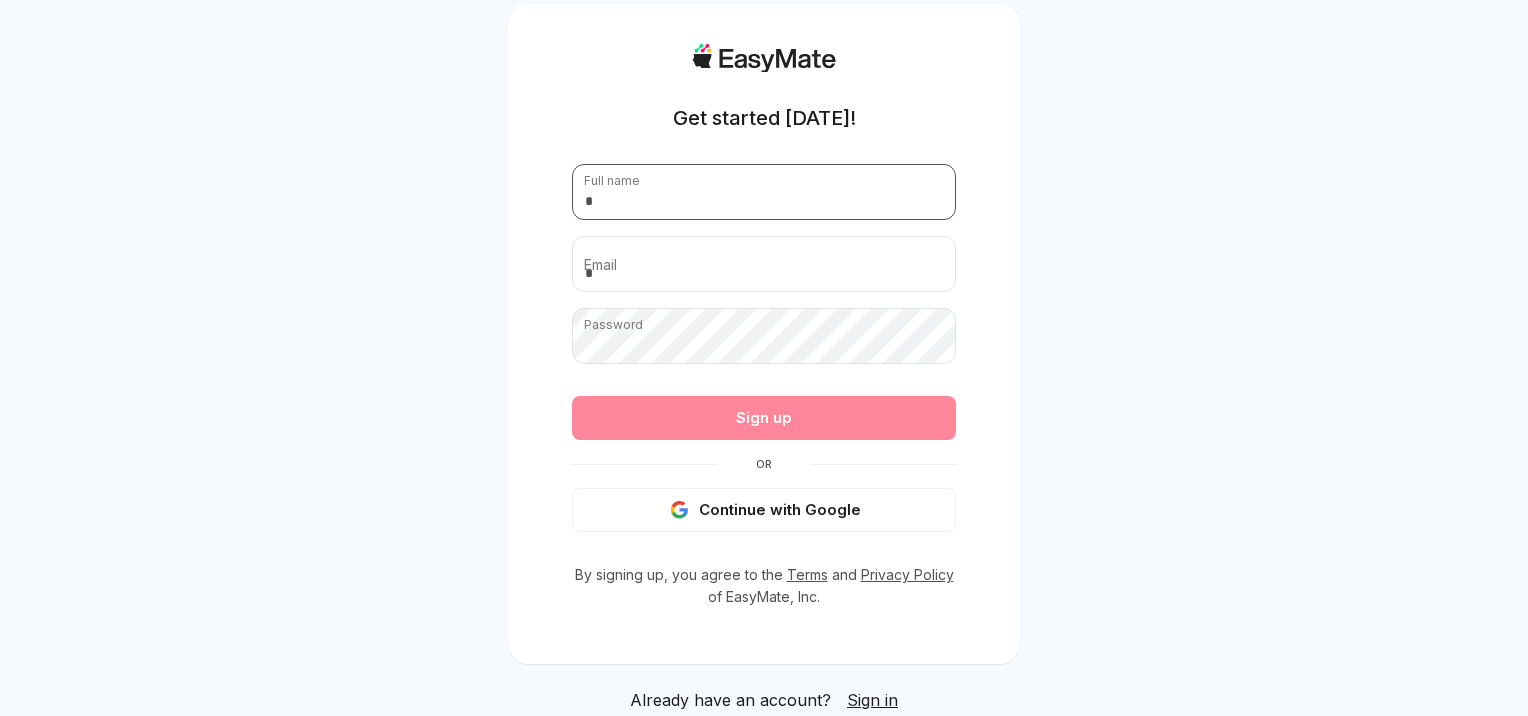 click at bounding box center (764, 192) 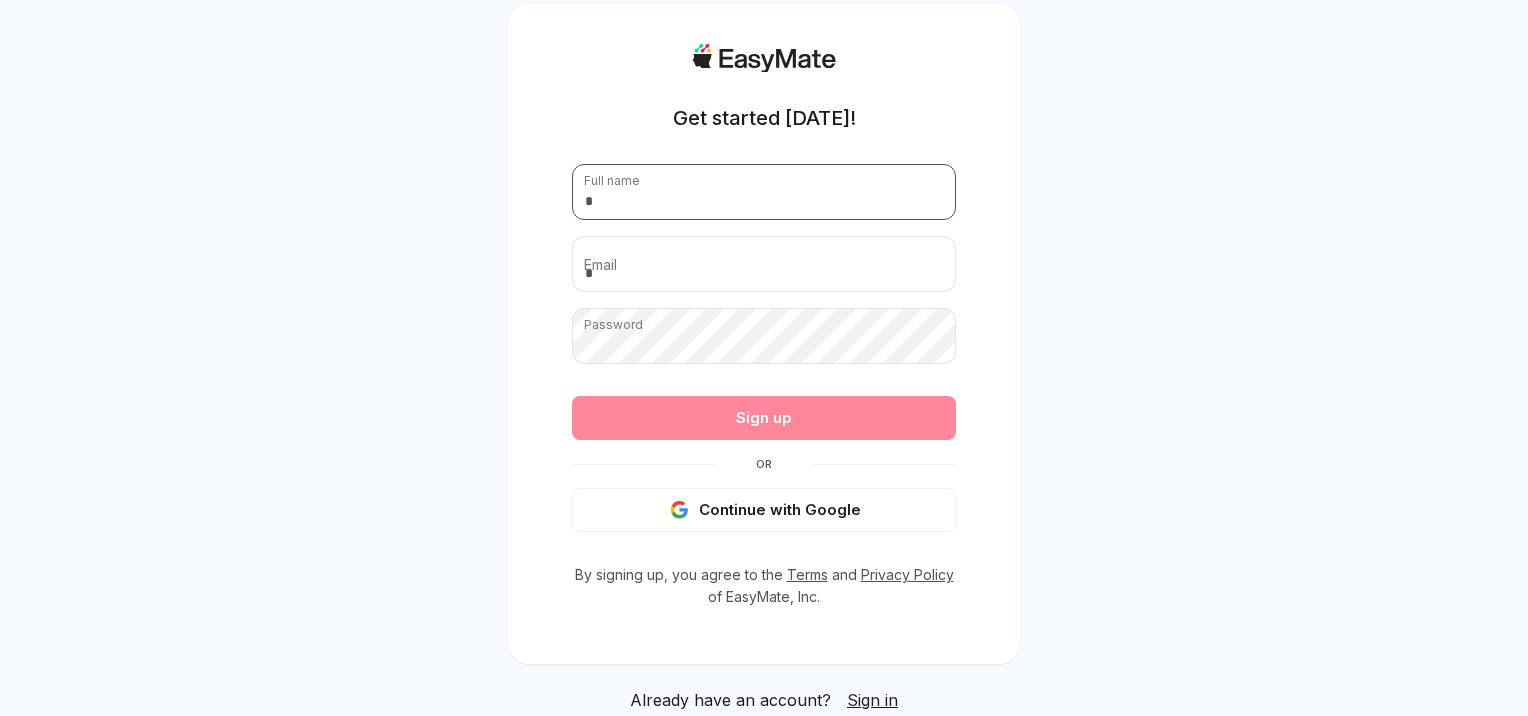 type on "**********" 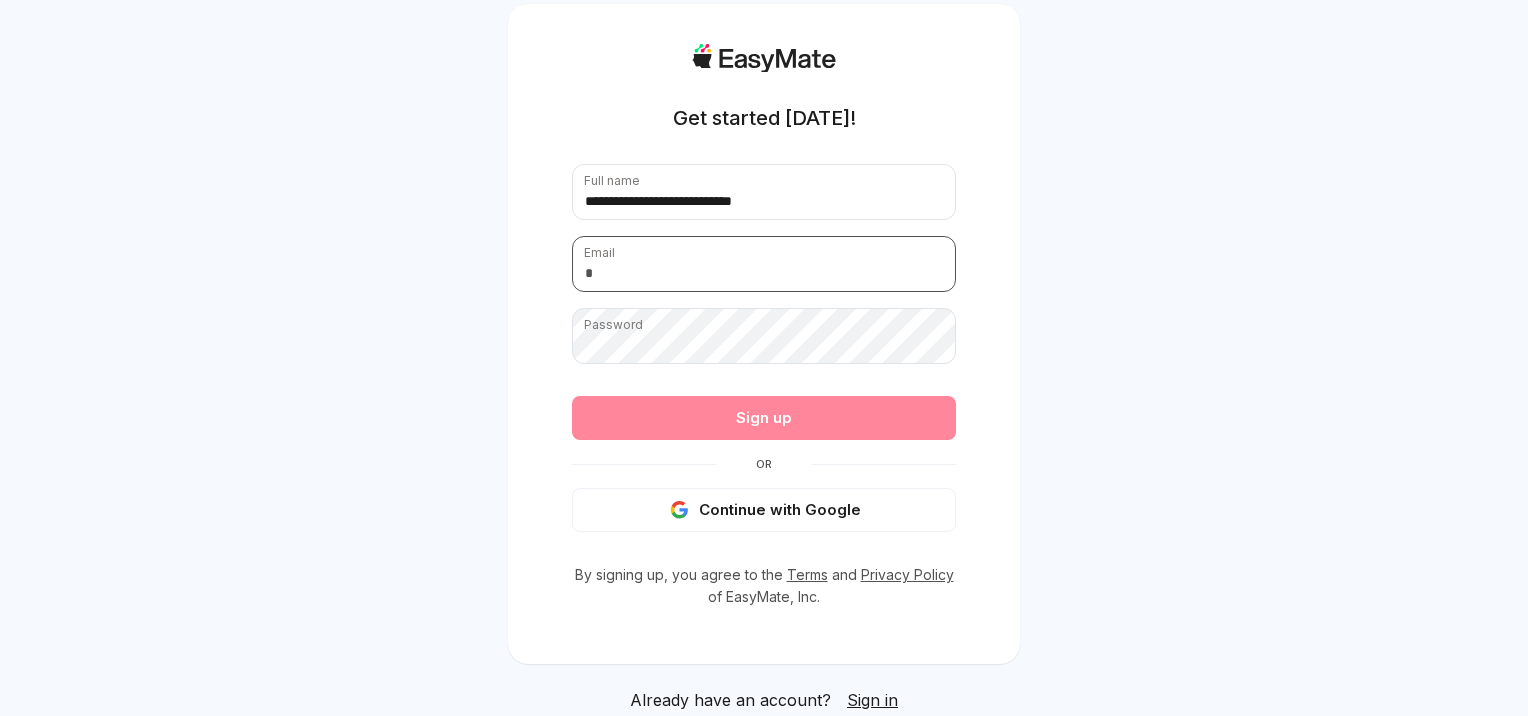 type on "**********" 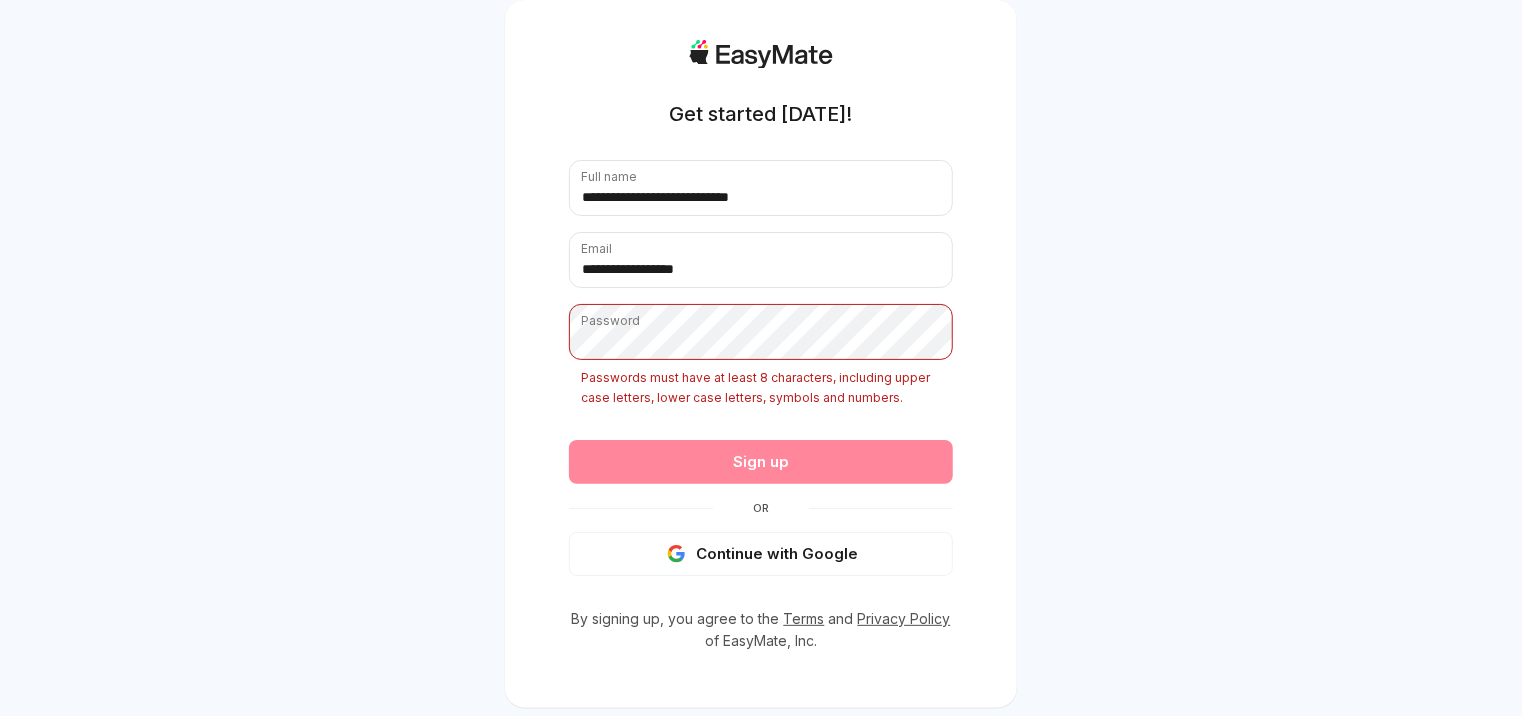 click on "**********" at bounding box center [761, 368] 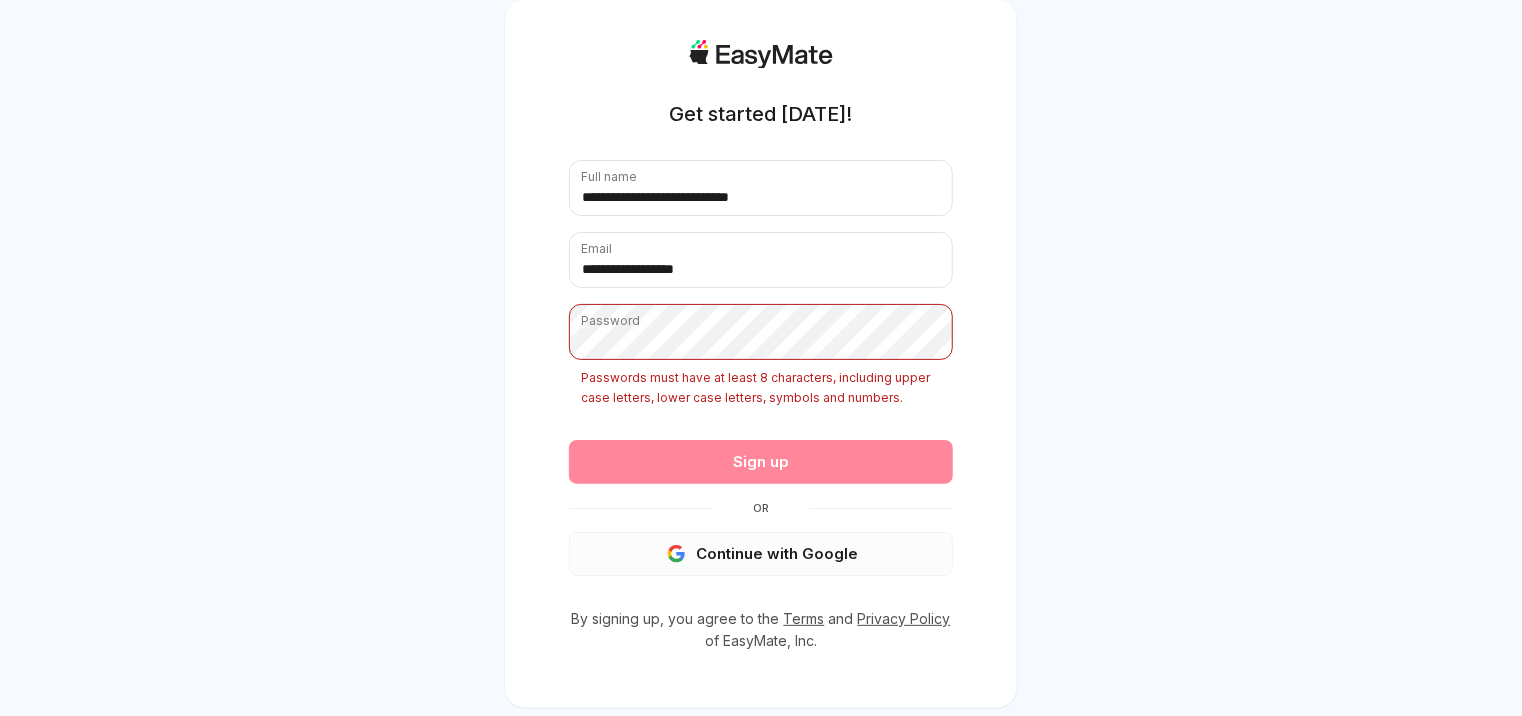 click on "Continue with Google" at bounding box center (761, 554) 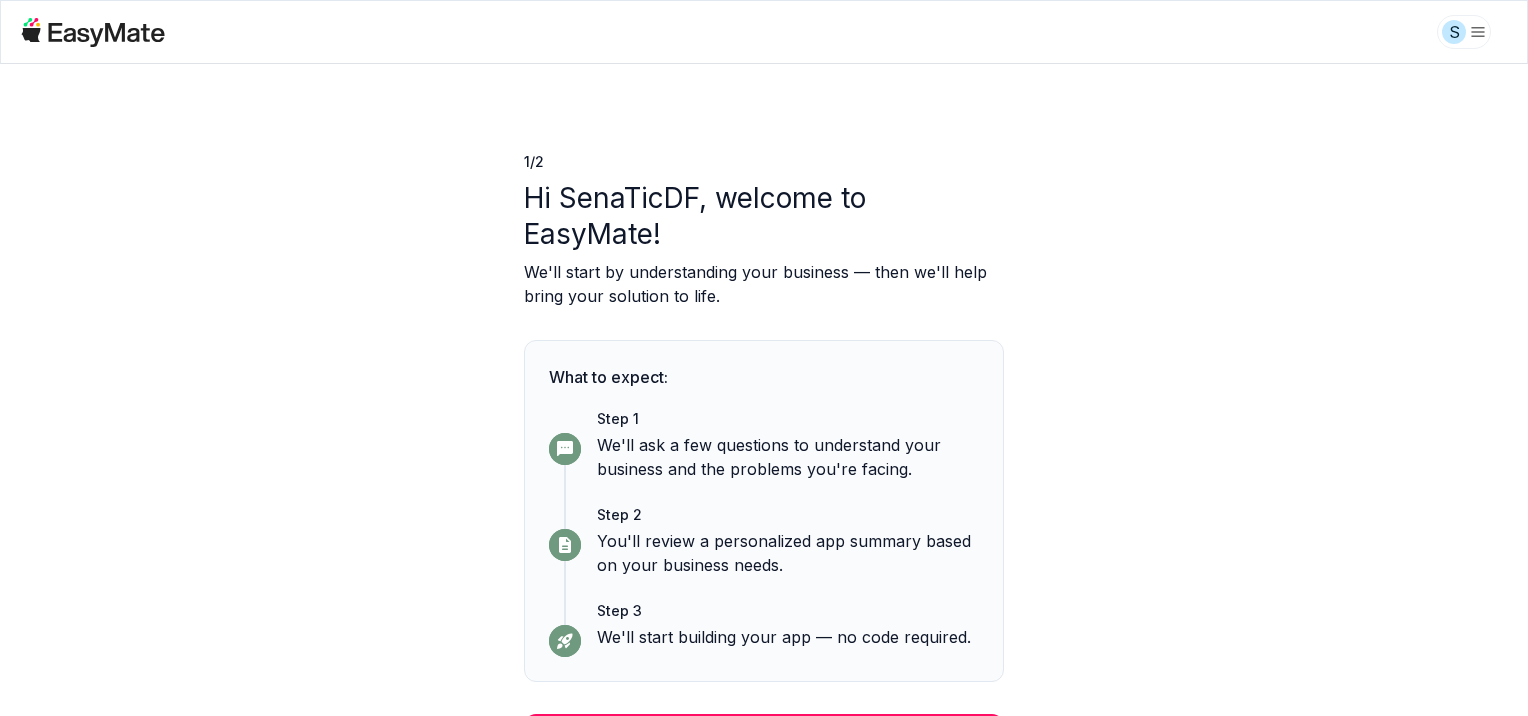 scroll, scrollTop: 0, scrollLeft: 0, axis: both 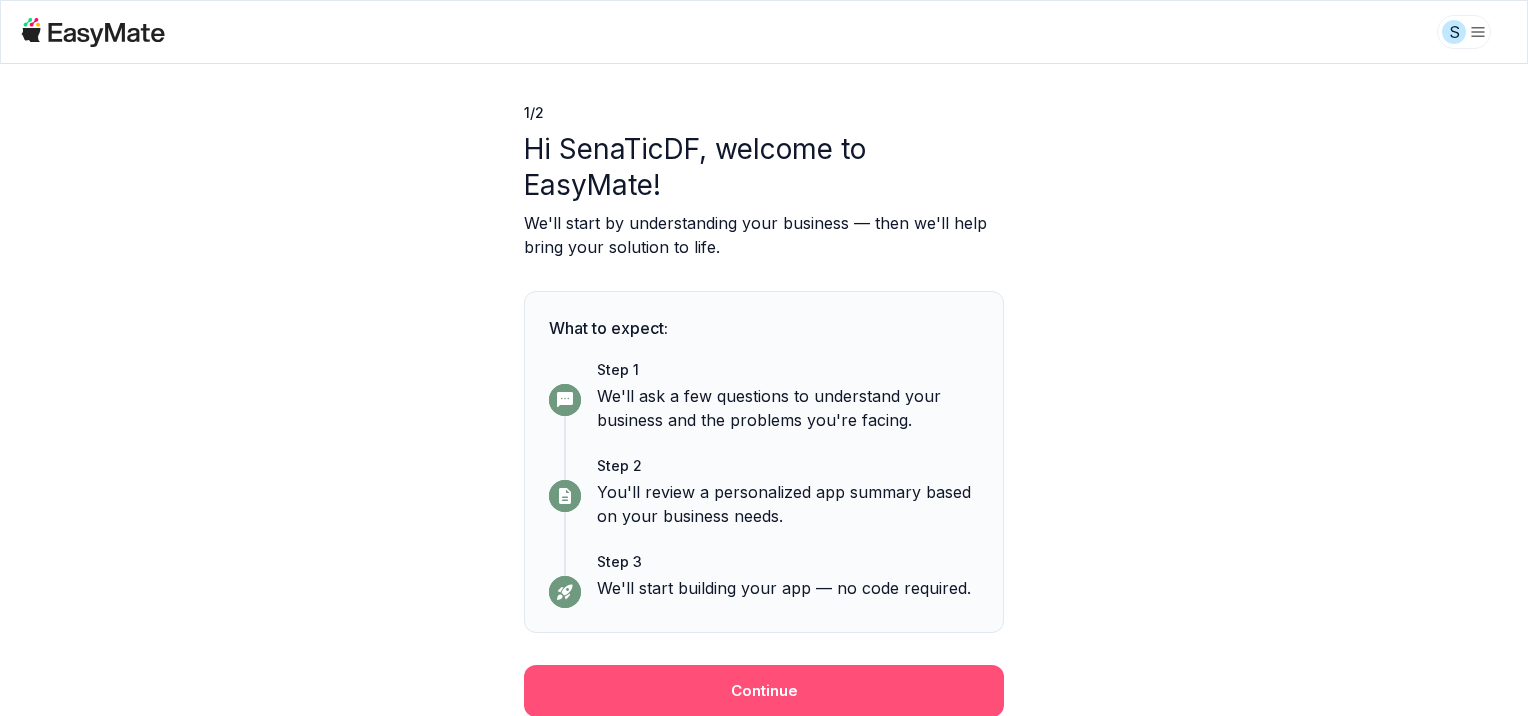 click on "Continue" at bounding box center (764, 691) 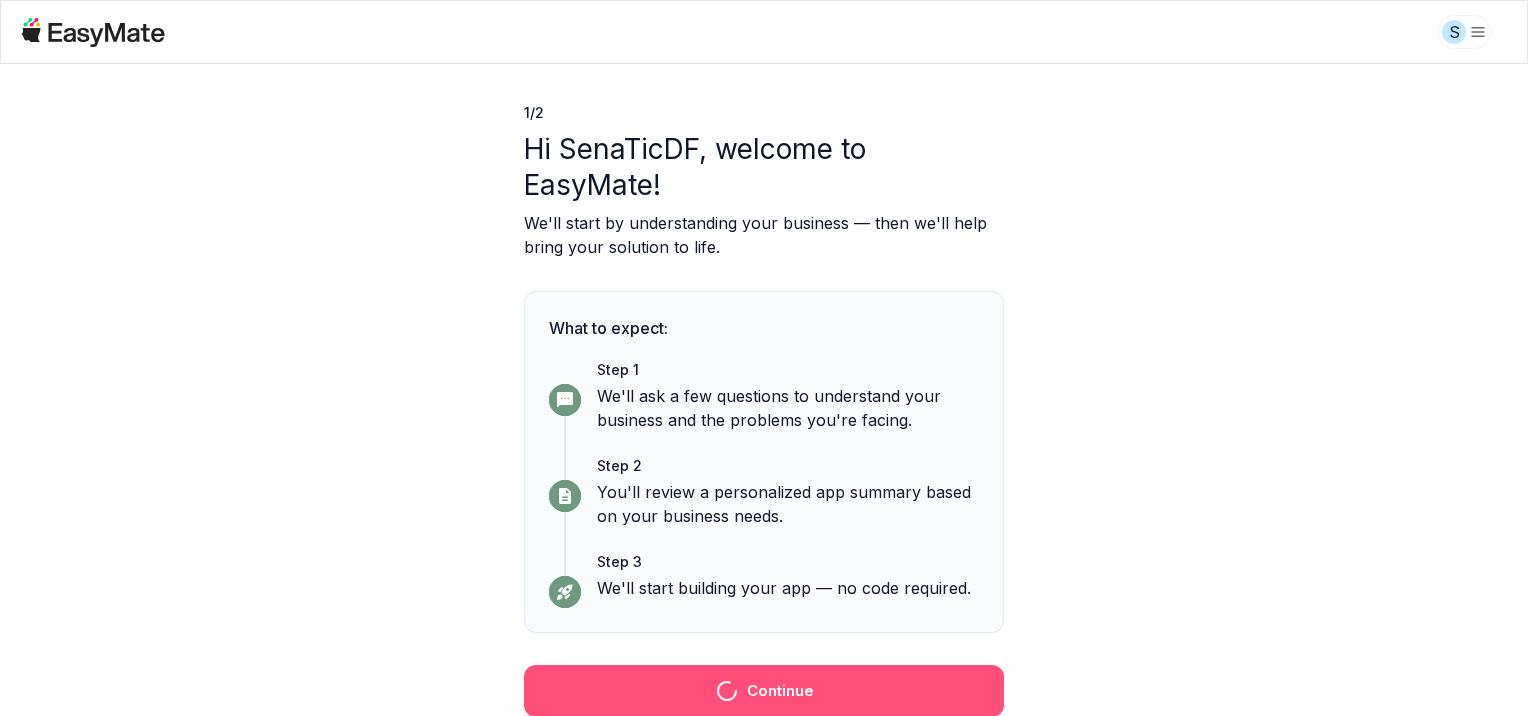 scroll, scrollTop: 0, scrollLeft: 0, axis: both 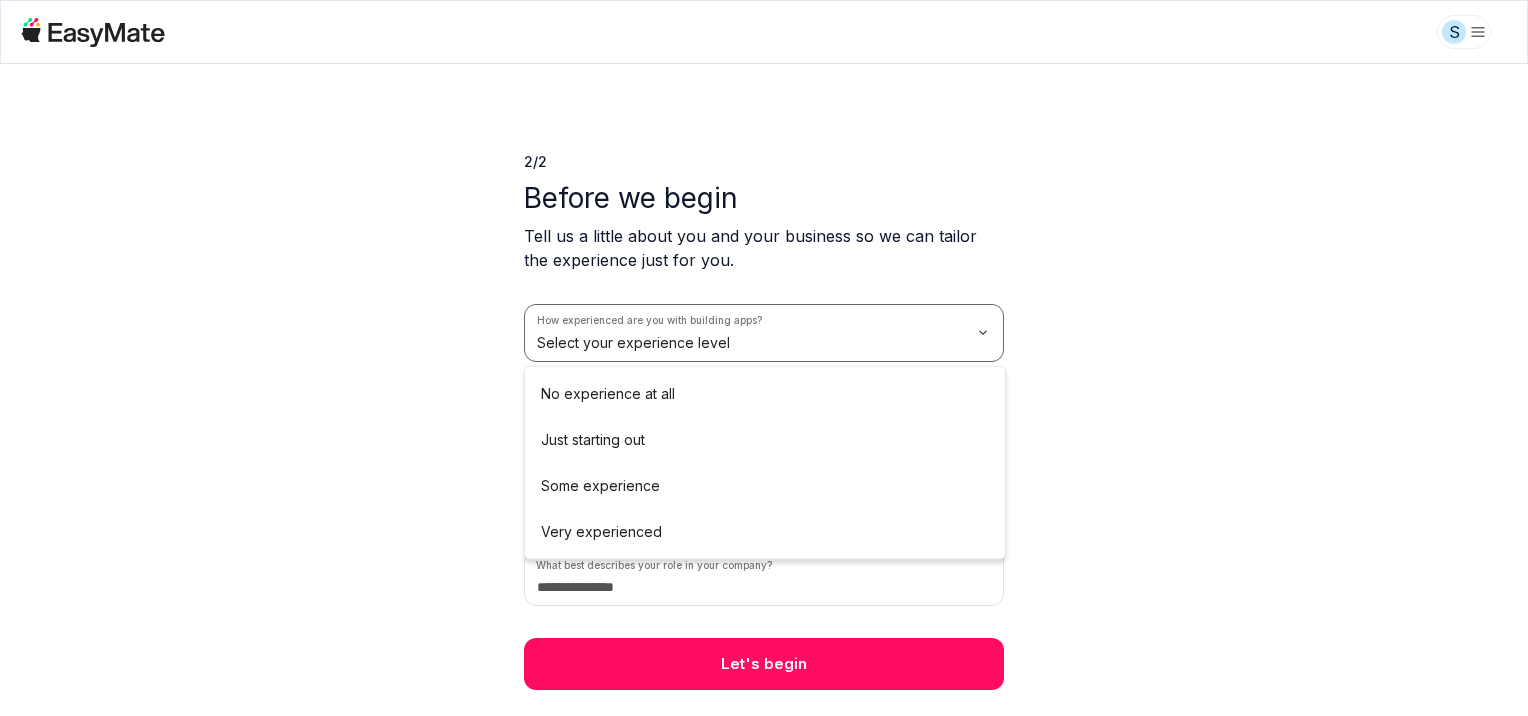 click on "S 2 / 2 Before we begin Tell us a little about you and your business so we can tailor the experience just for you. How experienced are you with building apps? Select your experience level How many employees does your company have? Select company size How did you hear about EasyMate? Select source What best describes your role in your company? Let's begin
No experience at all Just starting out Some experience Very experienced" at bounding box center (764, 358) 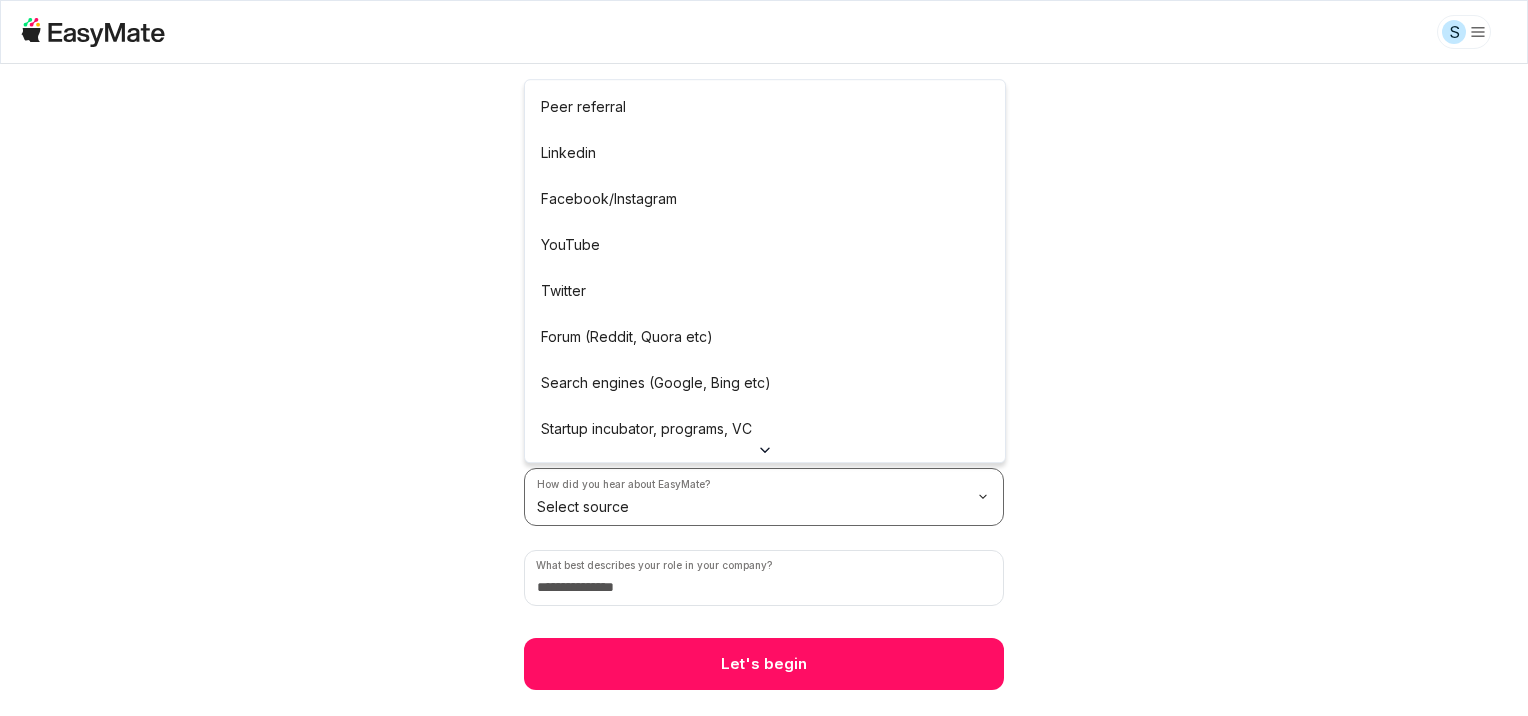 click on "S 2 / 2 Before we begin Tell us a little about you and your business so we can tailor the experience just for you. How experienced are you with building apps? Some experience How many employees does your company have? Select company size How did you hear about EasyMate? Select source What best describes your role in your company? Let's begin
Peer referral Linkedin Facebook/Instagram YouTube Twitter Forum (Reddit, Quora etc) Search engines (Google, Bing etc) Startup incubator, programs, VC Podcast Press or news outlet Other" at bounding box center (764, 358) 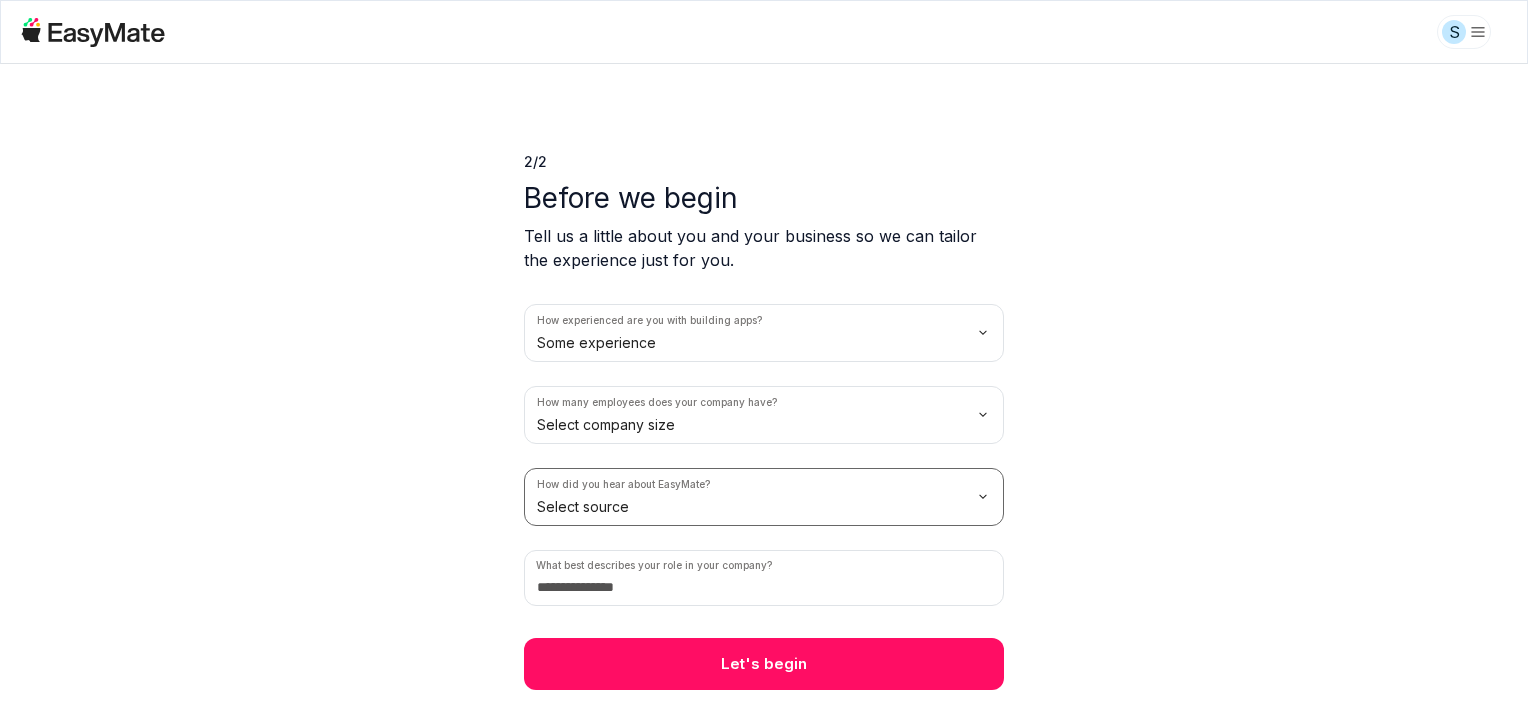 click on "S 2 / 2 Before we begin Tell us a little about you and your business so we can tailor the experience just for you. How experienced are you with building apps? Some experience How many employees does your company have? Select company size How did you hear about EasyMate? Select source What best describes your role in your company? Let's begin" at bounding box center [764, 358] 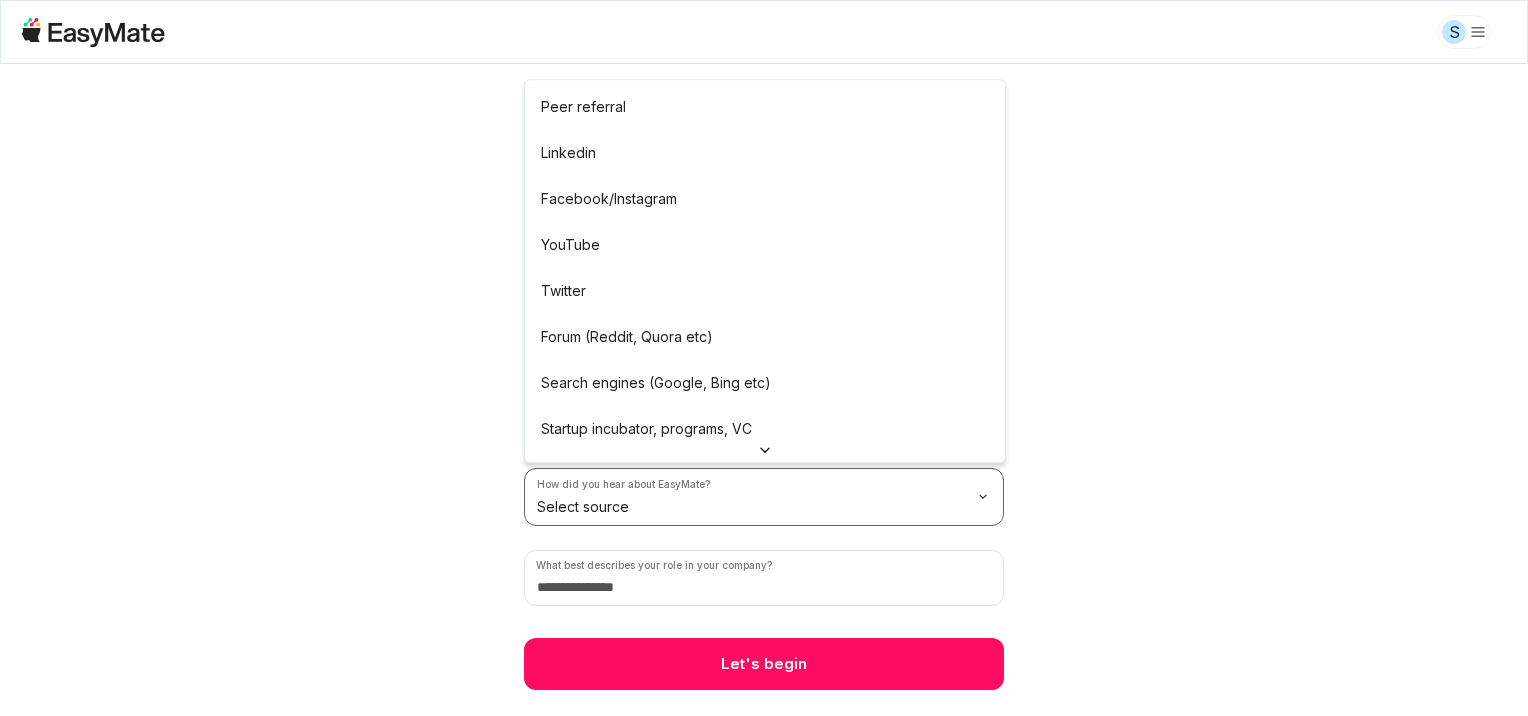 click on "S 2 / 2 Before we begin Tell us a little about you and your business so we can tailor the experience just for you. How experienced are you with building apps? Some experience How many employees does your company have? Select company size How did you hear about EasyMate? Select source What best describes your role in your company? Let's begin
Peer referral Linkedin Facebook/Instagram YouTube Twitter Forum (Reddit, Quora etc) Search engines (Google, Bing etc) Startup incubator, programs, VC Podcast Press or news outlet Other" at bounding box center [764, 358] 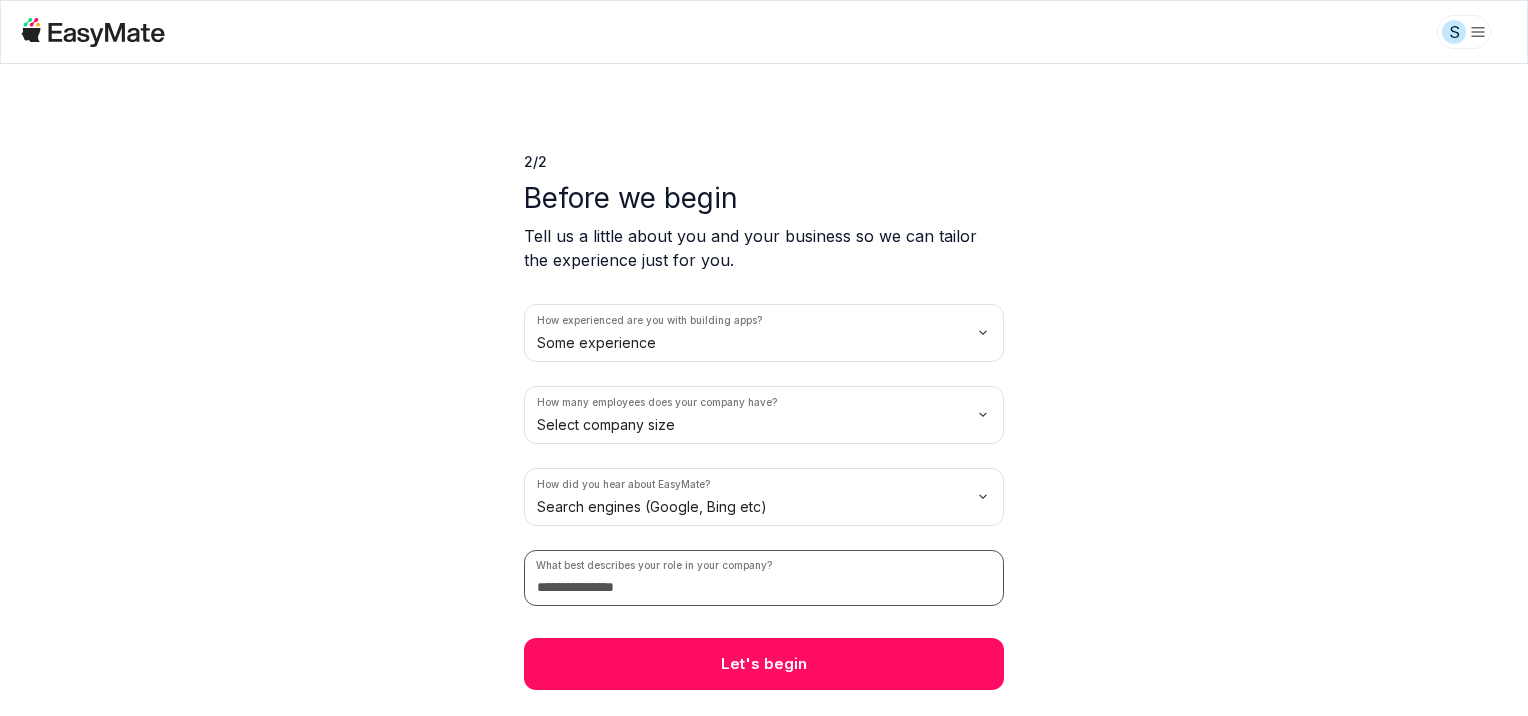 click at bounding box center [764, 578] 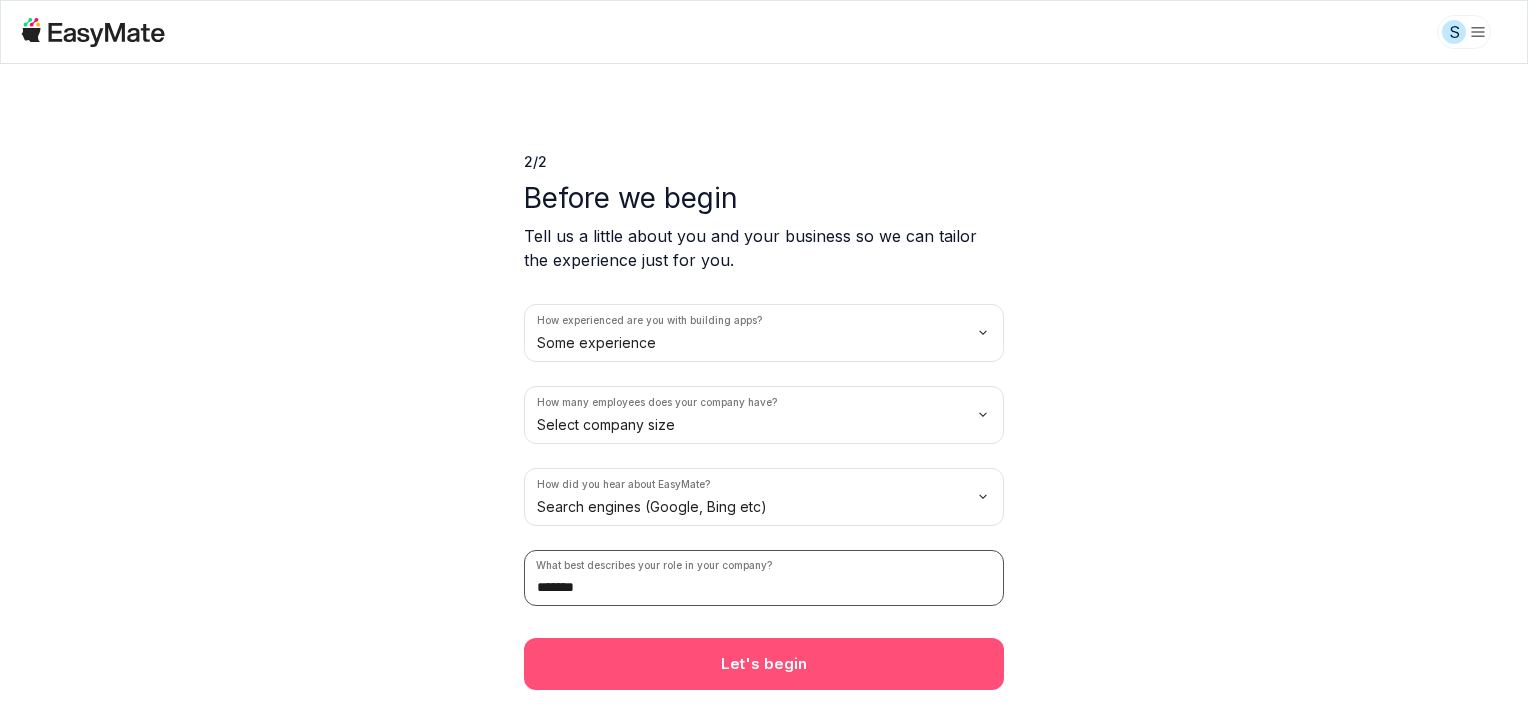 type on "*******" 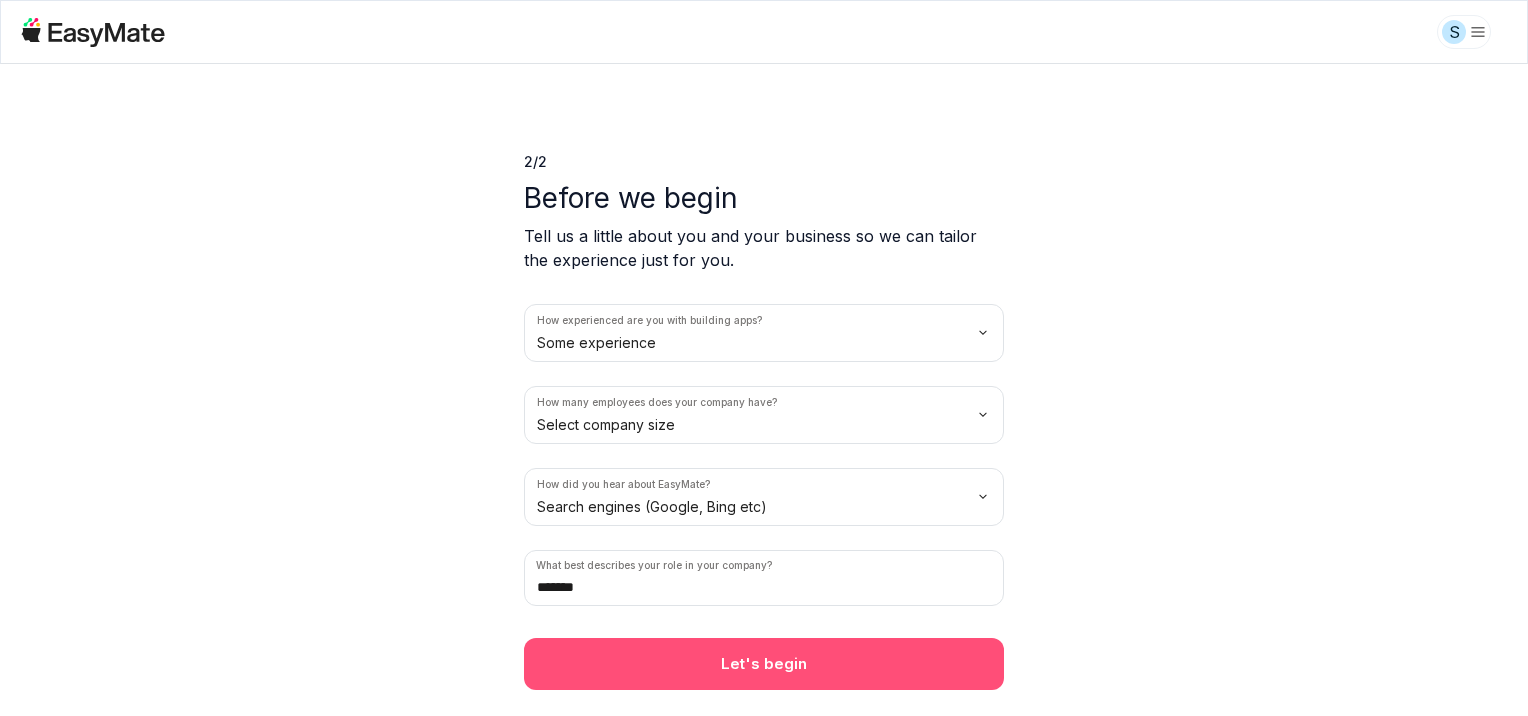 click on "Let's begin" at bounding box center [764, 664] 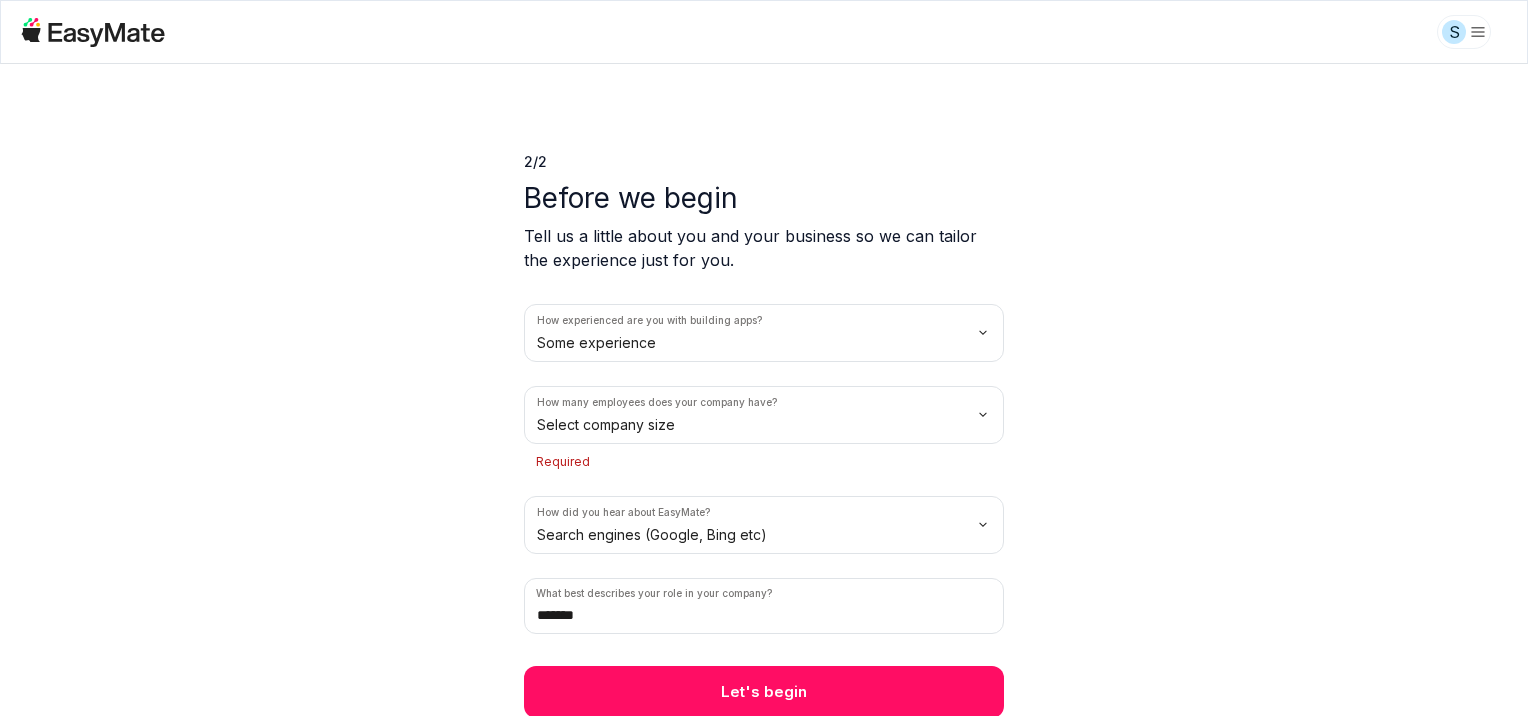 click on "How experienced are you with building apps? Some experience How many employees does your company have? Select company size Required How did you hear about EasyMate? Search engines (Google, Bing etc) What best describes your role in your company? *******" at bounding box center [764, 469] 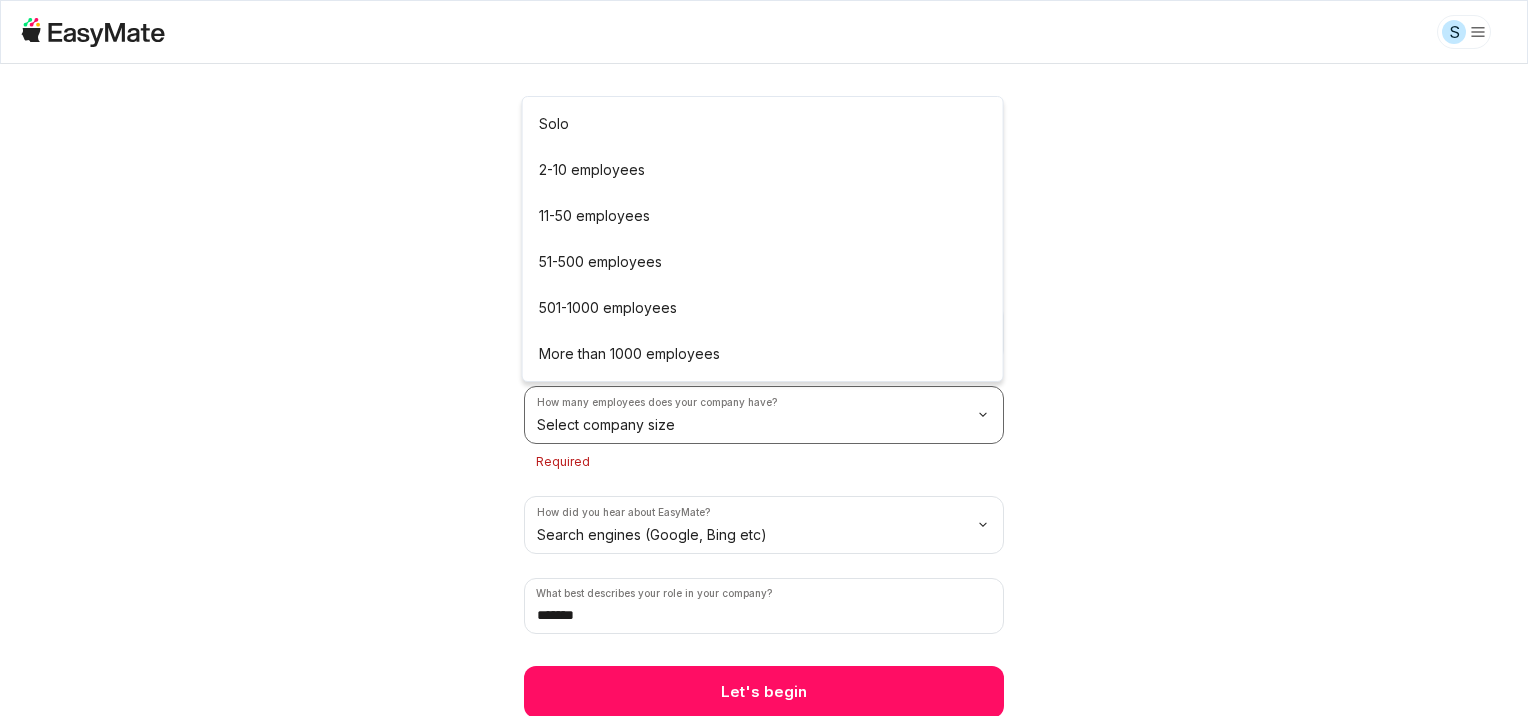 click on "S 2 / 2 Before we begin Tell us a little about you and your business so we can tailor the experience just for you. How experienced are you with building apps? Some experience How many employees does your company have? Select company size Required How did you hear about EasyMate? Search engines (Google, Bing etc) What best describes your role in your company? ******* Let's begin
Solo 2-10 employees 11-50 employees 51-500 employees 501-1000 employees More than 1000 employees" at bounding box center [764, 358] 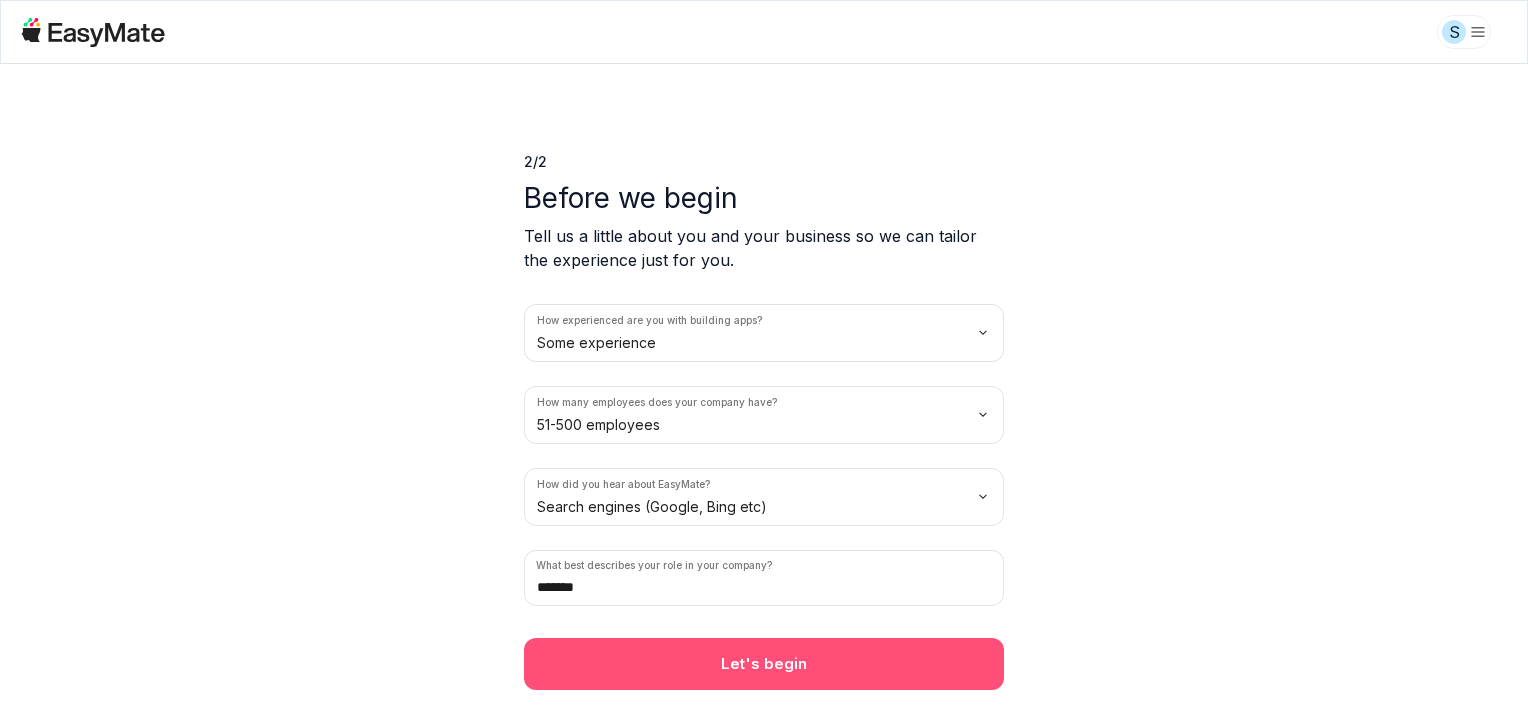 click on "Let's begin" at bounding box center (764, 664) 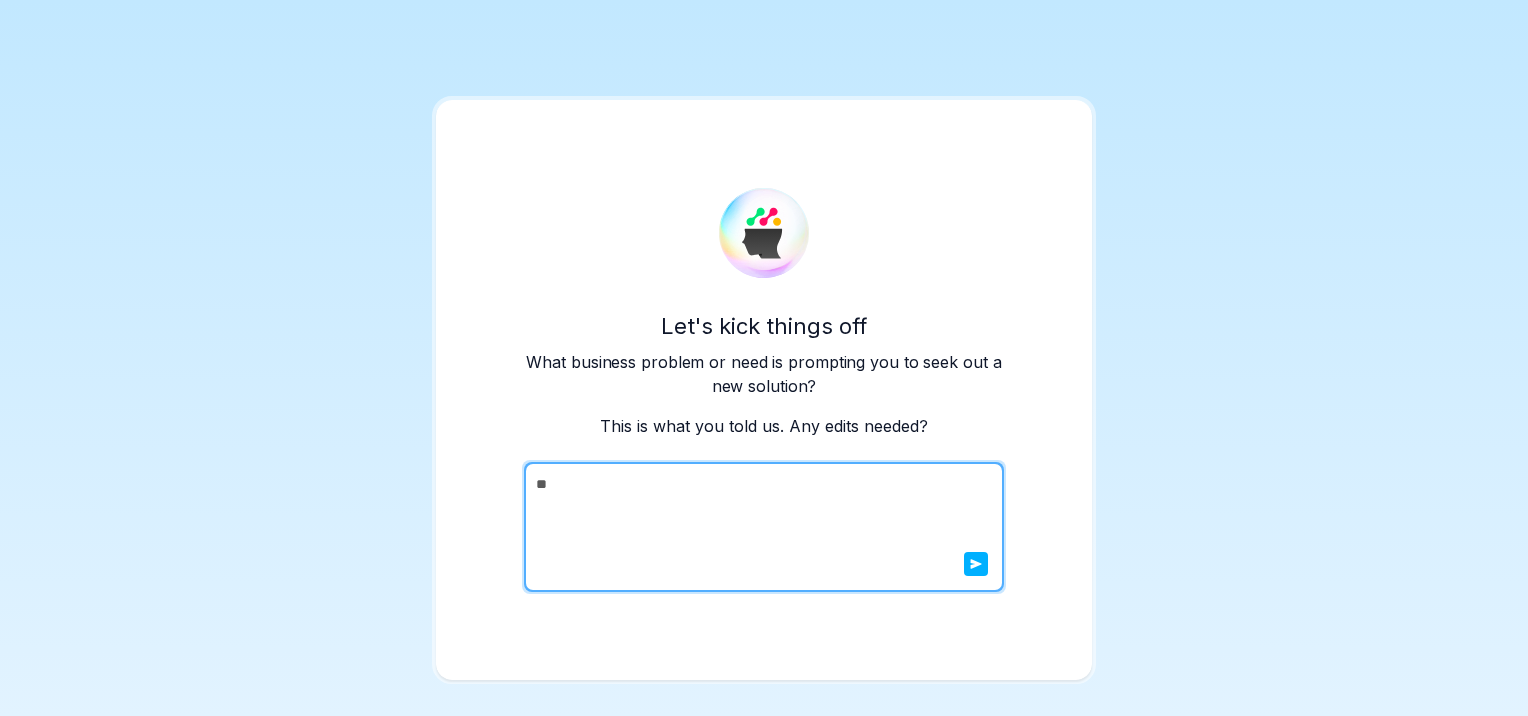 click at bounding box center (976, 564) 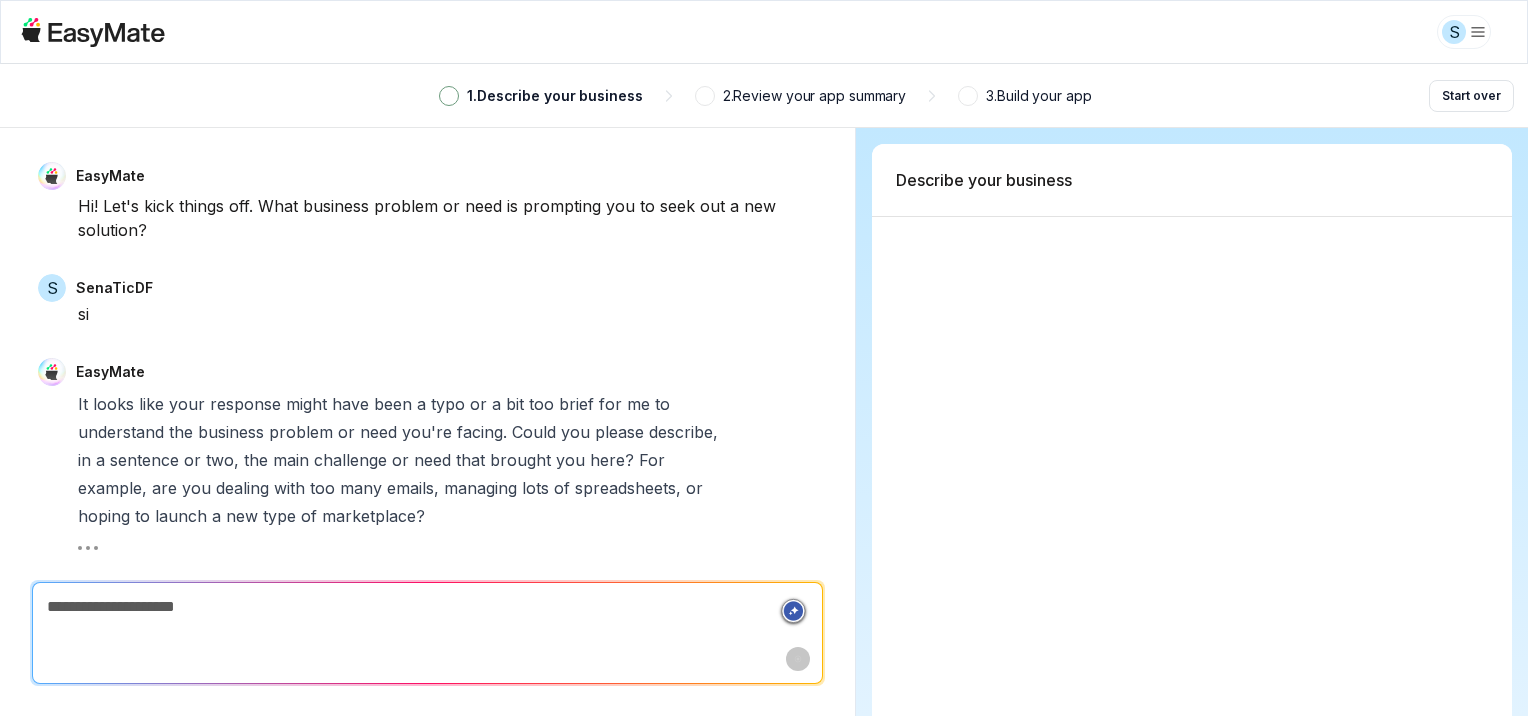 scroll, scrollTop: 33, scrollLeft: 0, axis: vertical 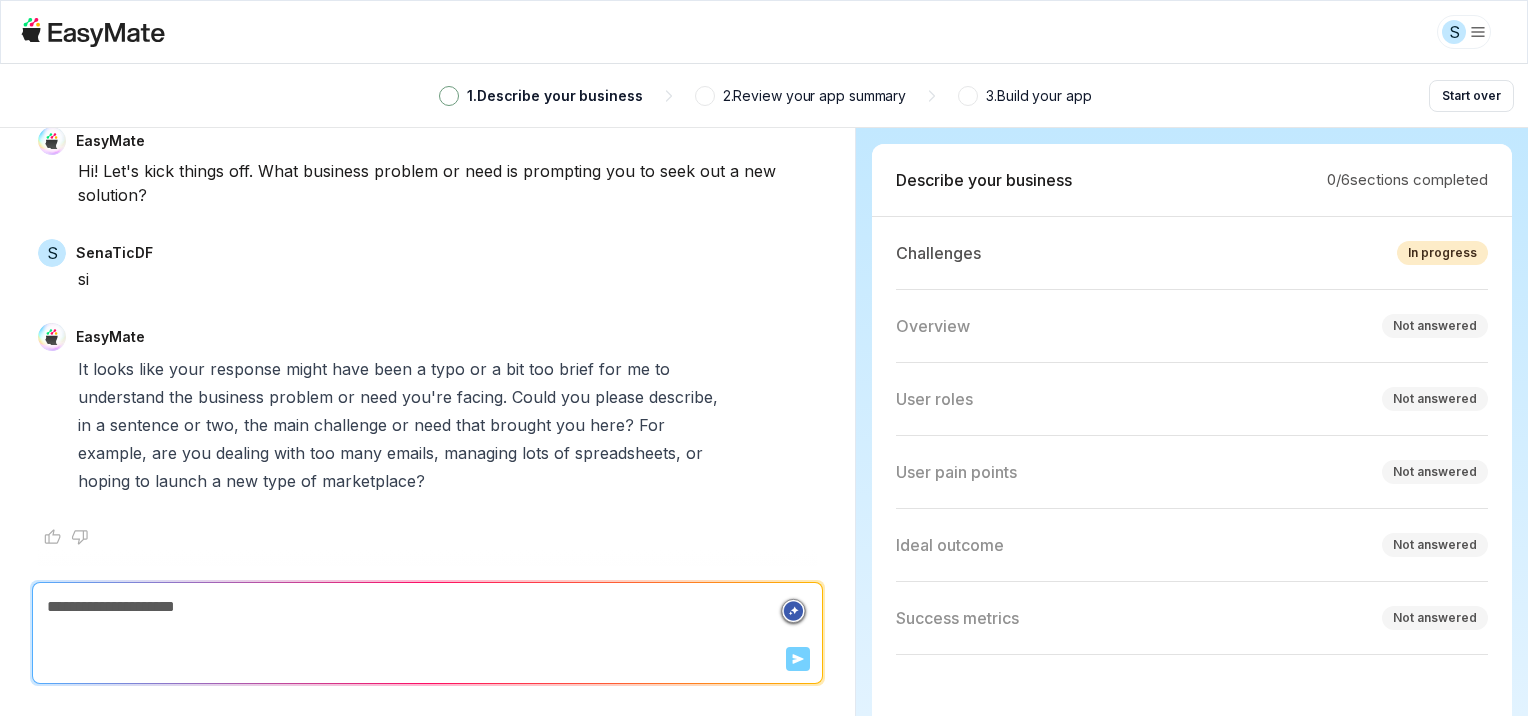 click on "Send" at bounding box center [427, 633] 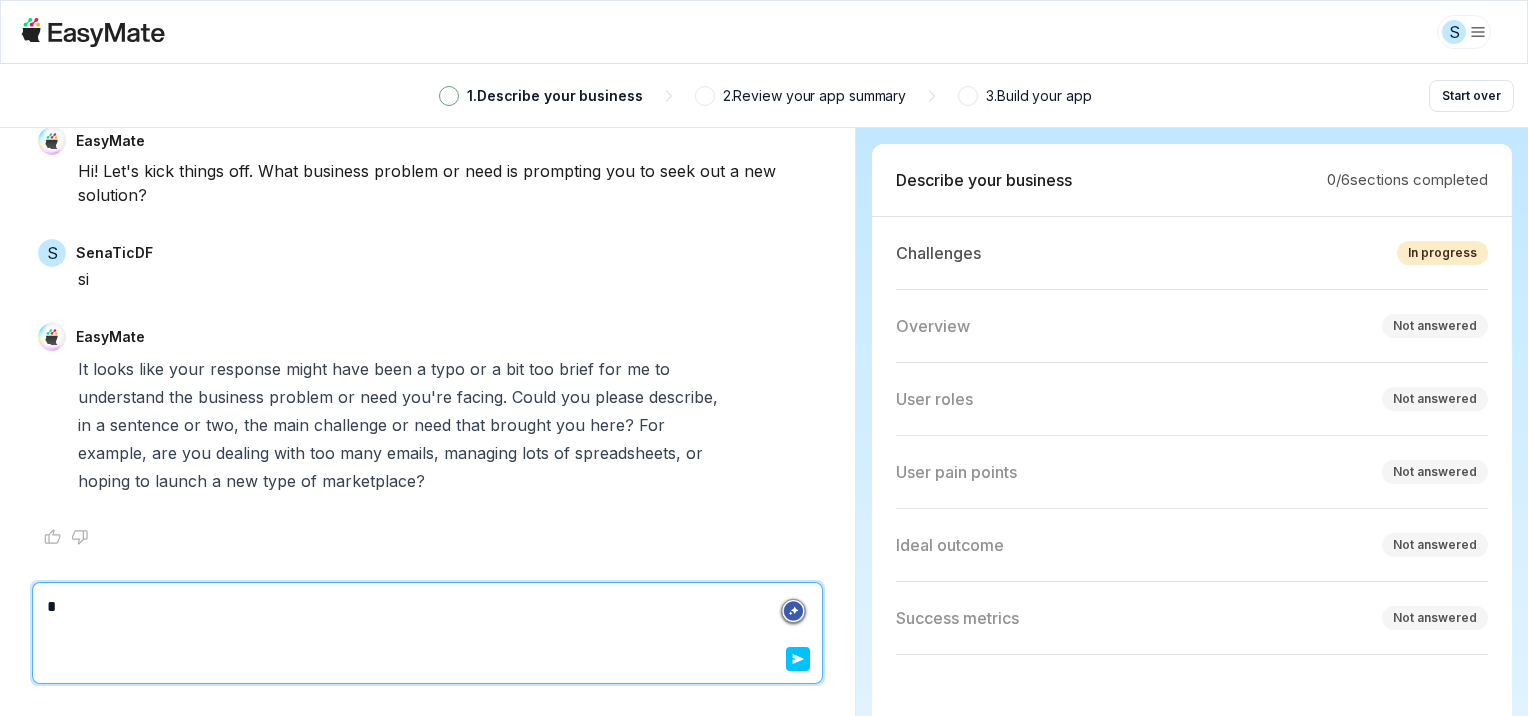 type on "*" 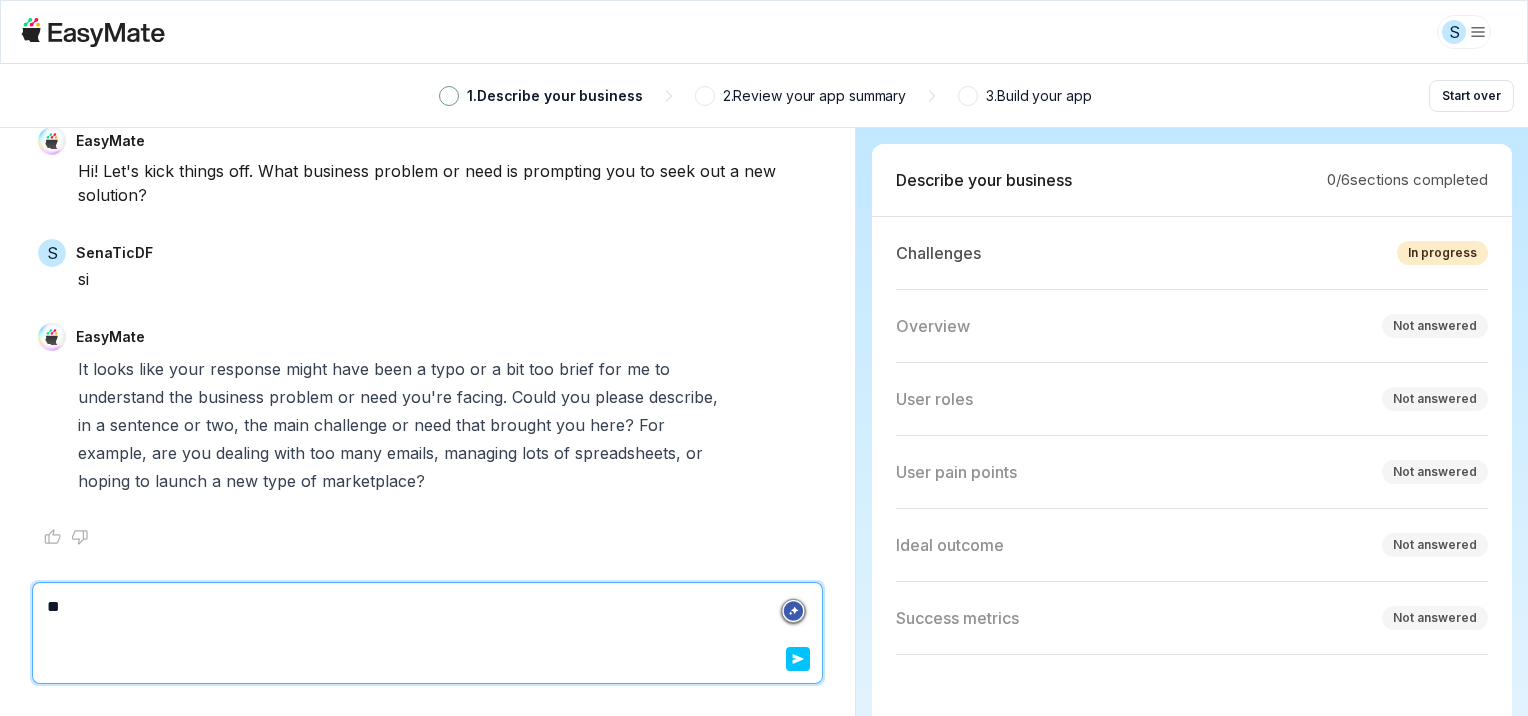 type on "*" 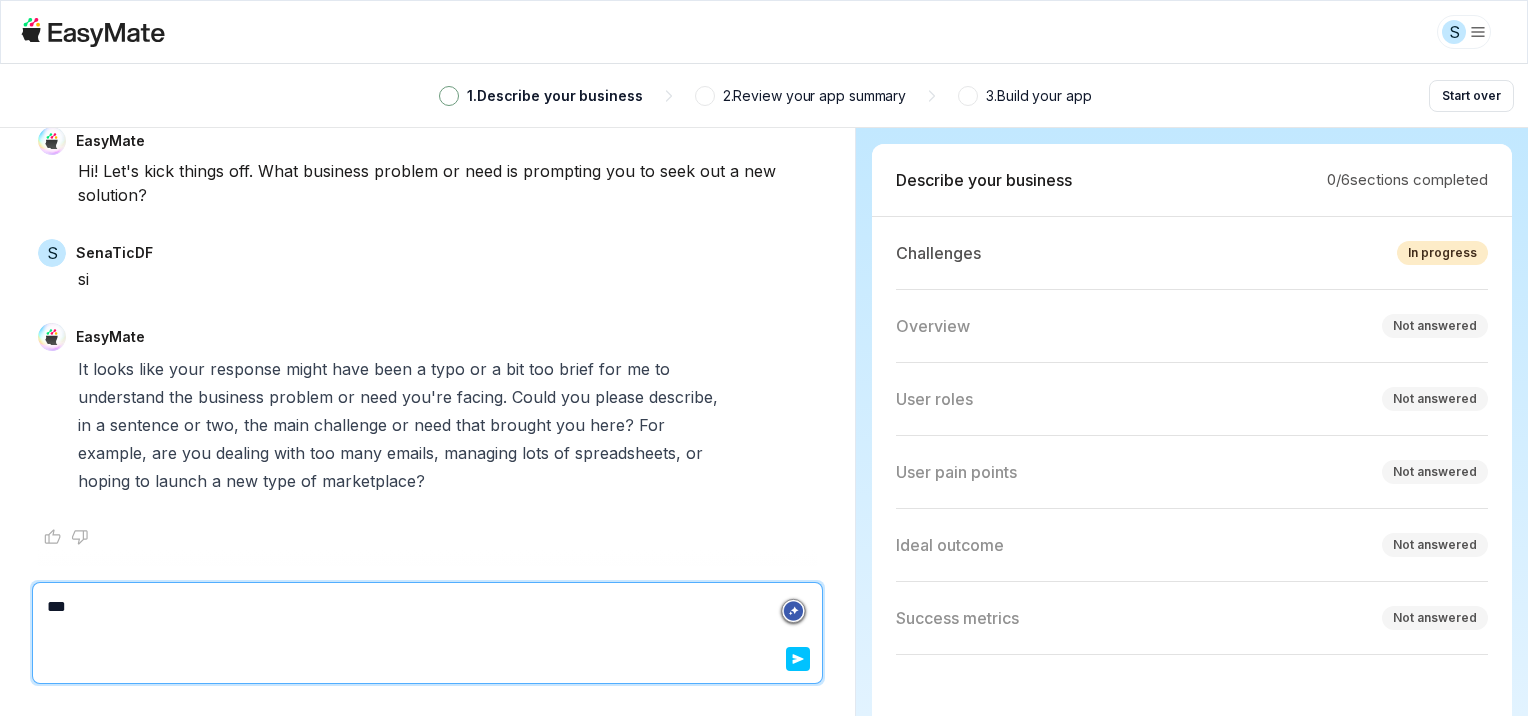 type on "*" 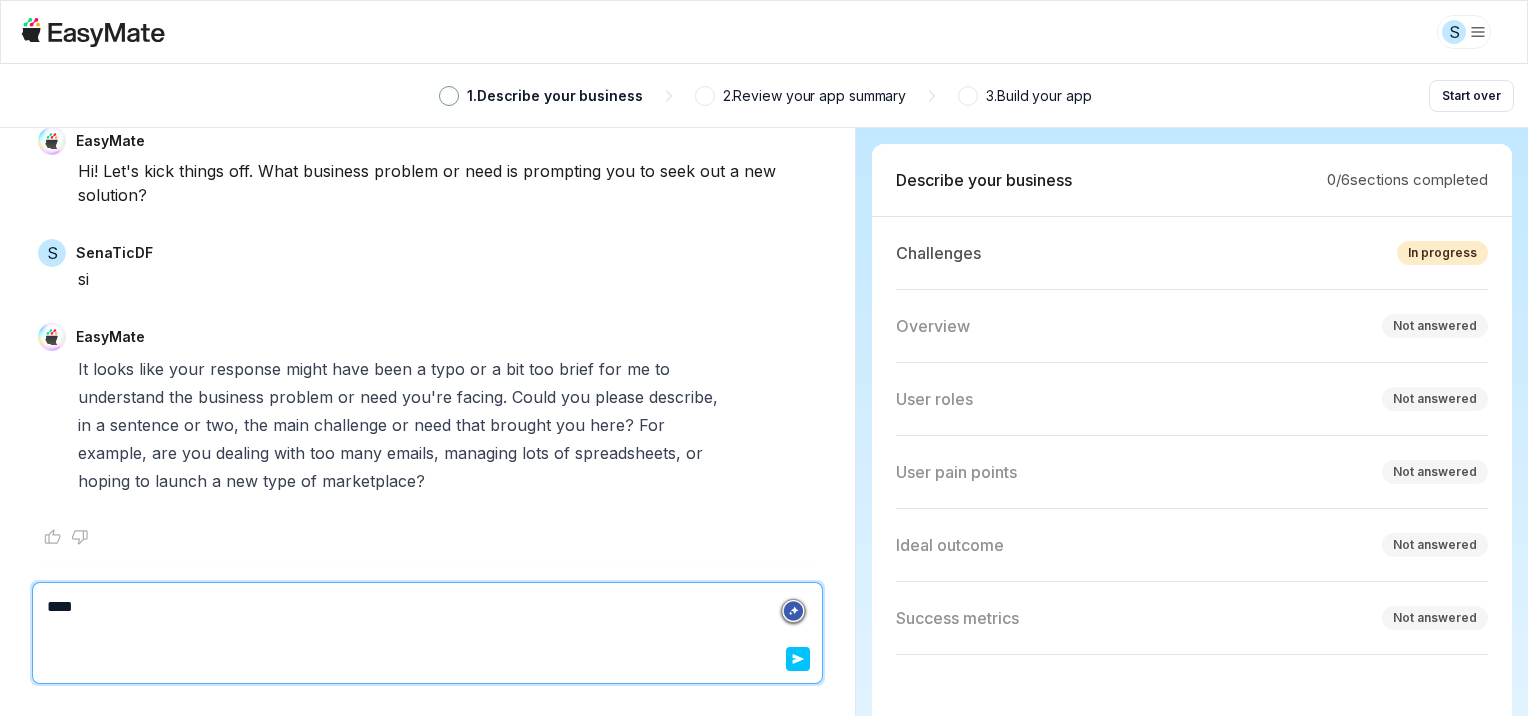 type on "*" 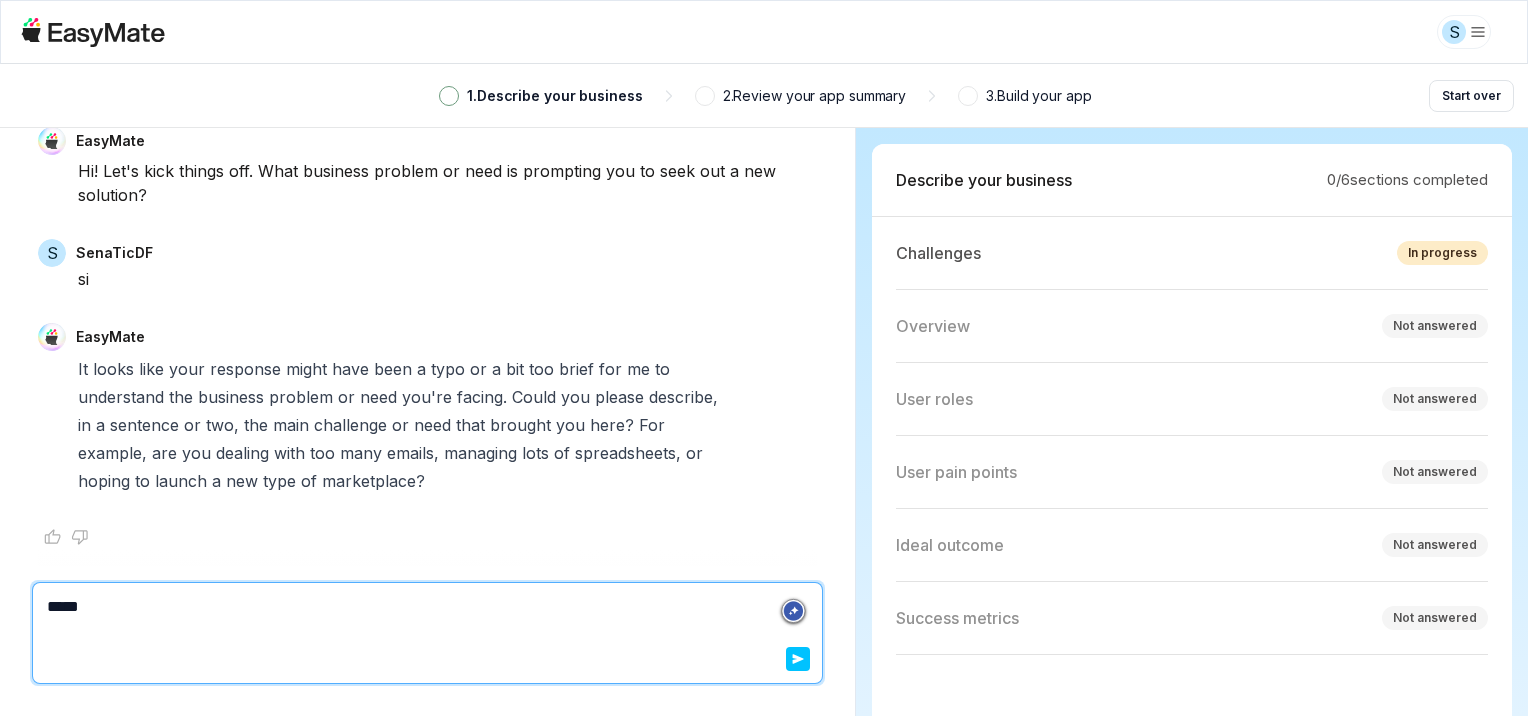 type on "*" 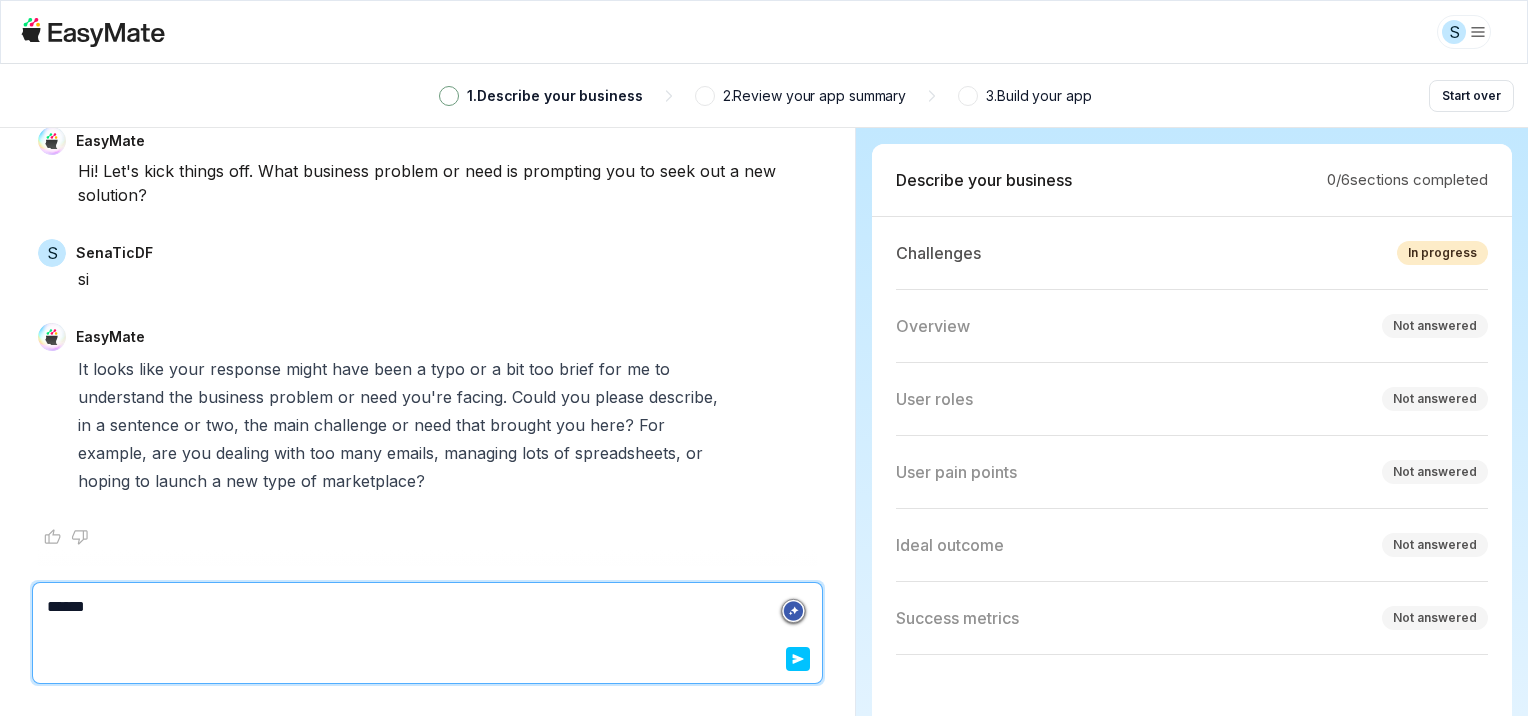 type on "*" 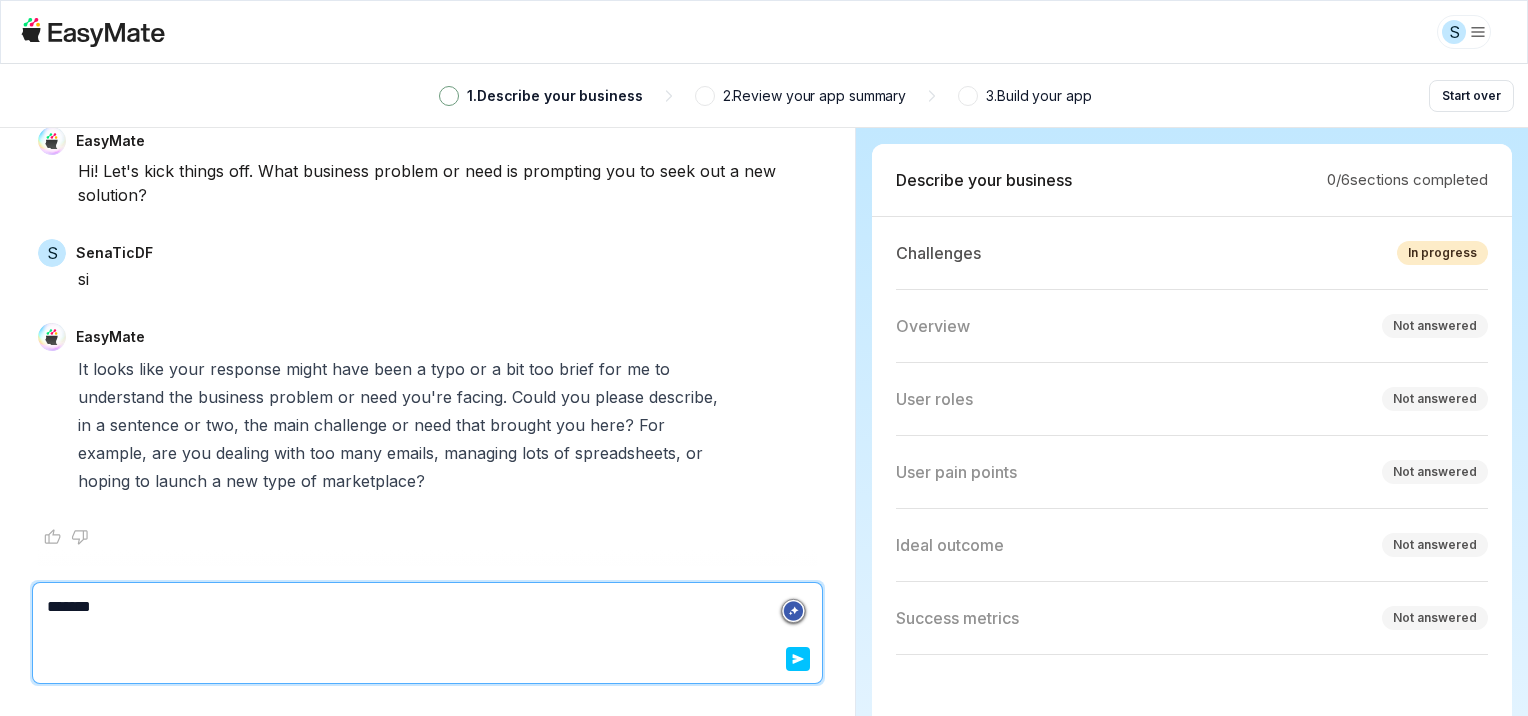 type on "*" 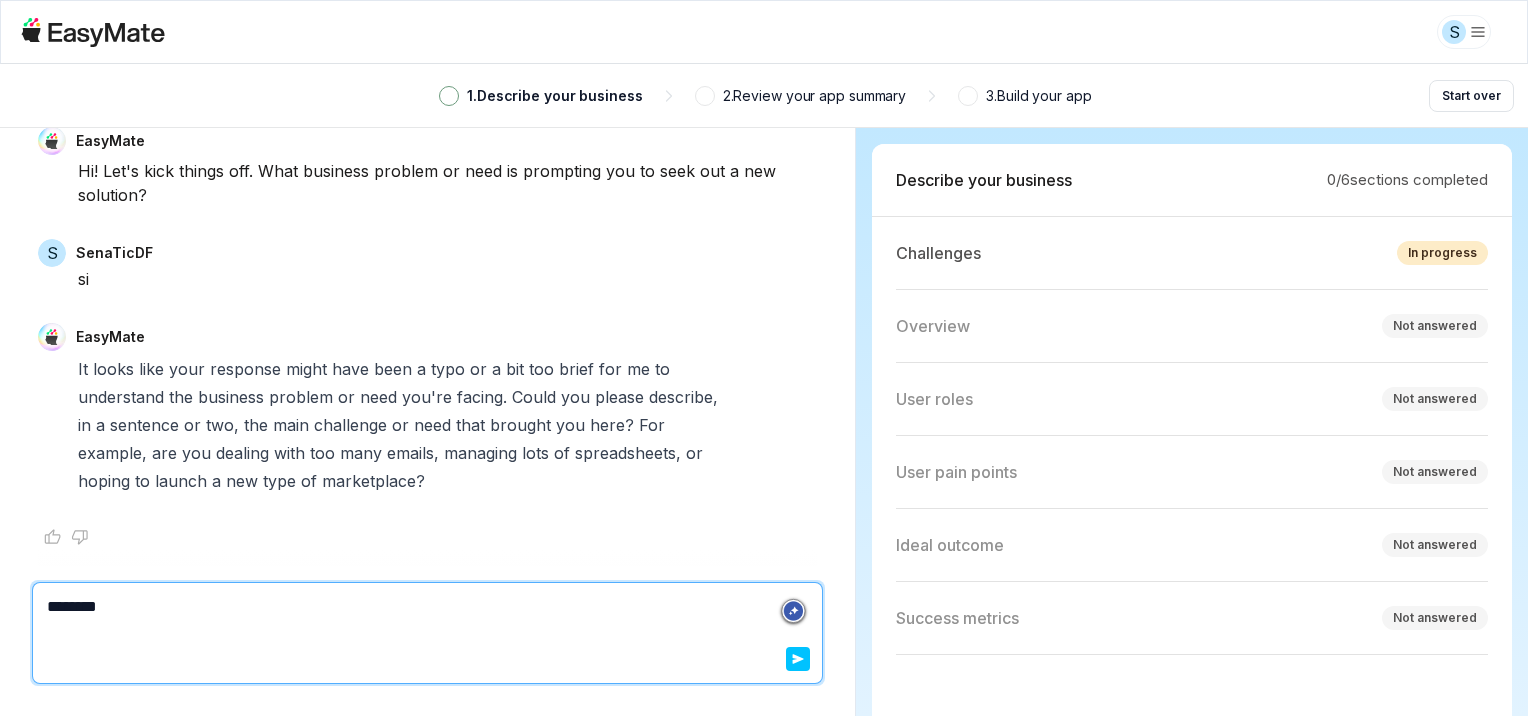 type on "*" 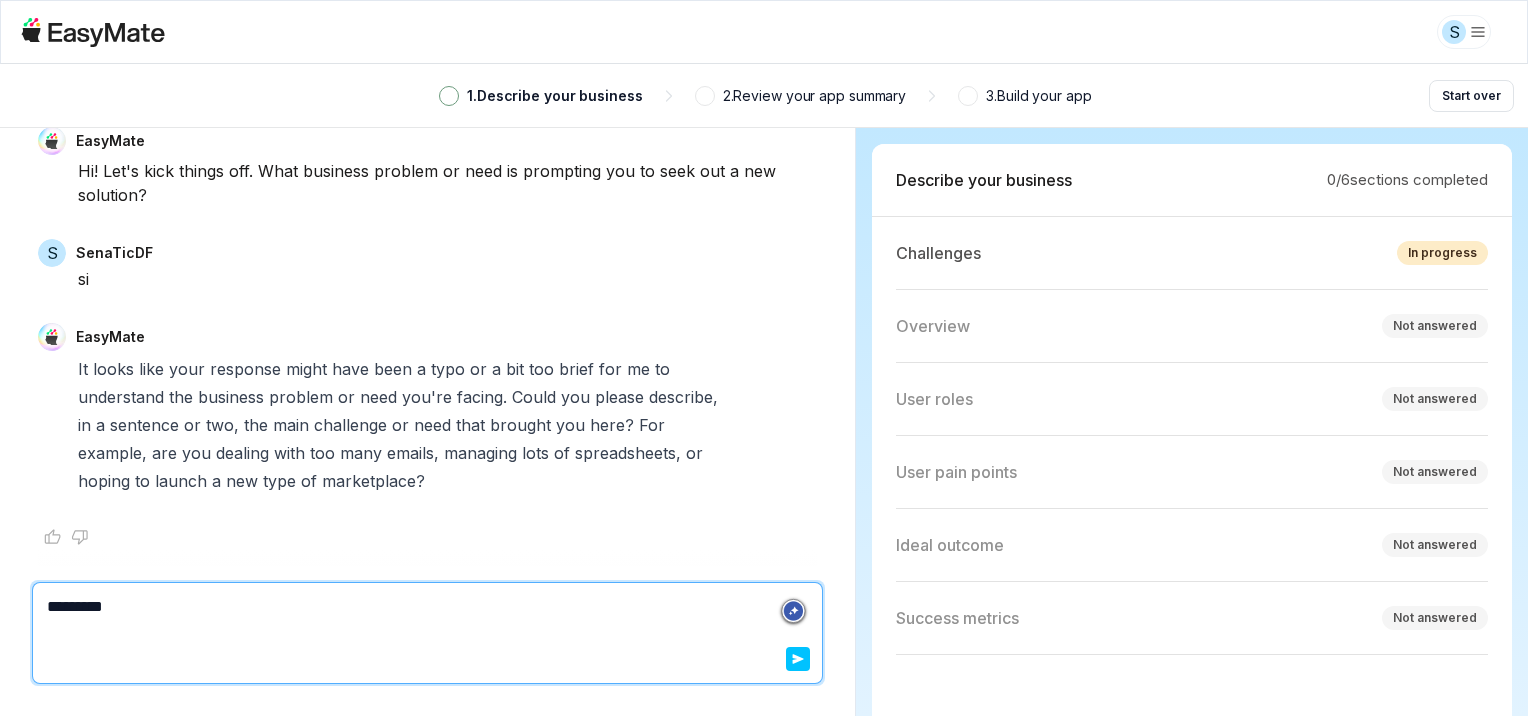 type on "*" 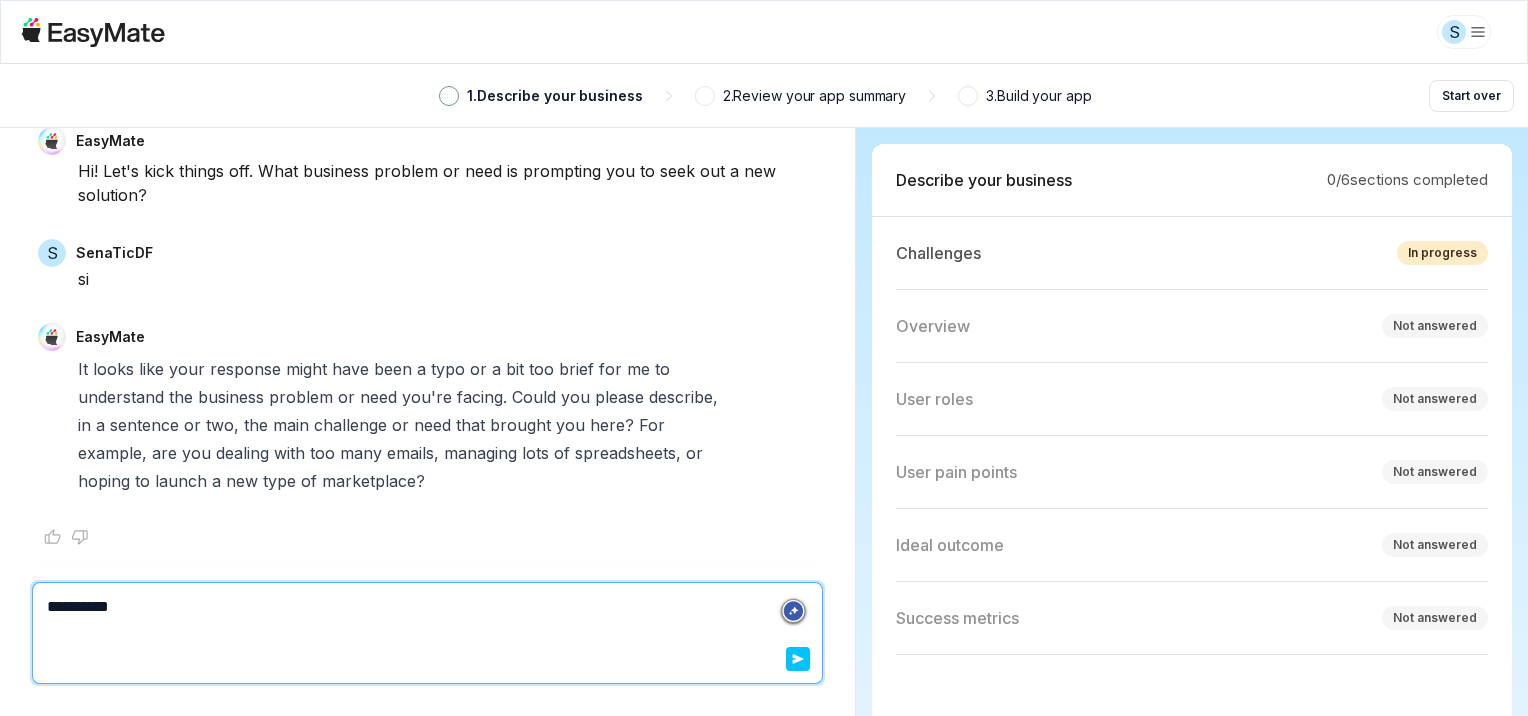 type on "*" 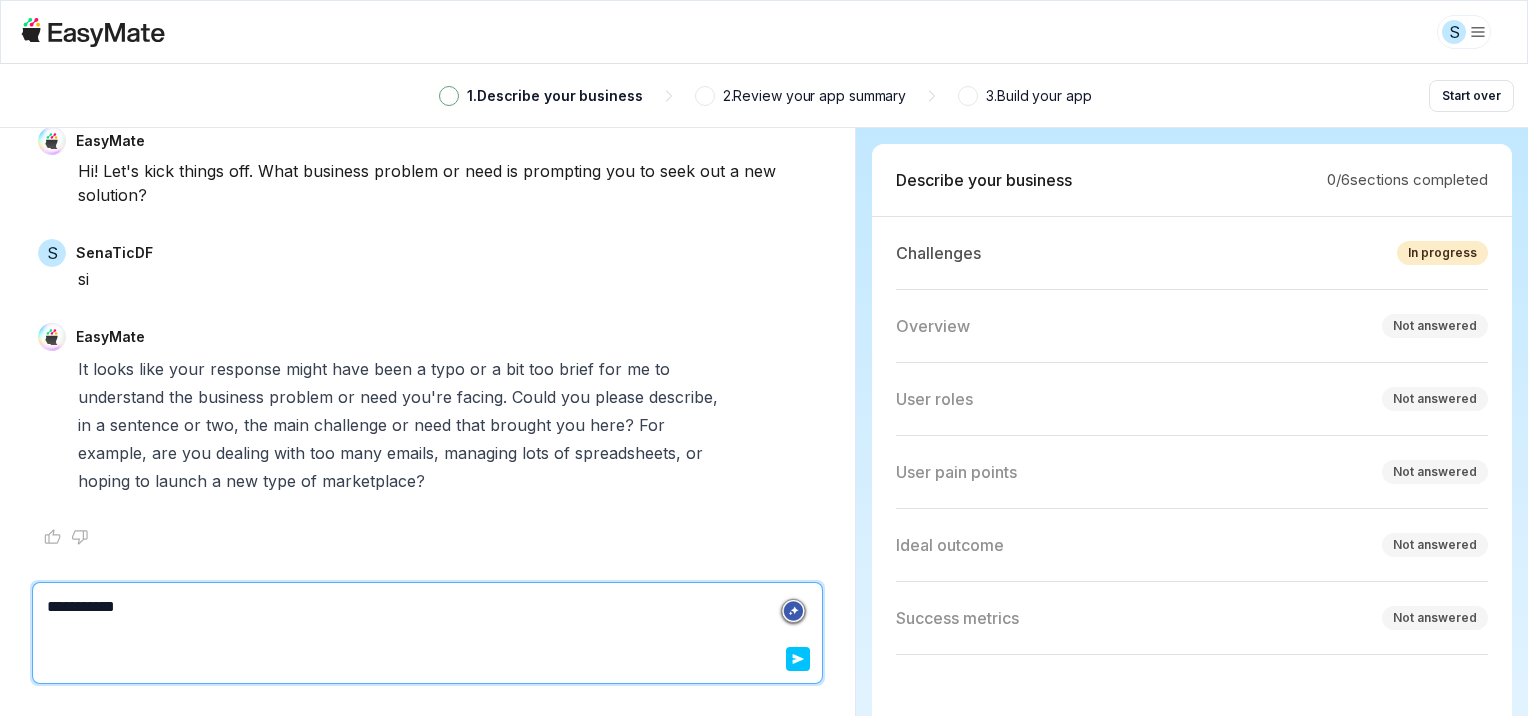 type on "*" 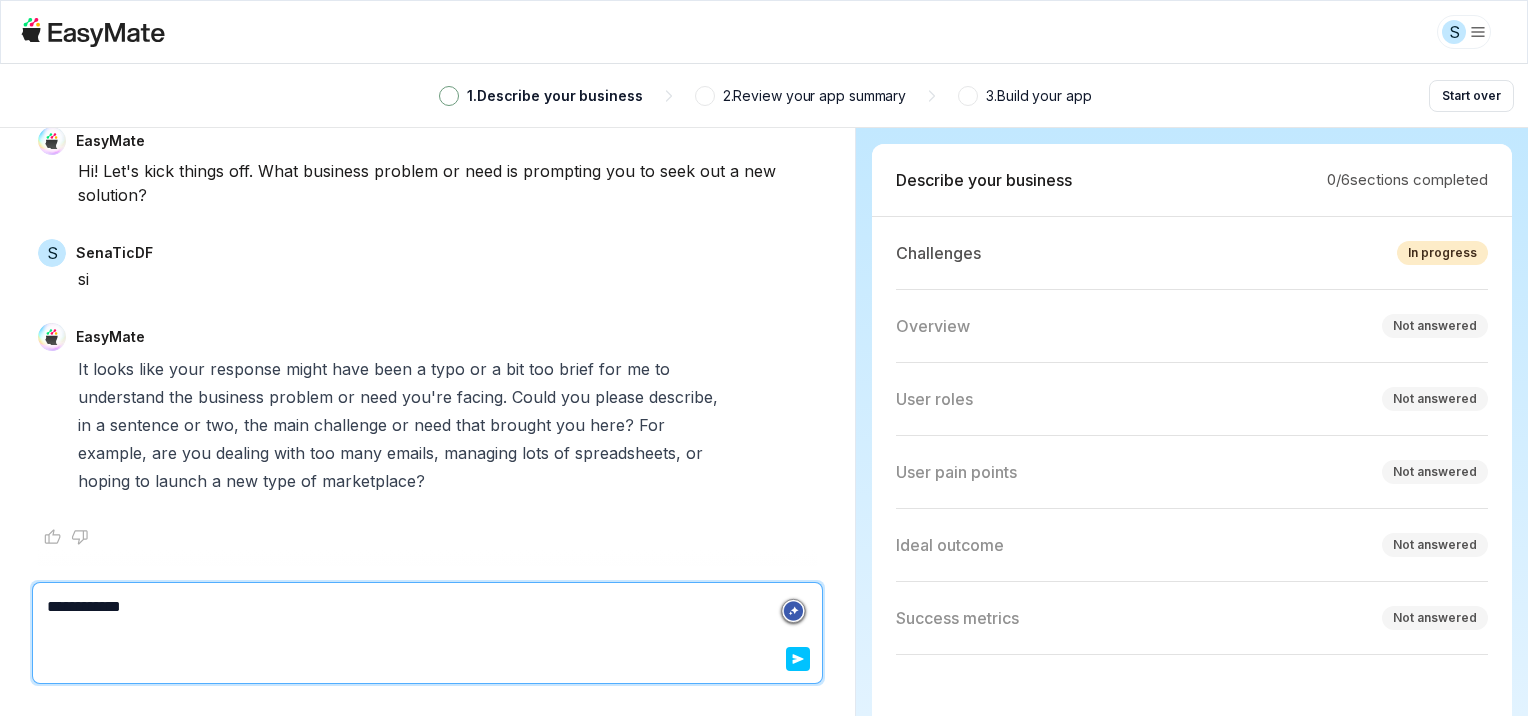 type on "*" 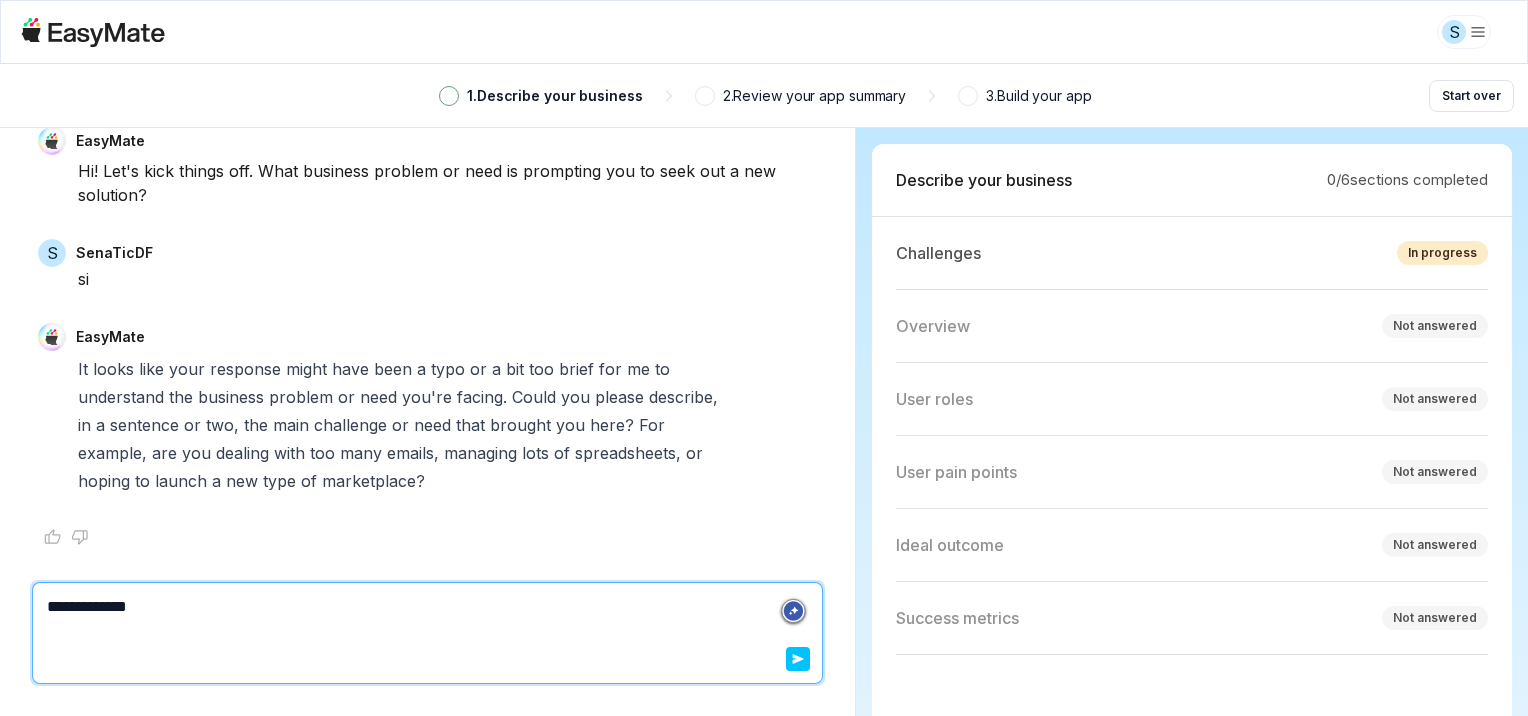 type on "*" 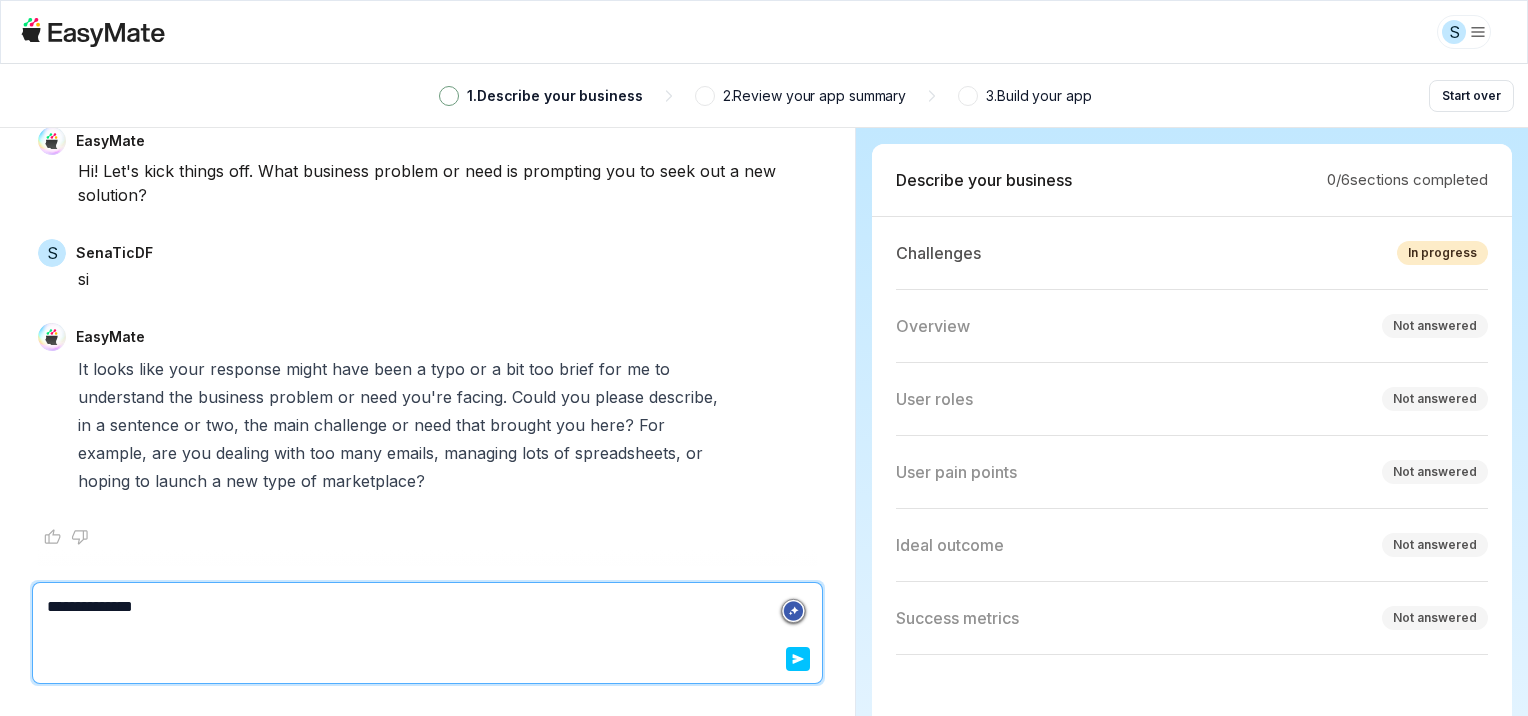 type on "*" 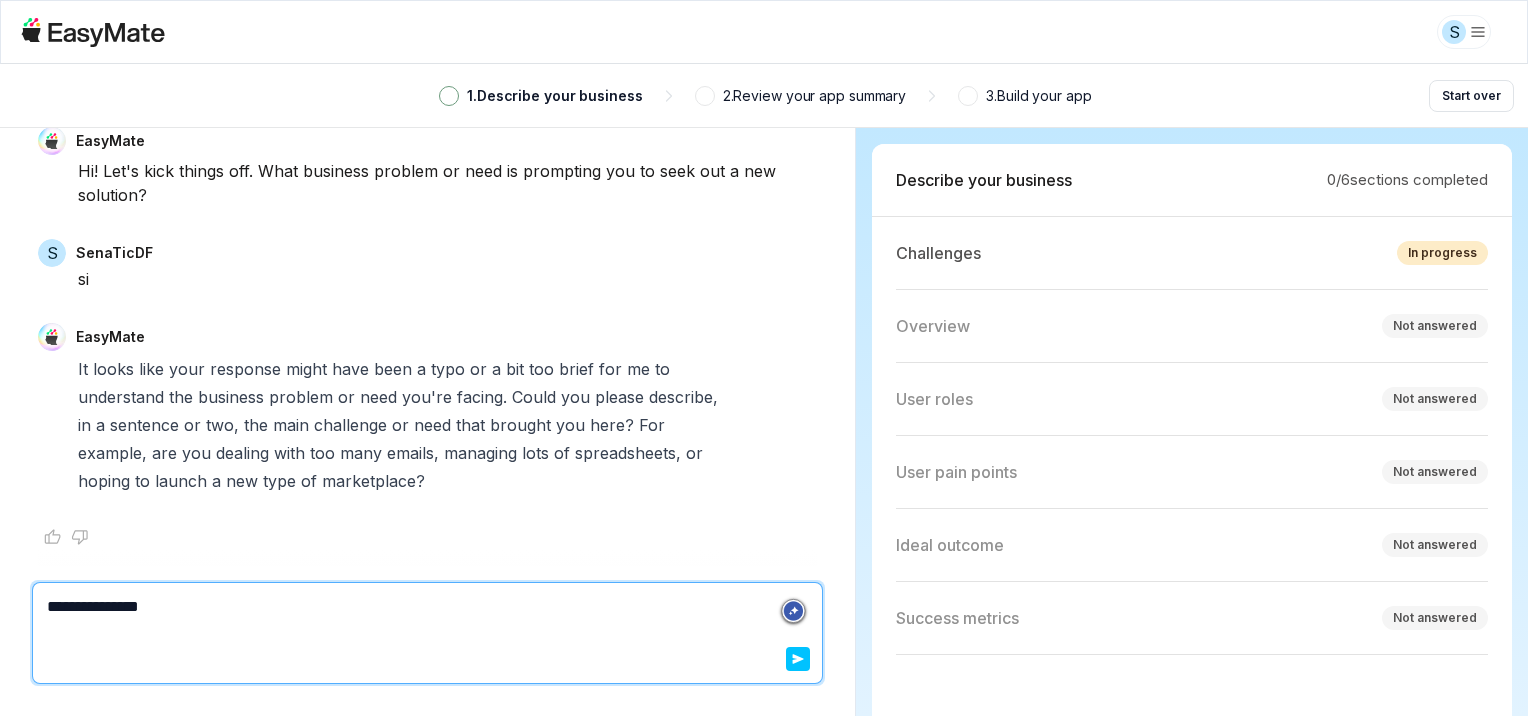 type on "*" 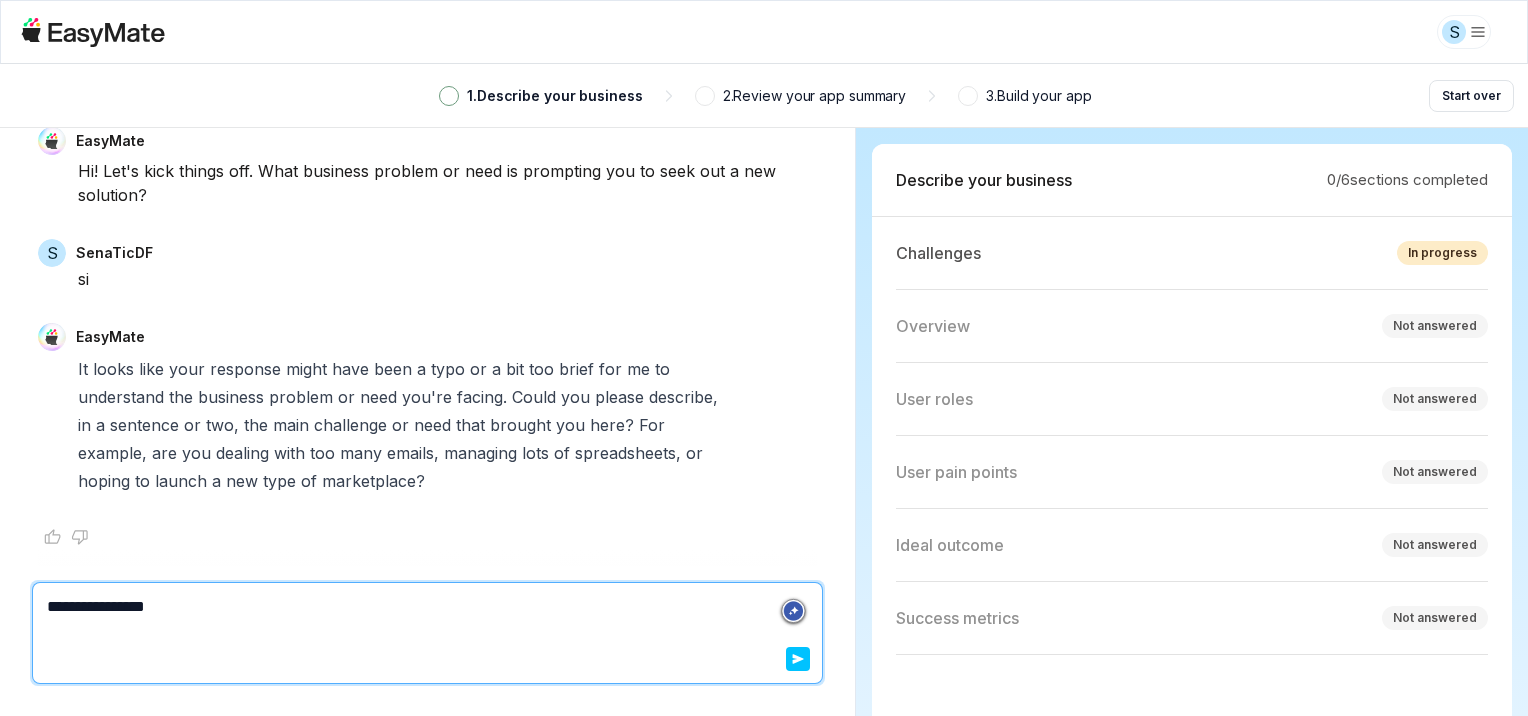 type on "*" 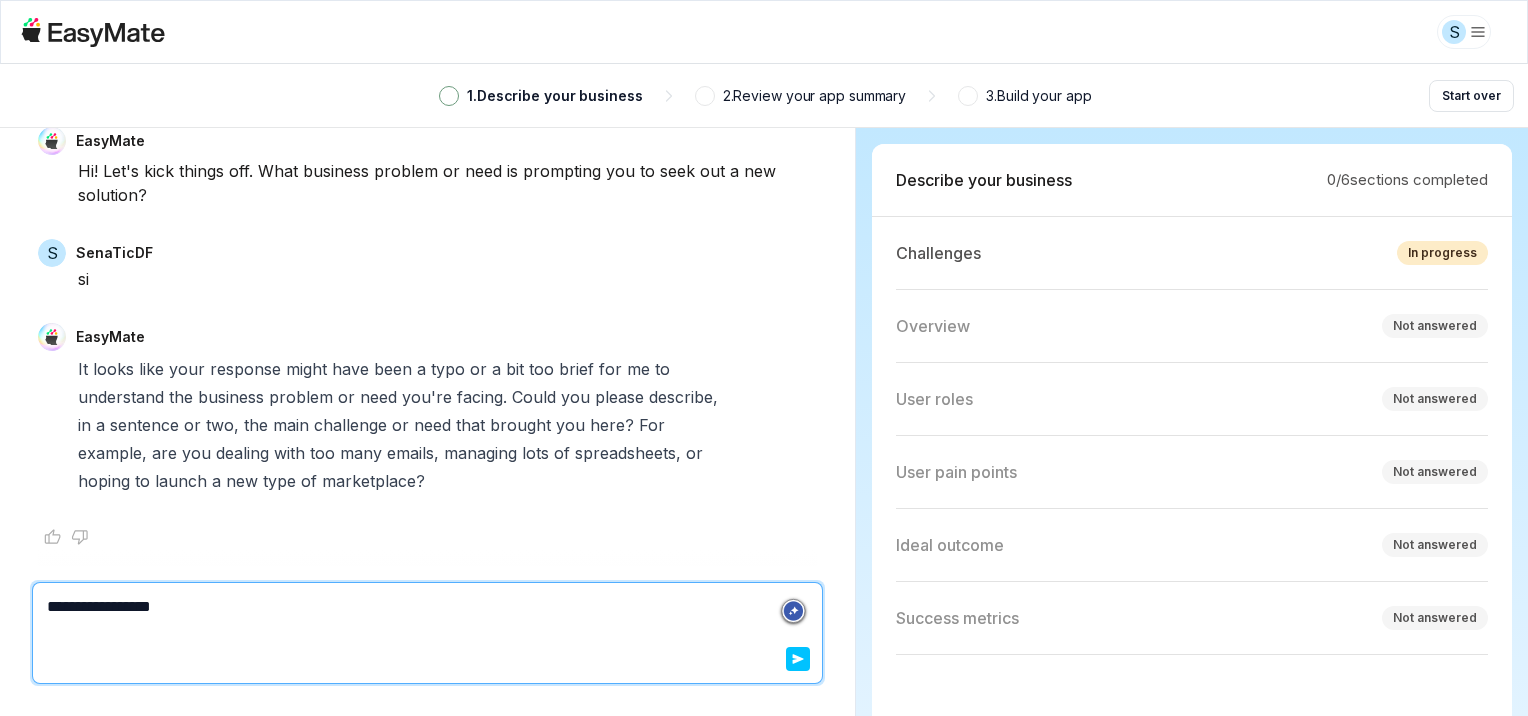 type on "*" 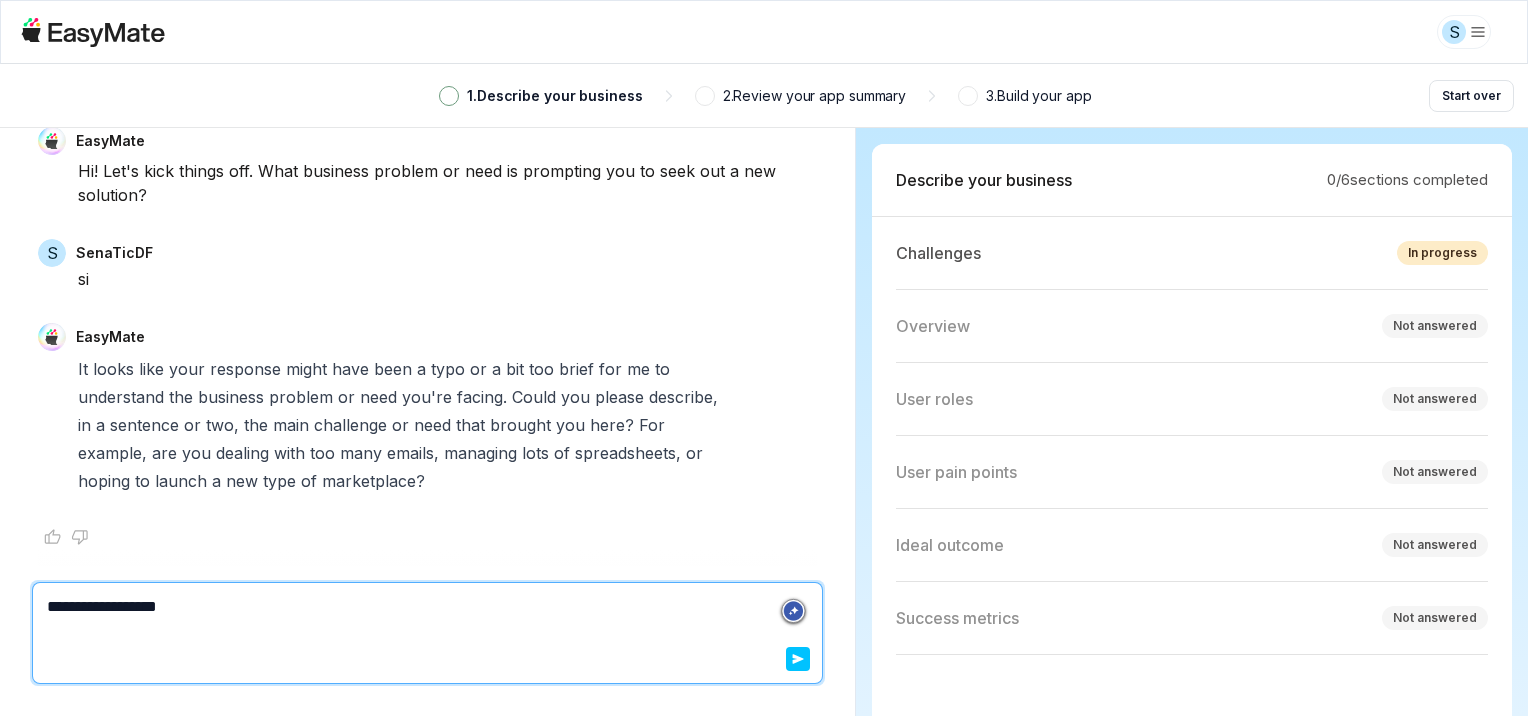 type on "*" 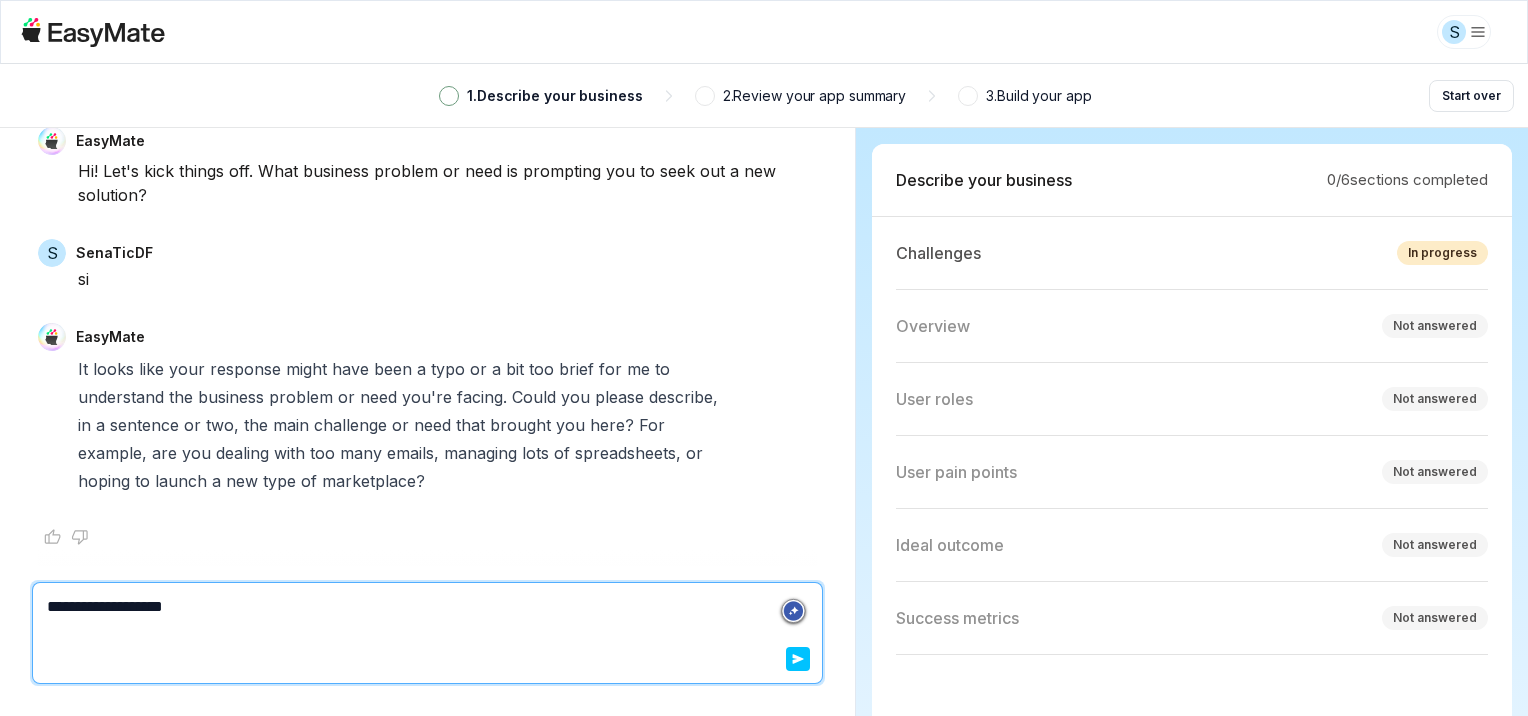 type on "*" 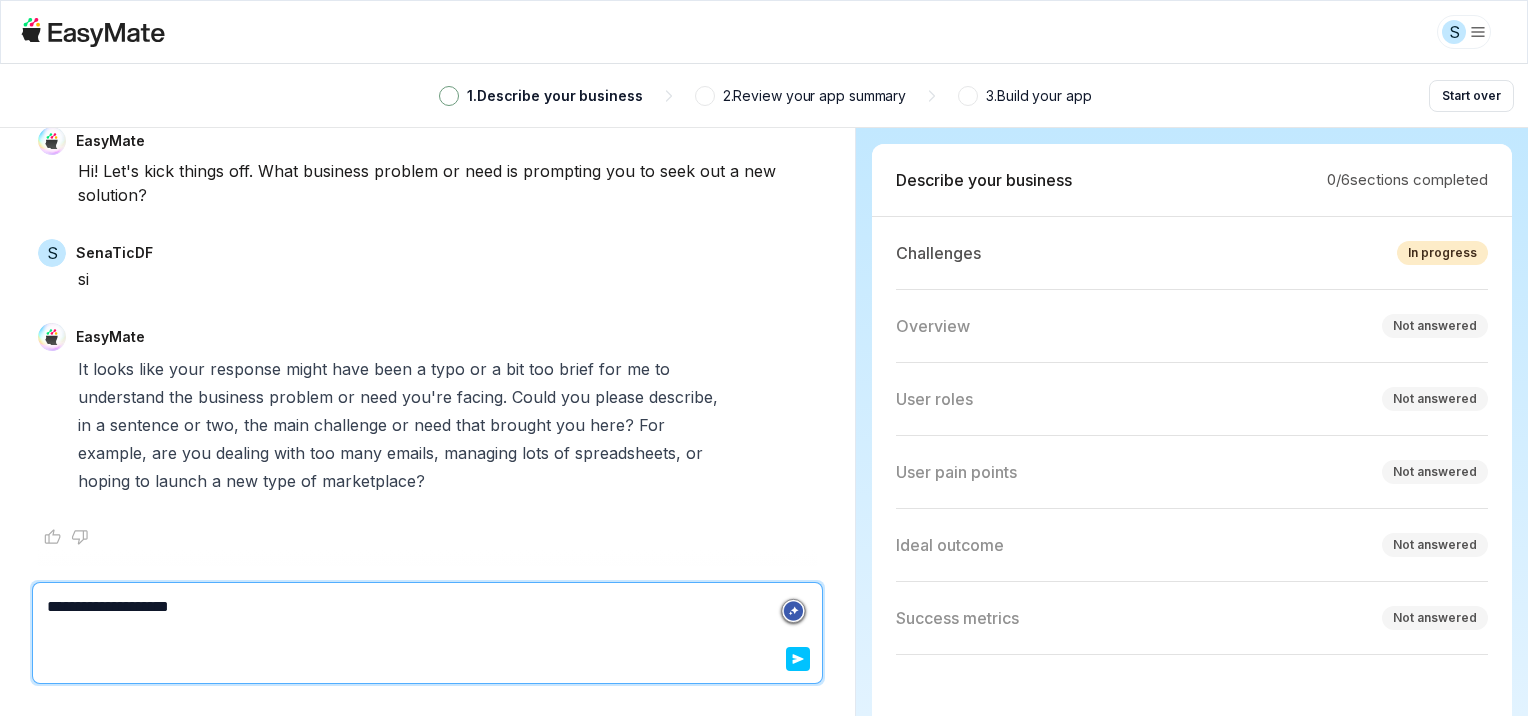 type on "*" 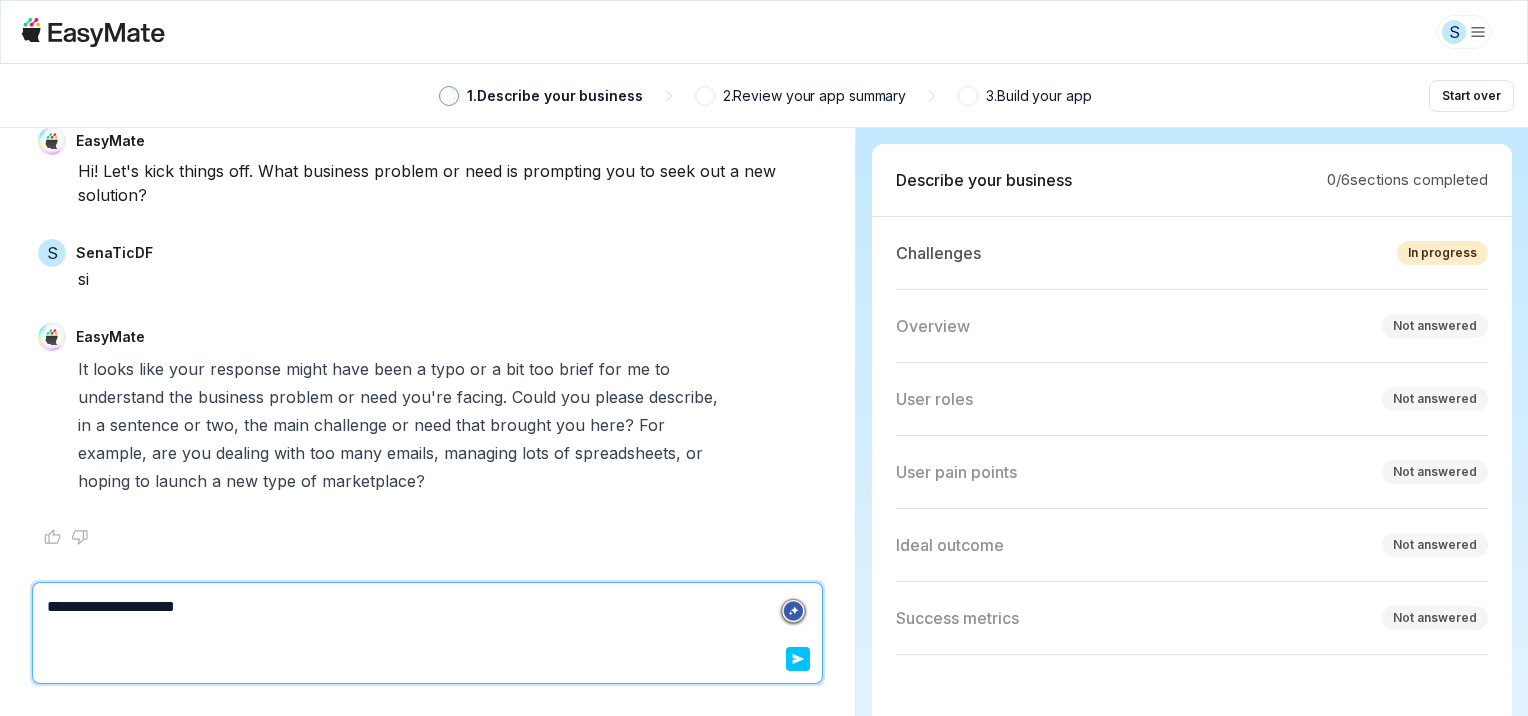 type on "*" 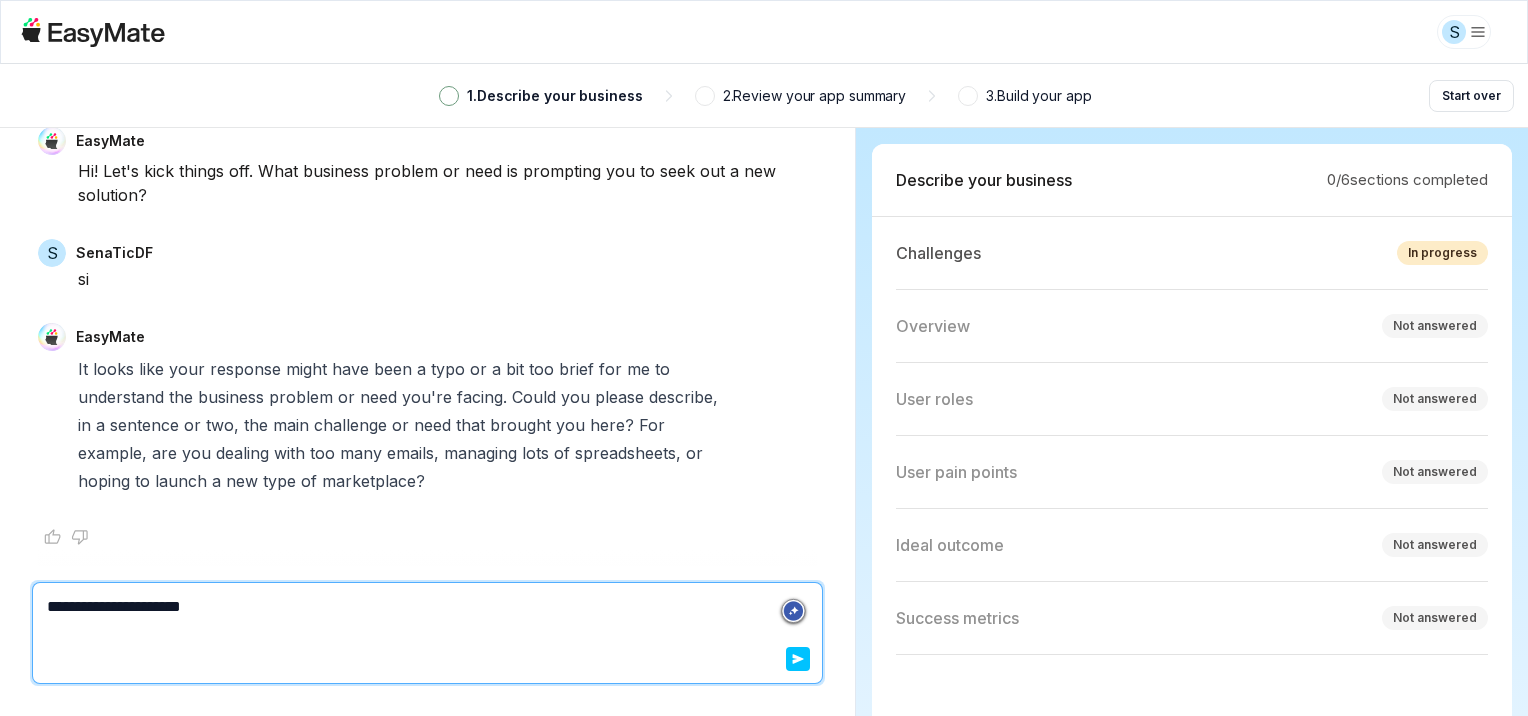 type on "*" 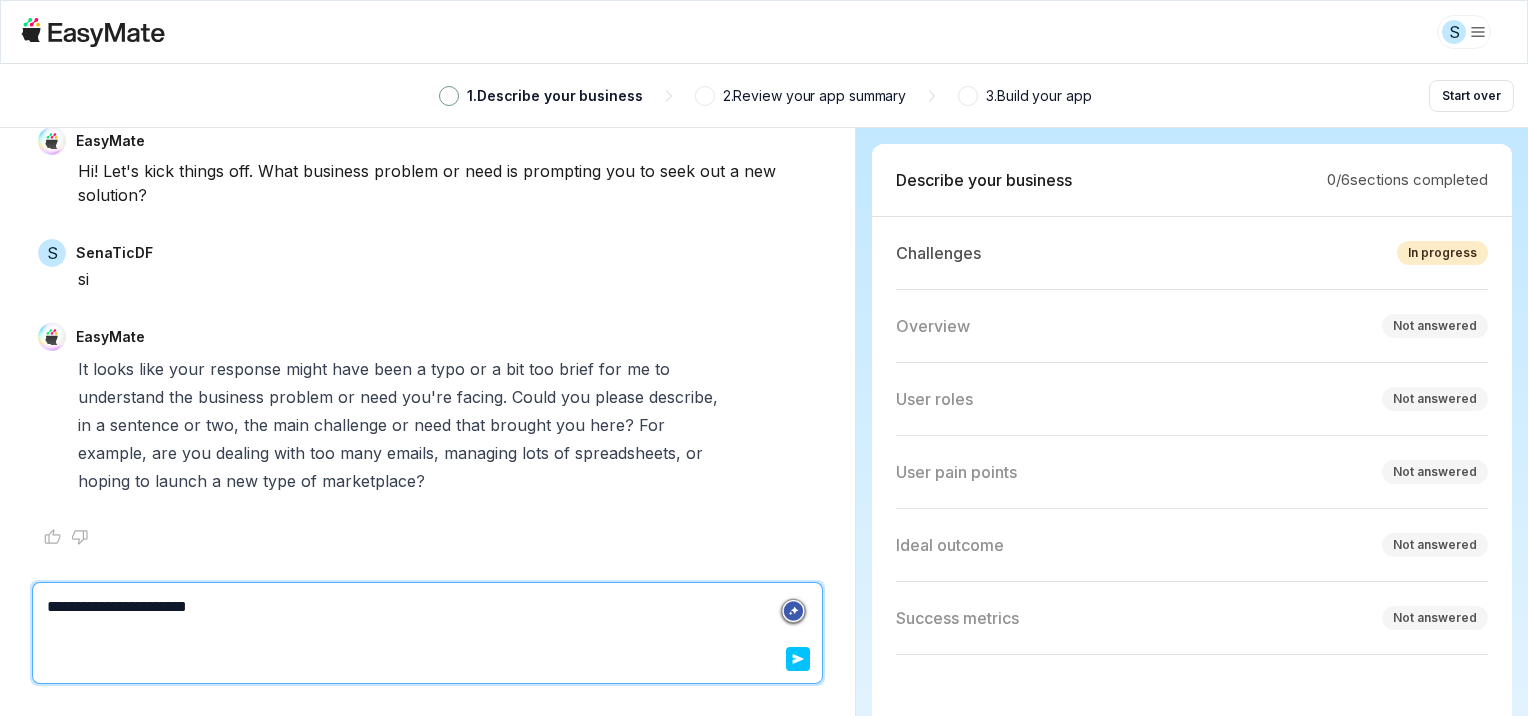 type on "*" 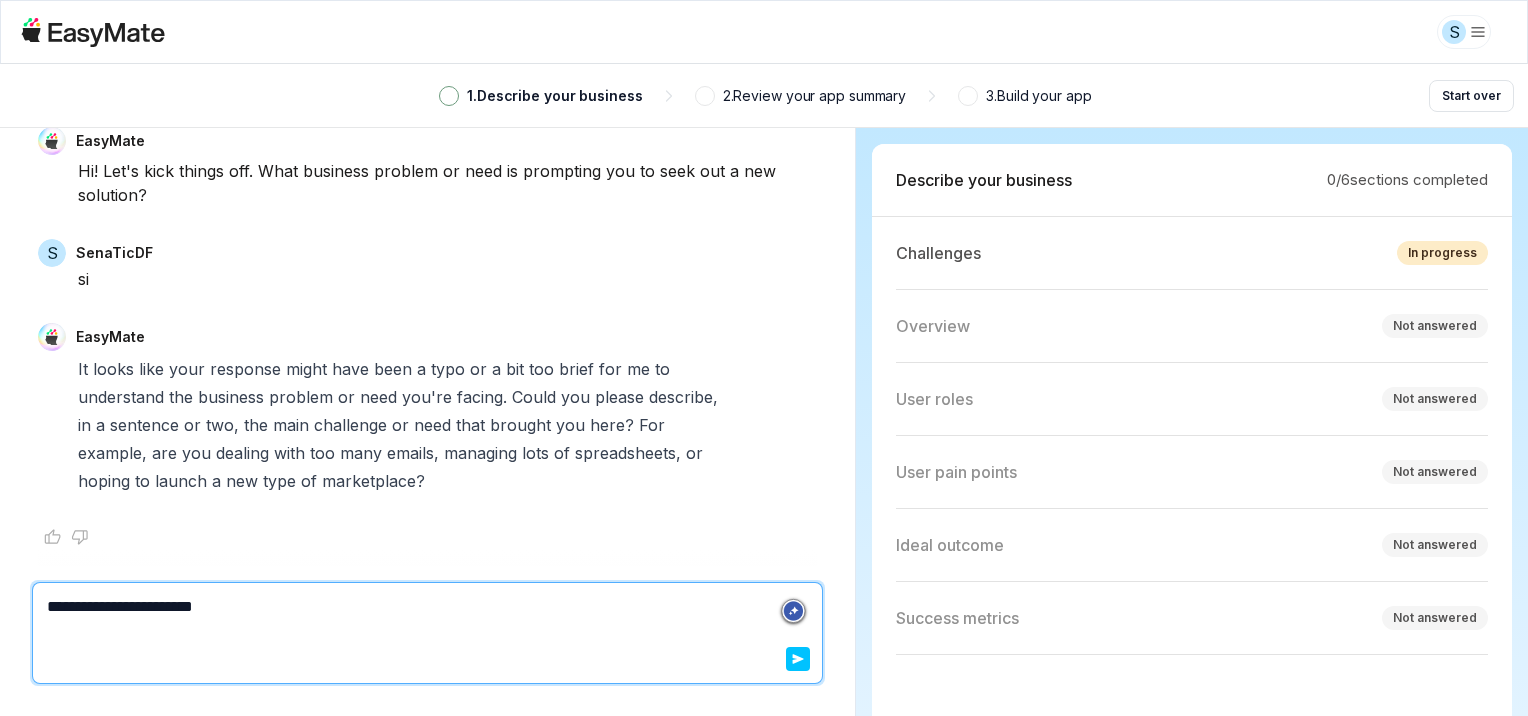 type on "*" 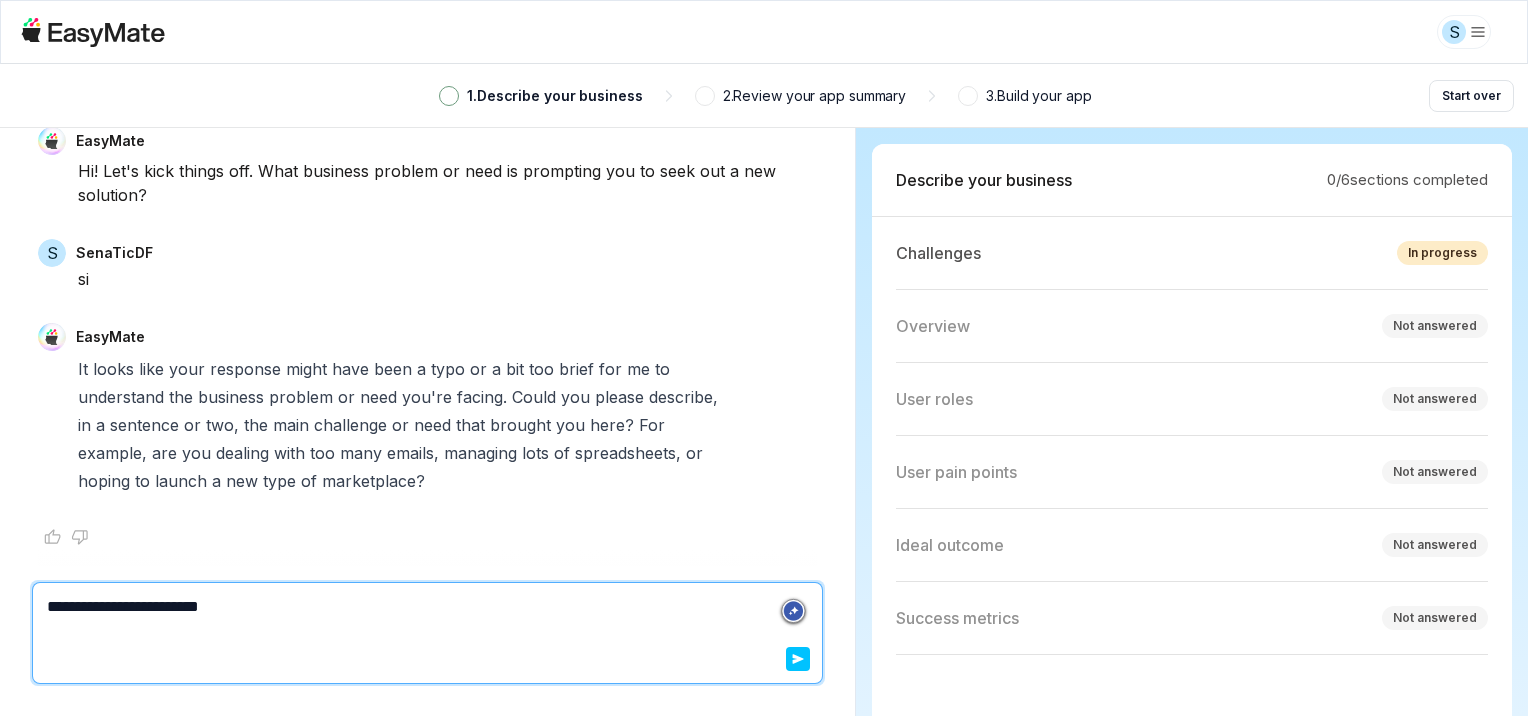 type on "*" 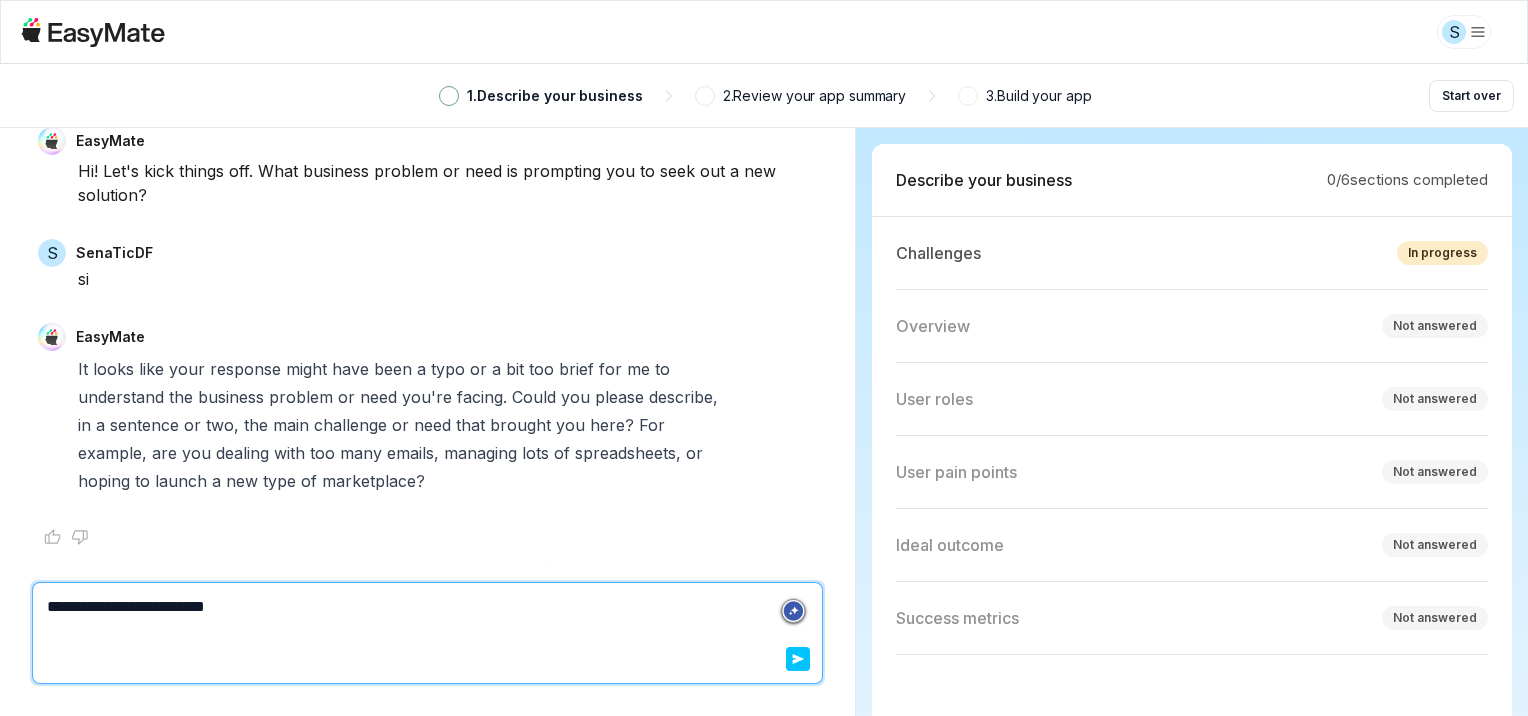 type on "*" 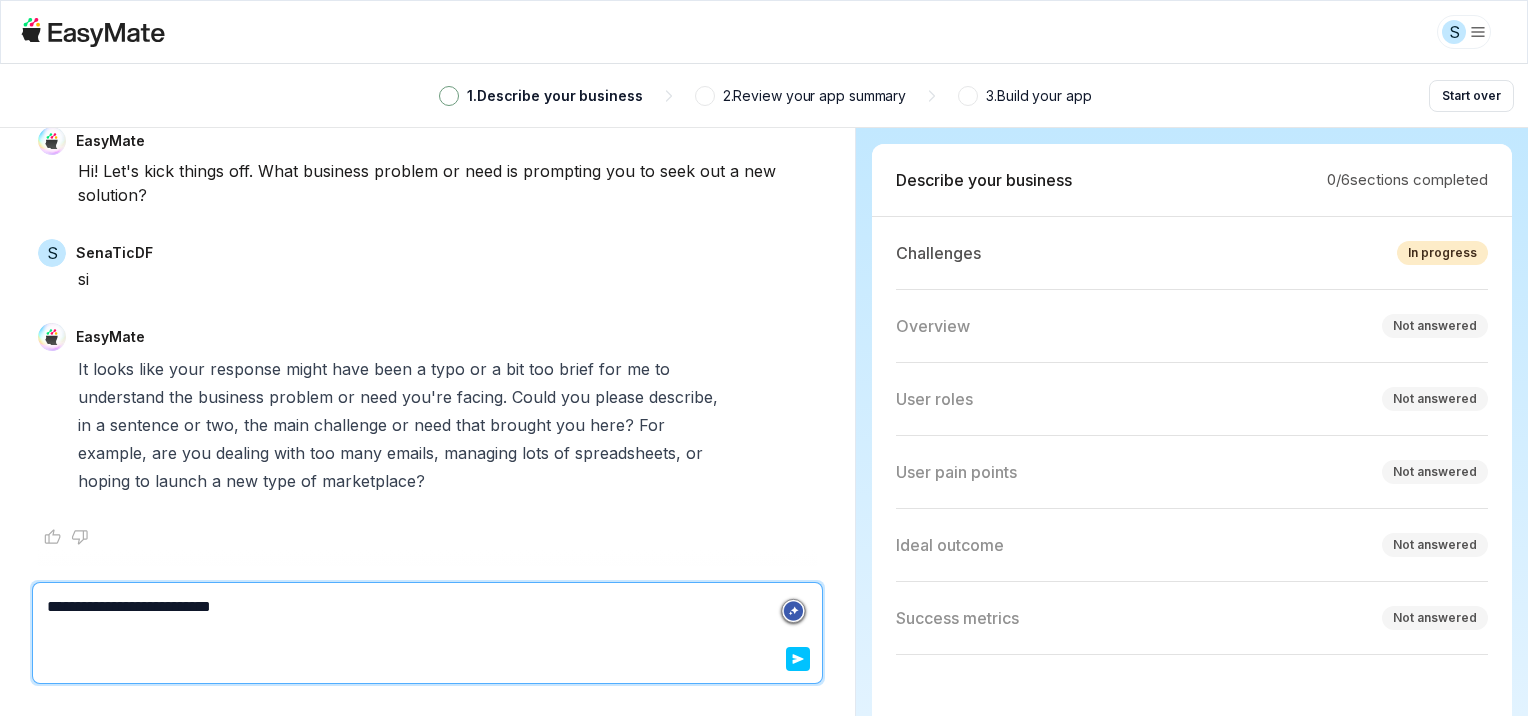 type on "*" 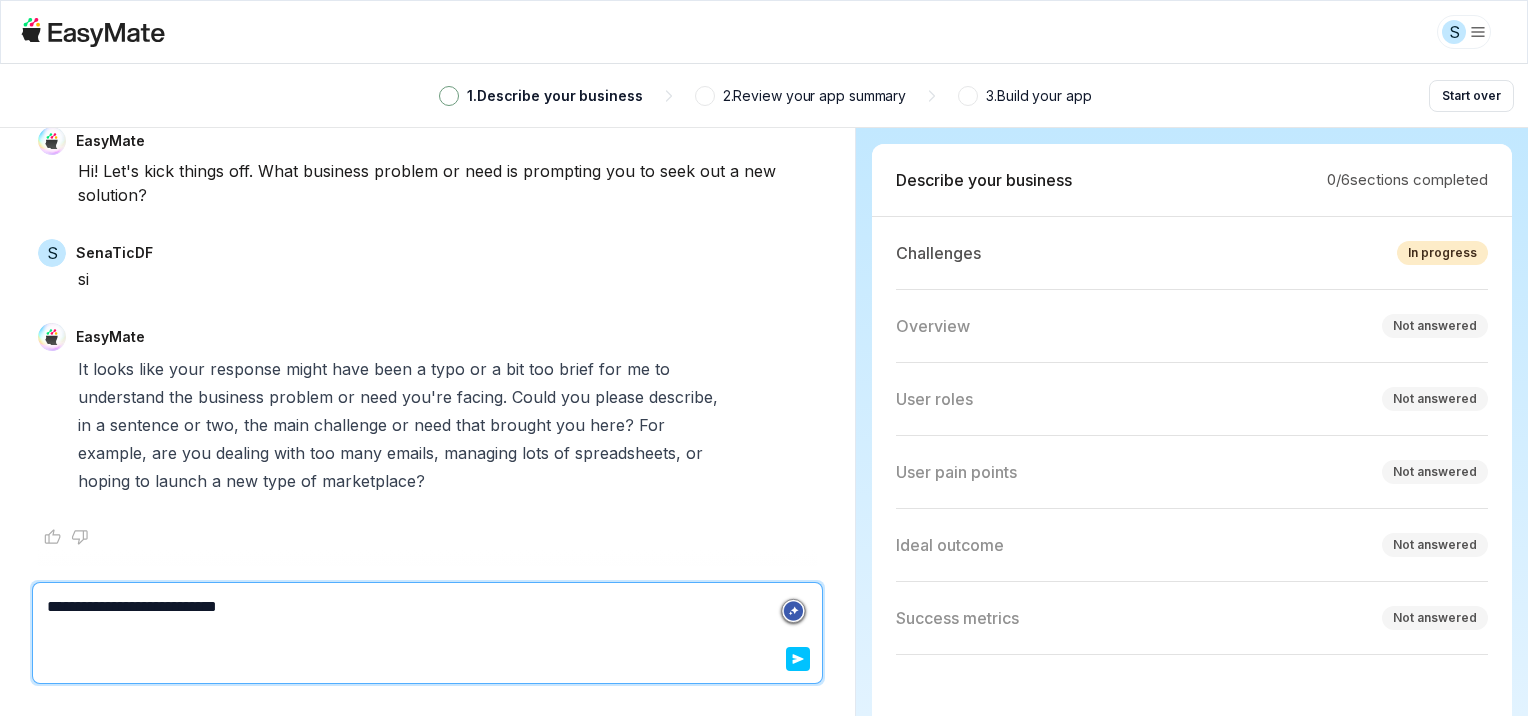 type on "*" 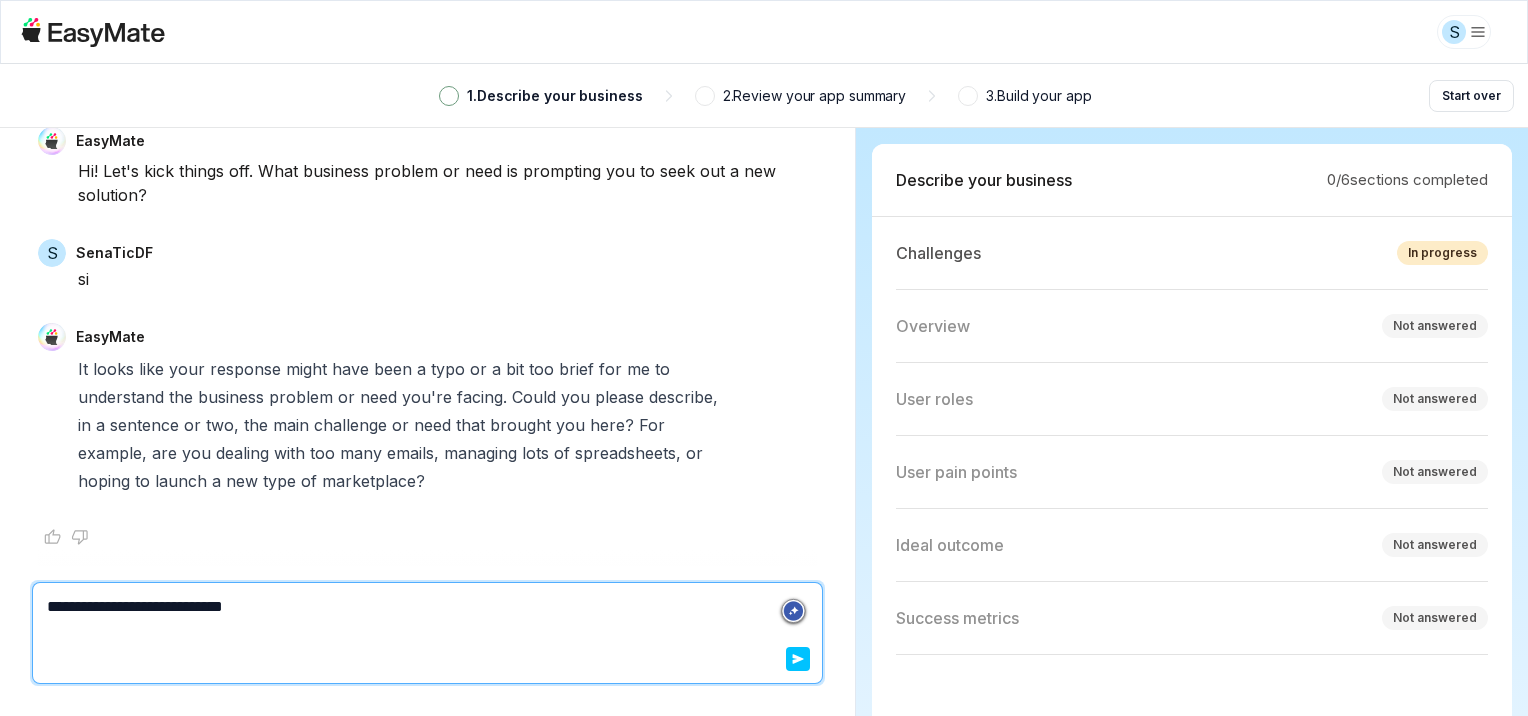 type on "*" 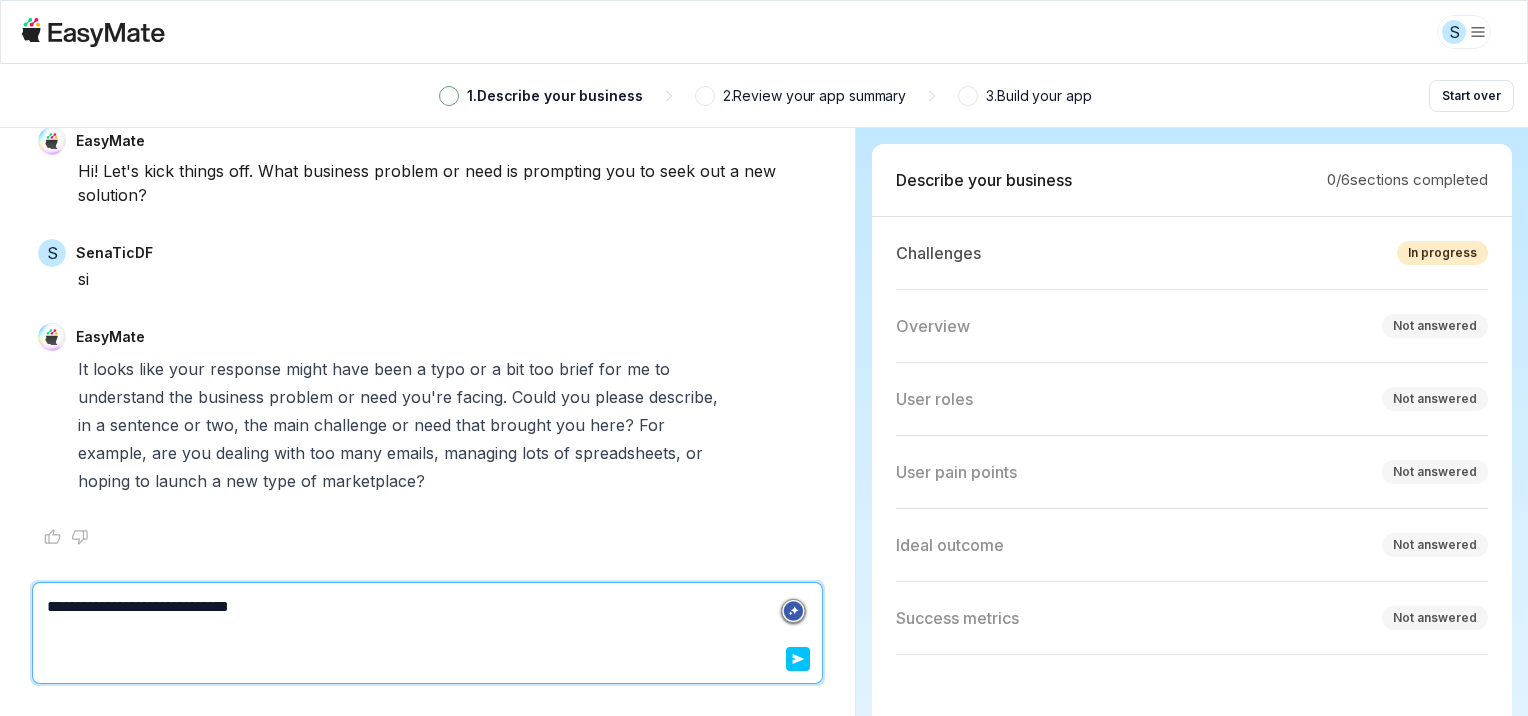 type on "*" 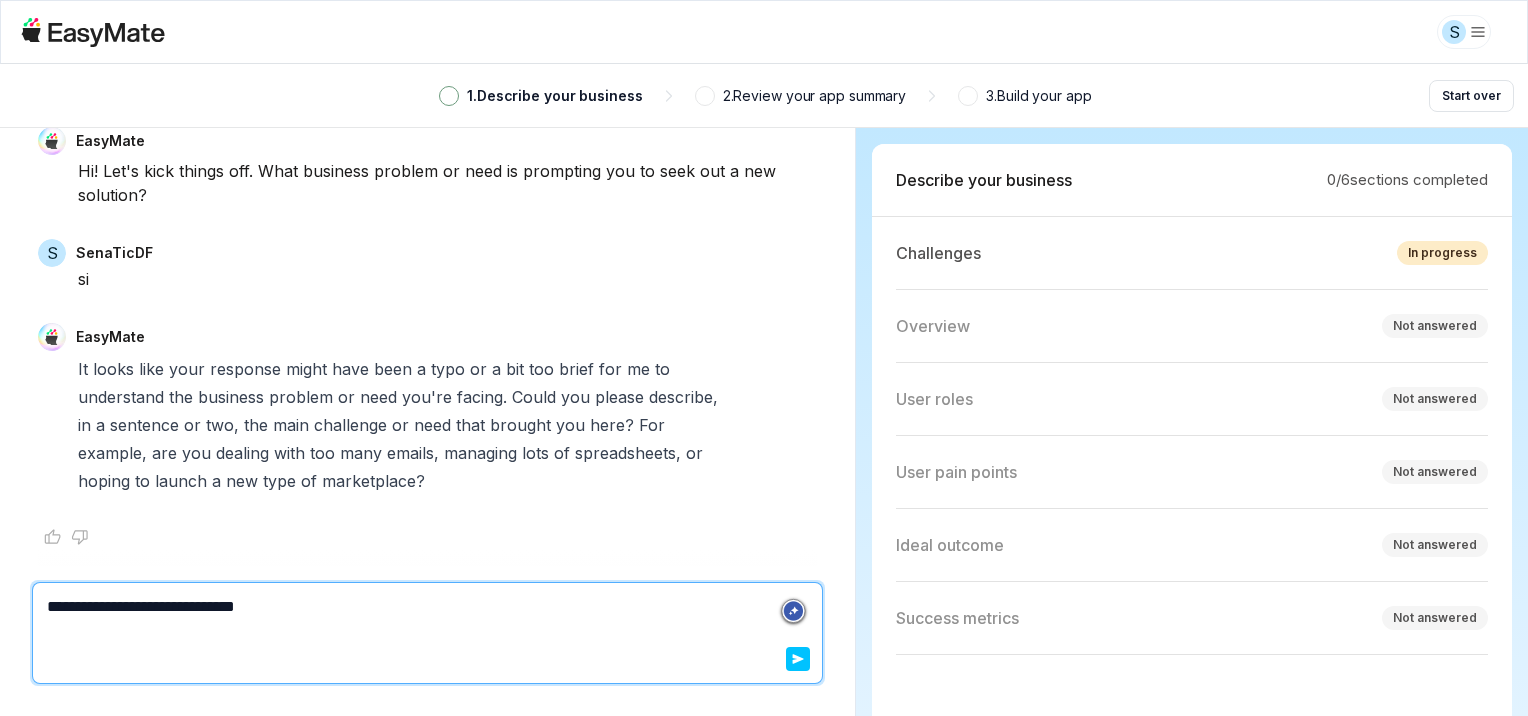 type on "*" 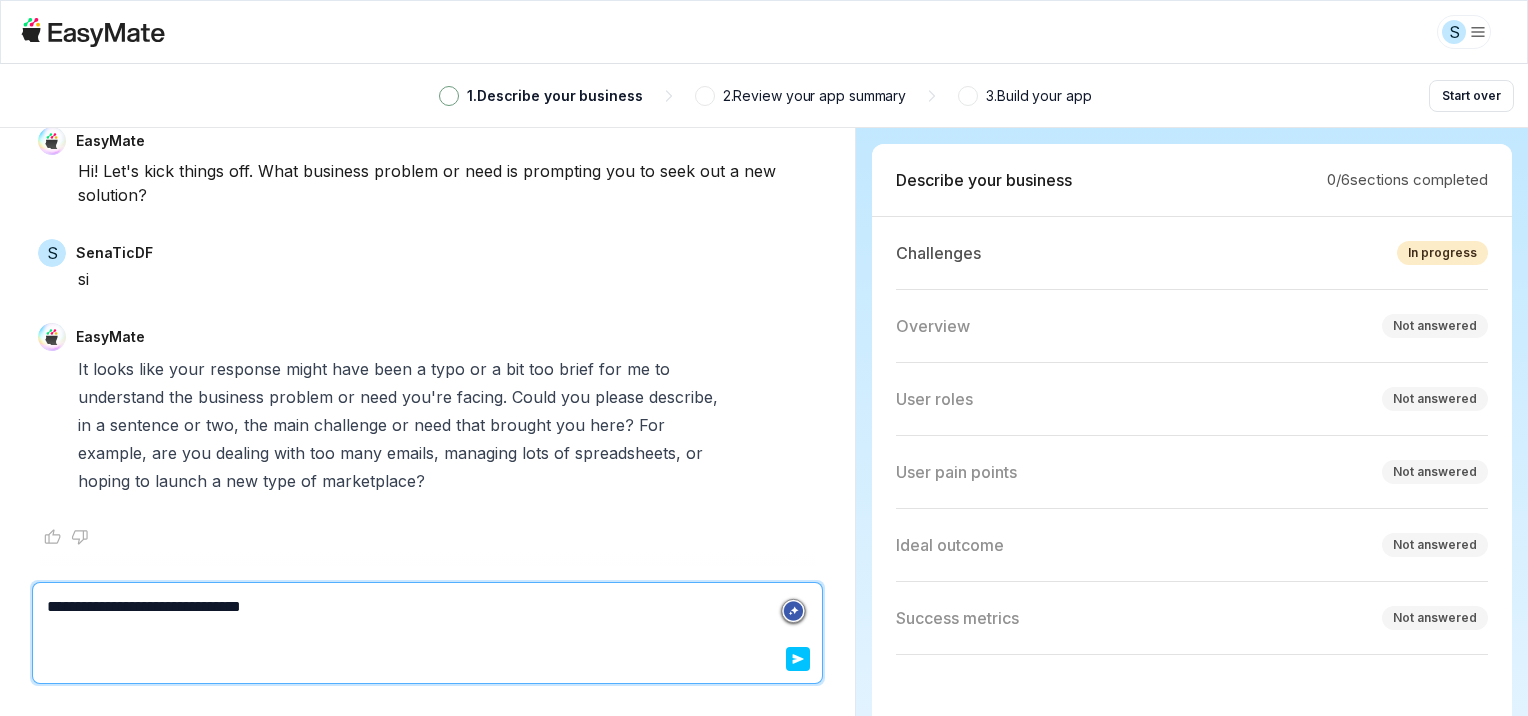 type on "*" 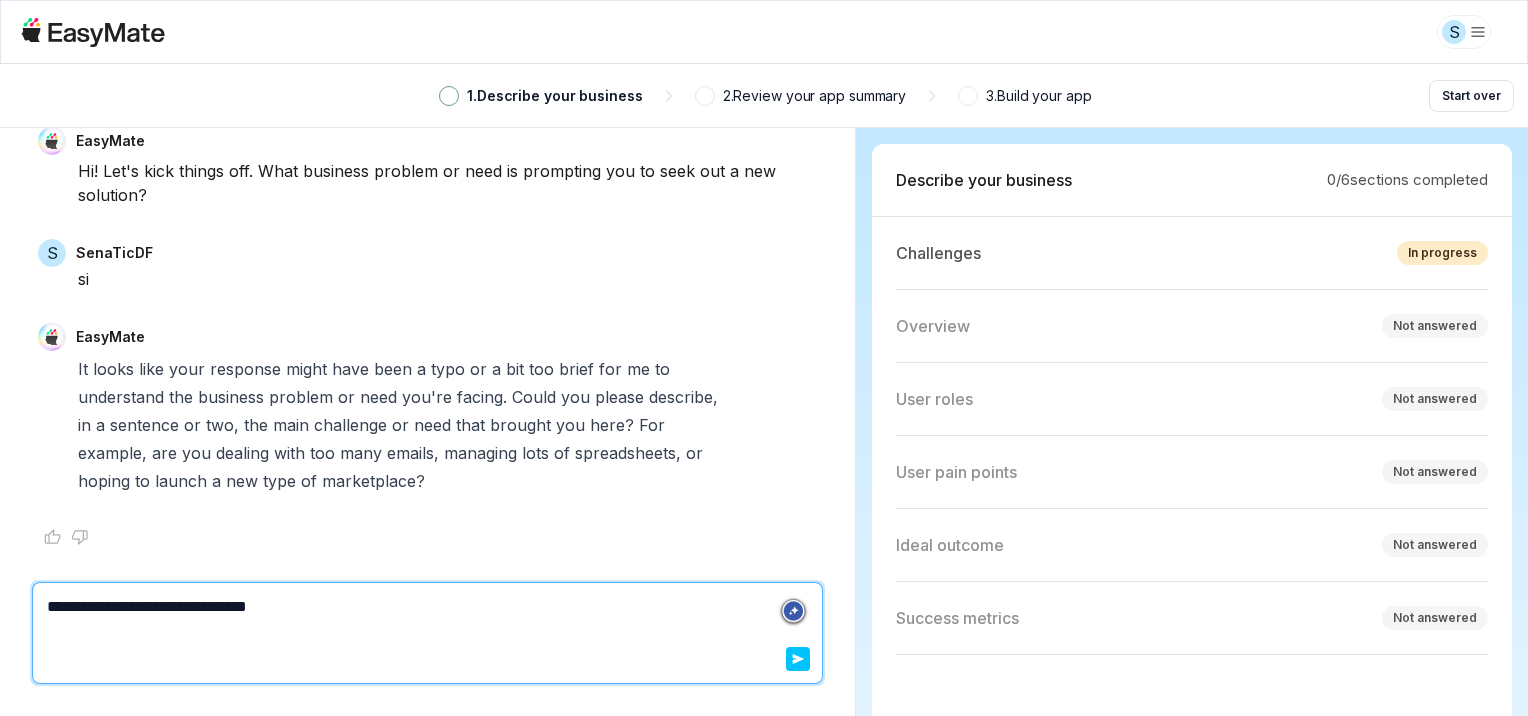 type on "*" 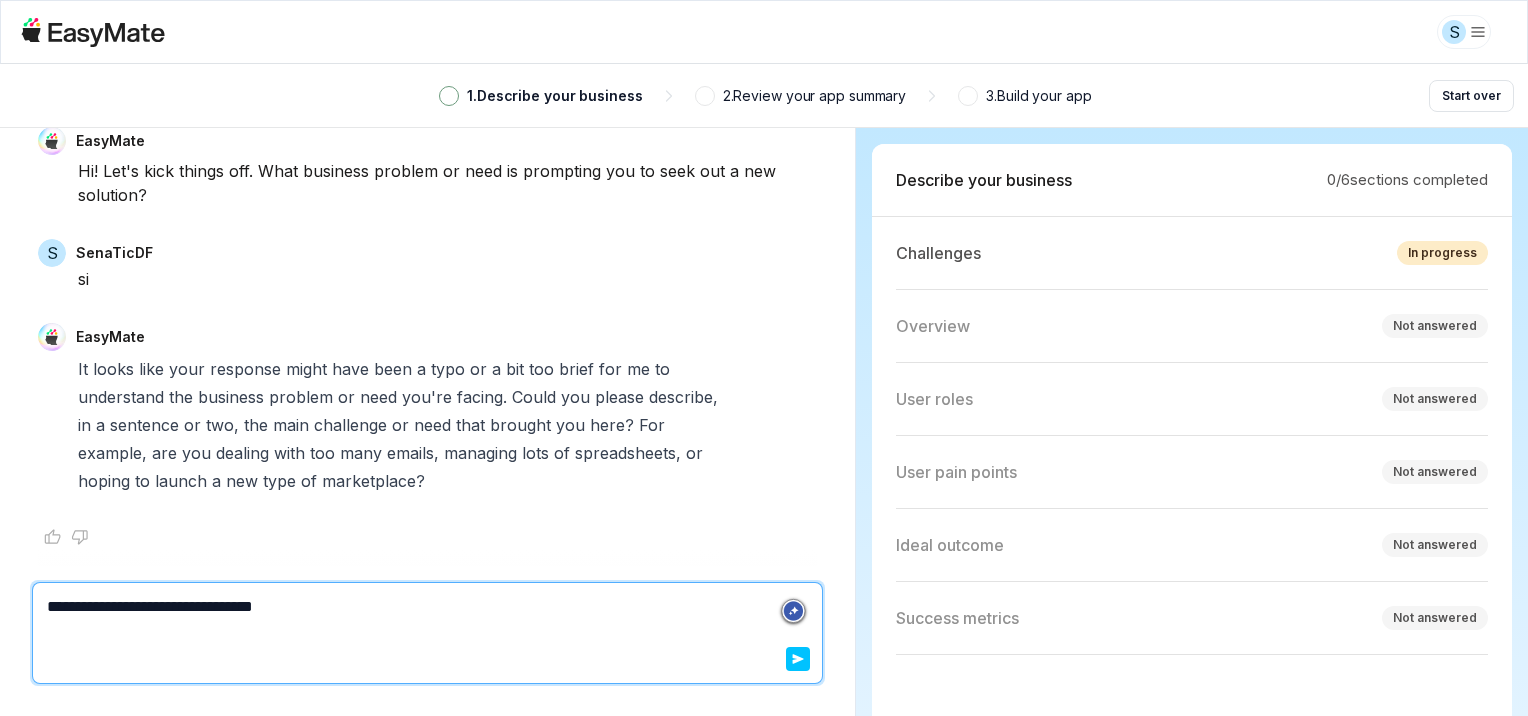 type on "*" 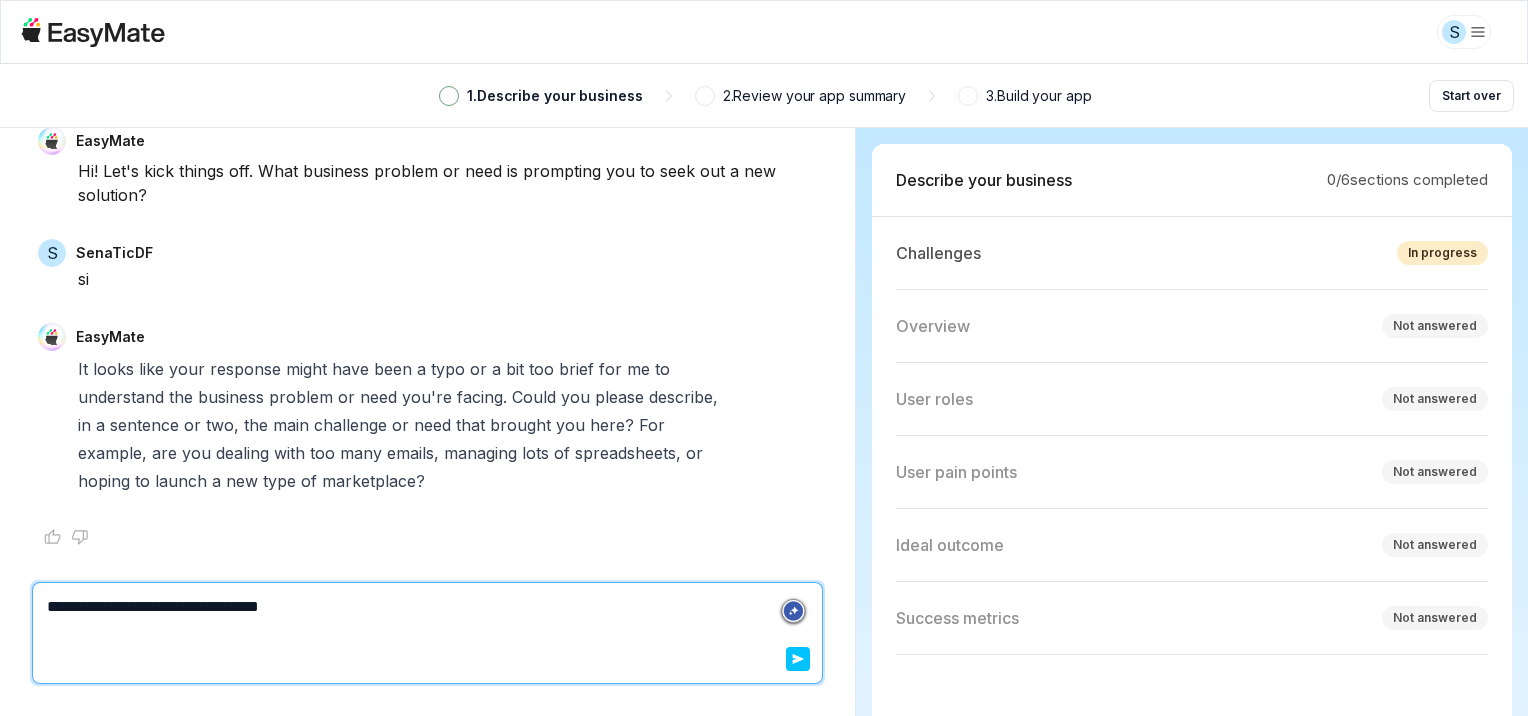 type on "*" 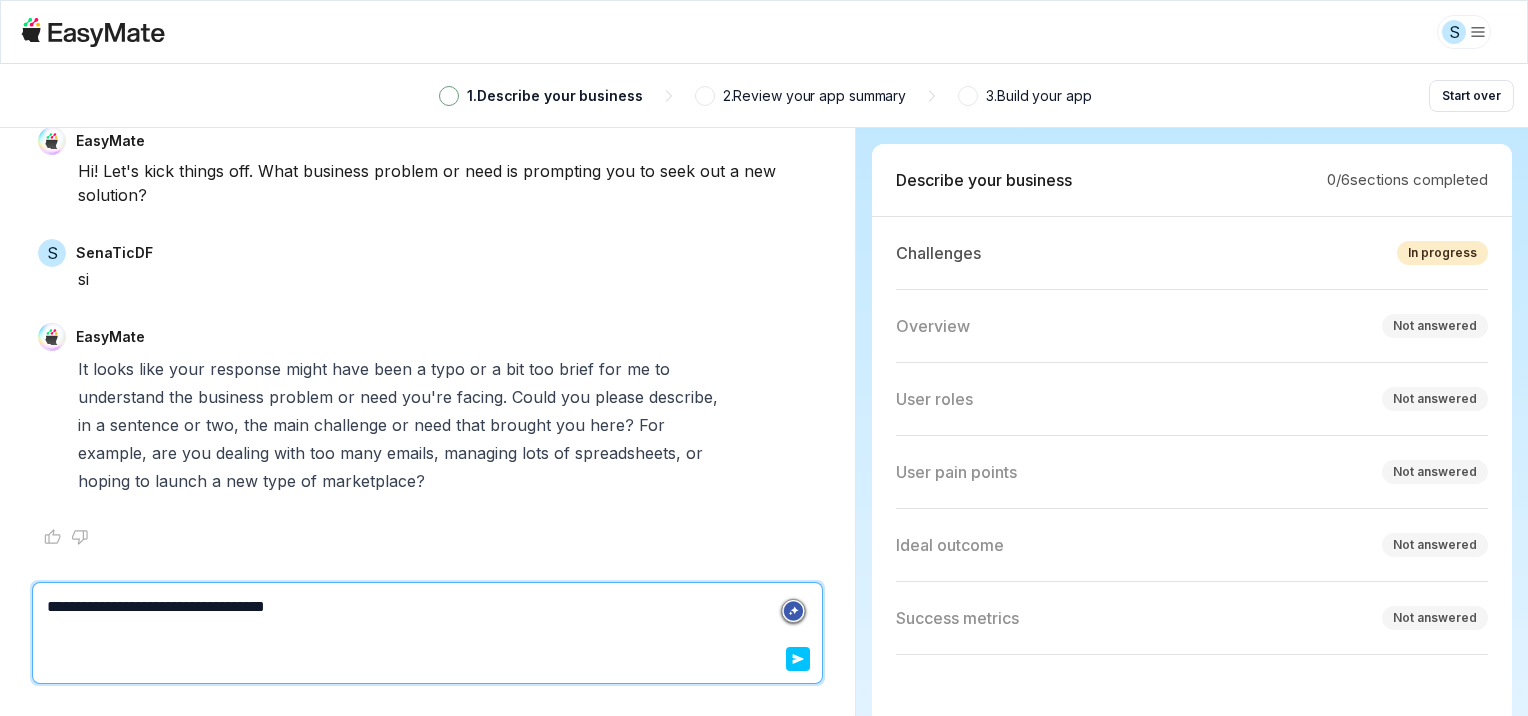 type on "*" 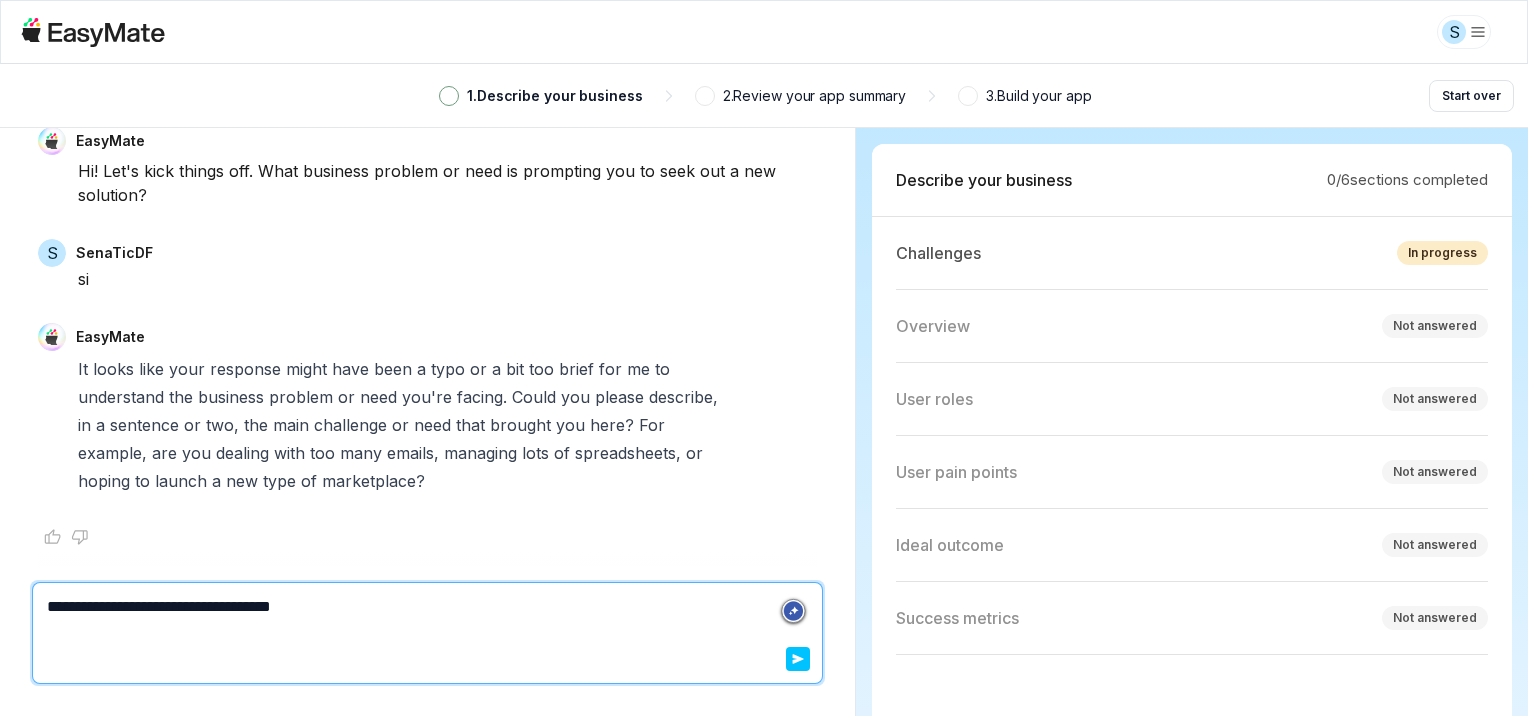 type on "*" 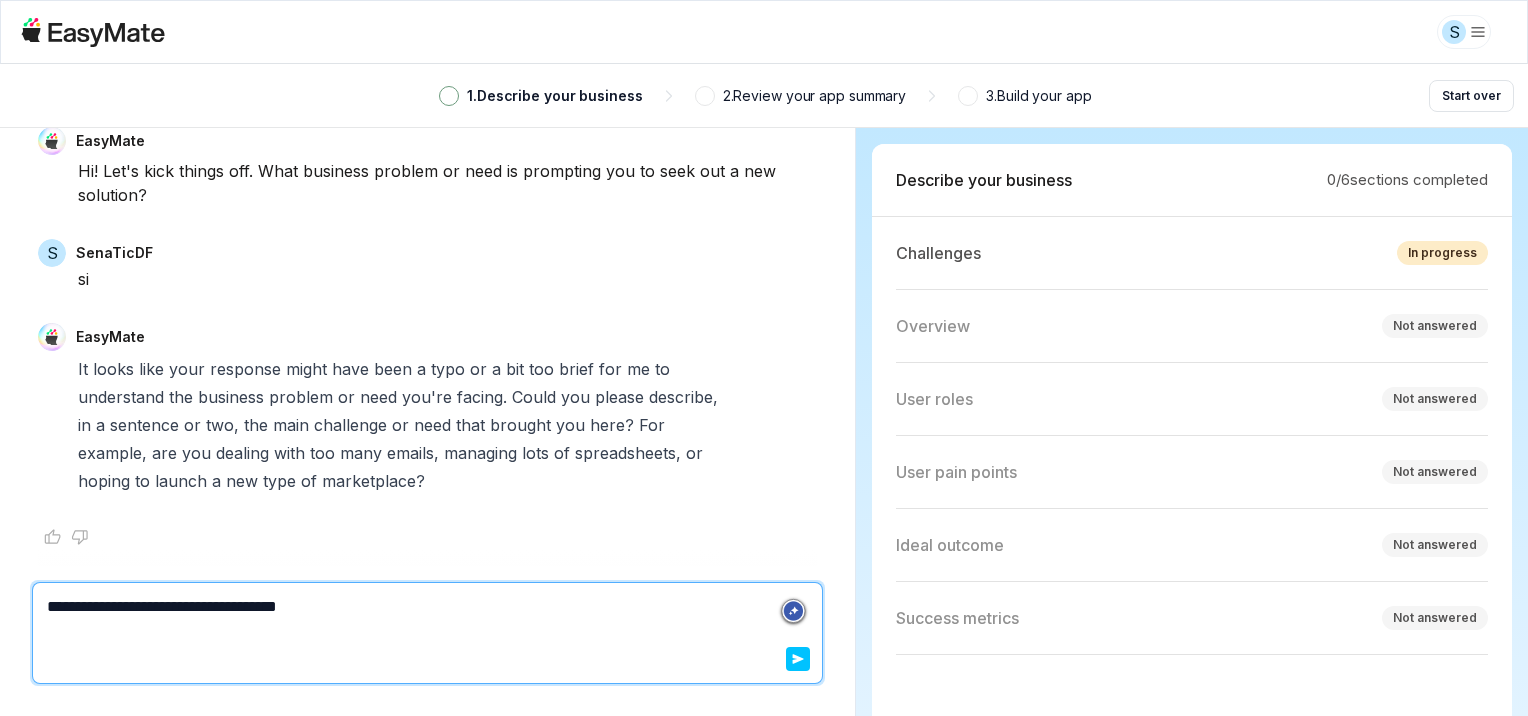 type on "*" 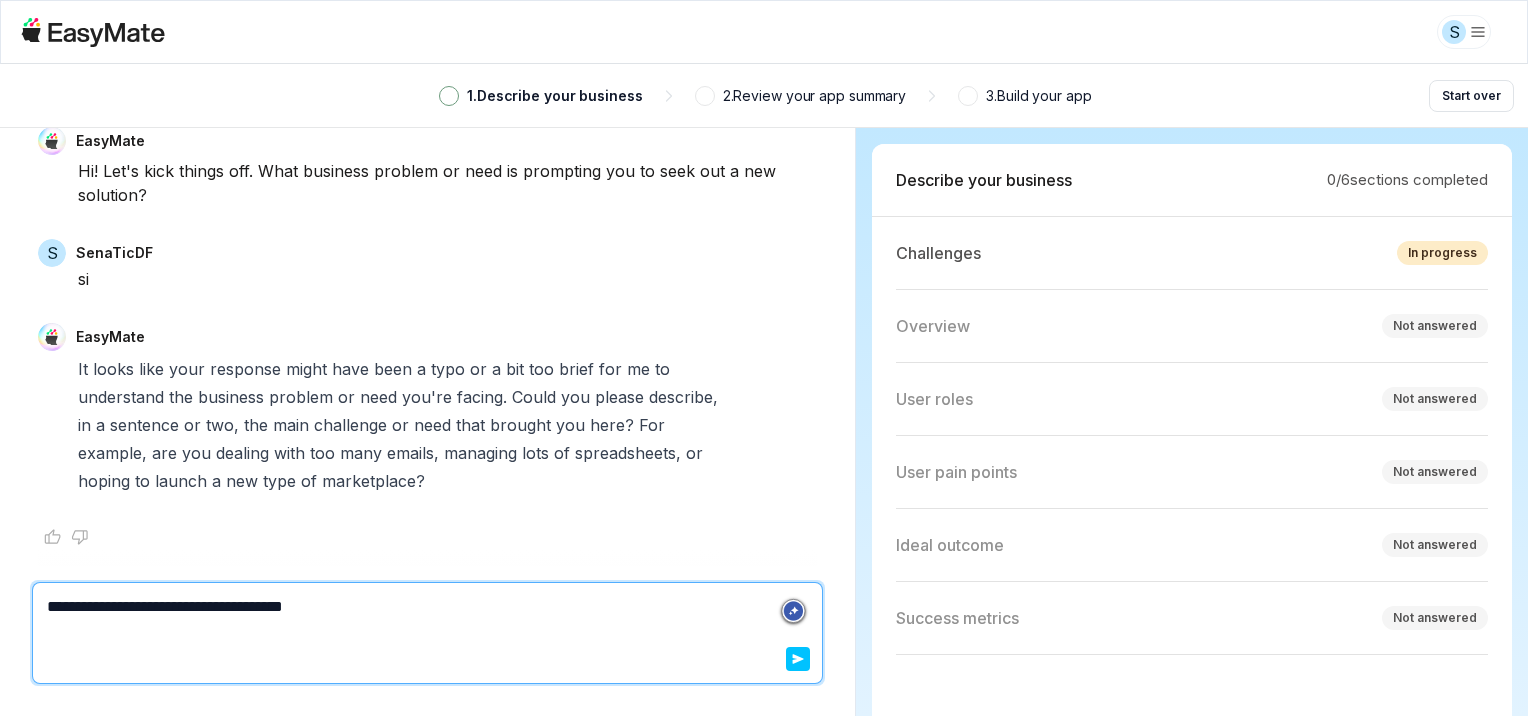 type on "*" 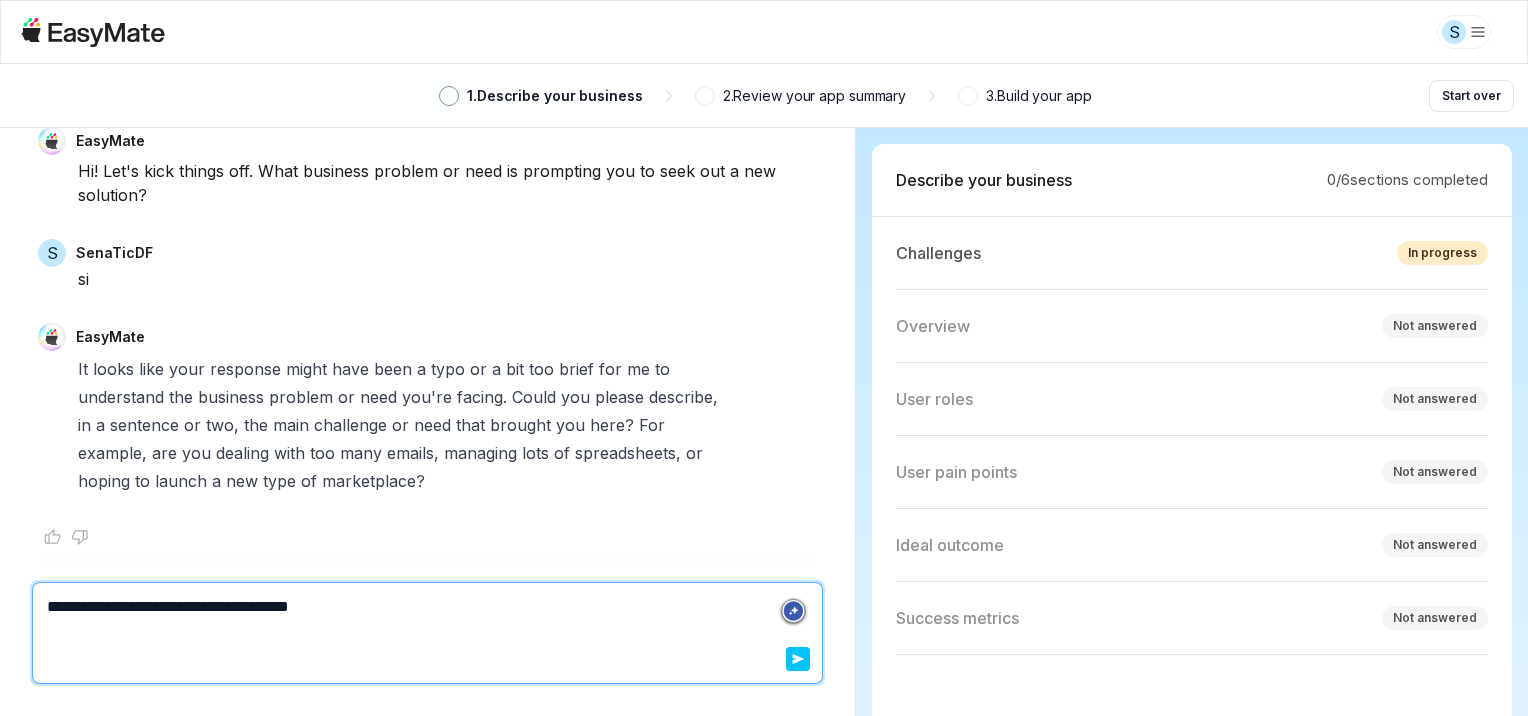 type on "*" 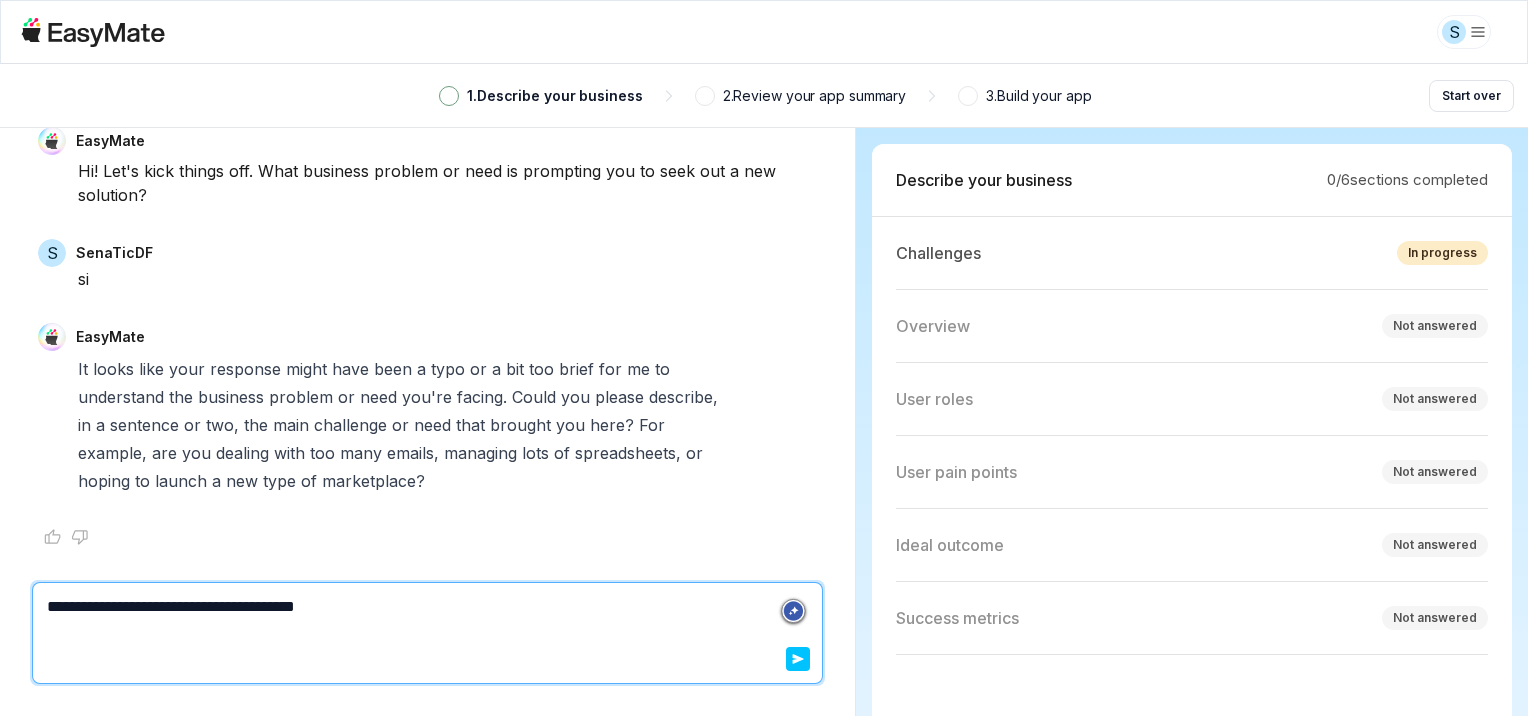 type on "*" 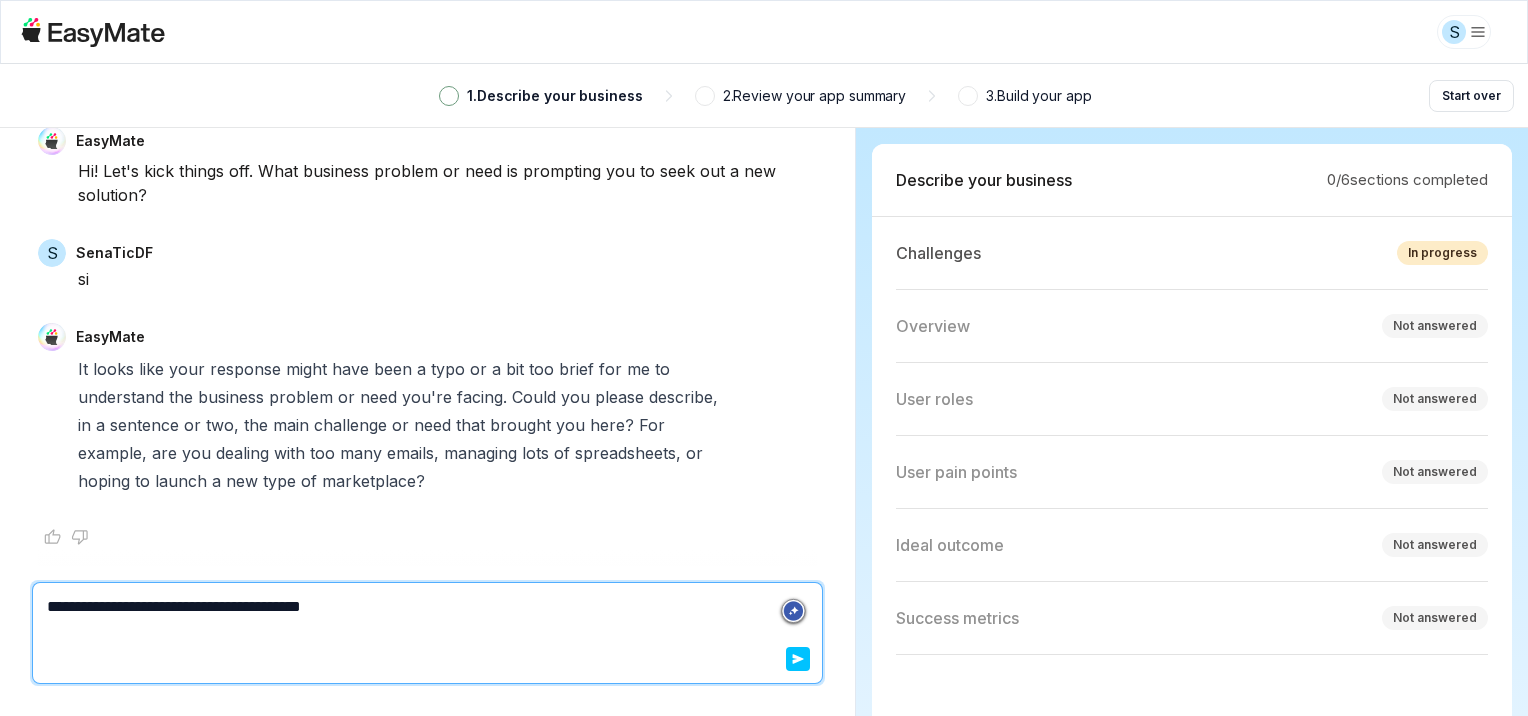 type on "*" 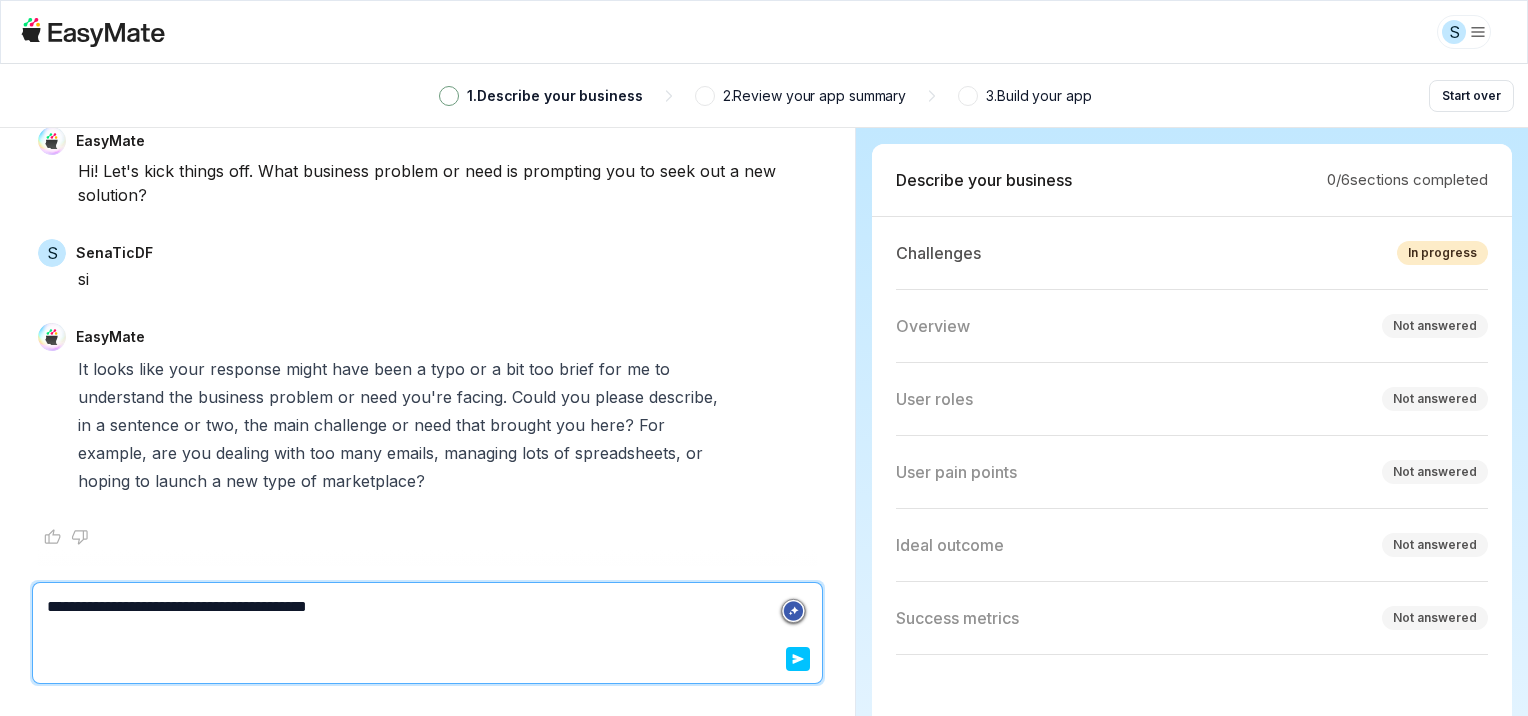type on "*" 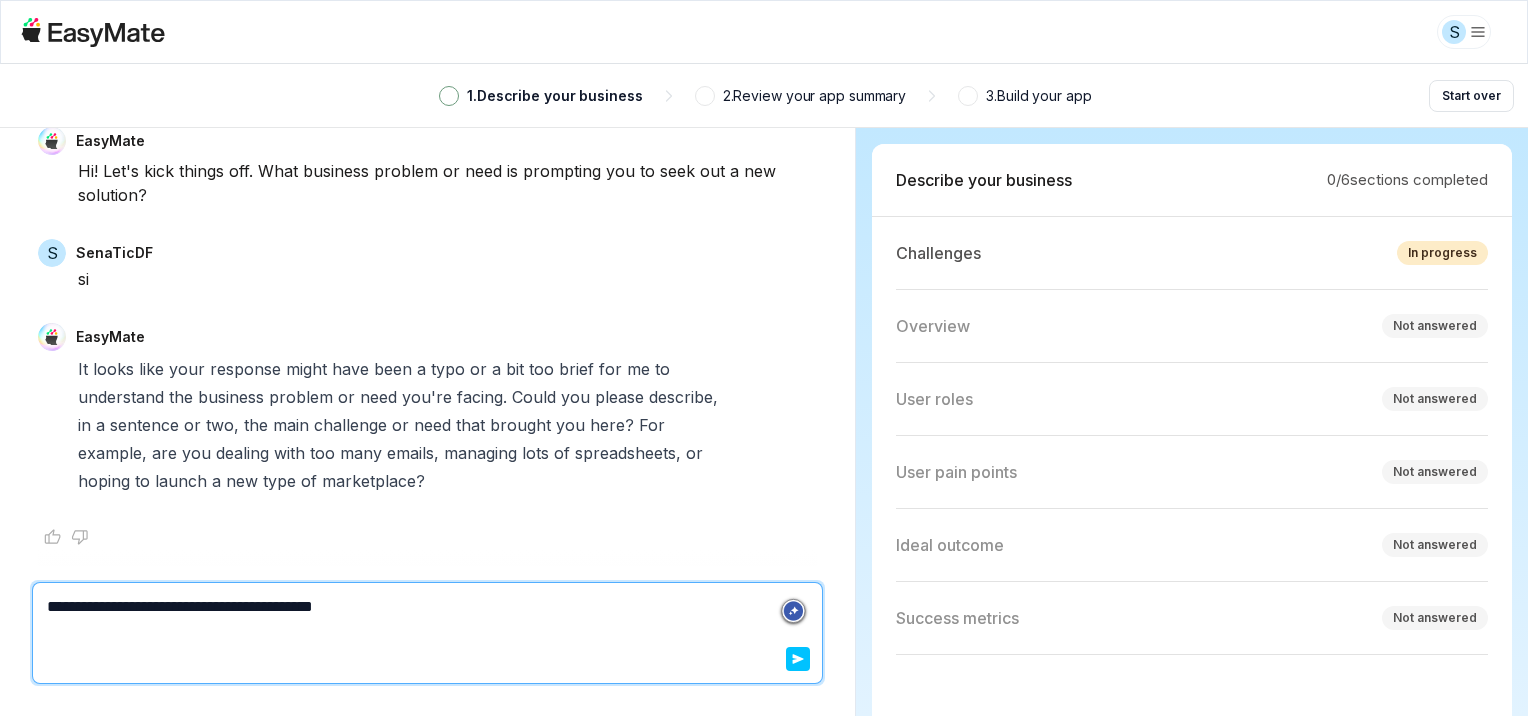 type on "*" 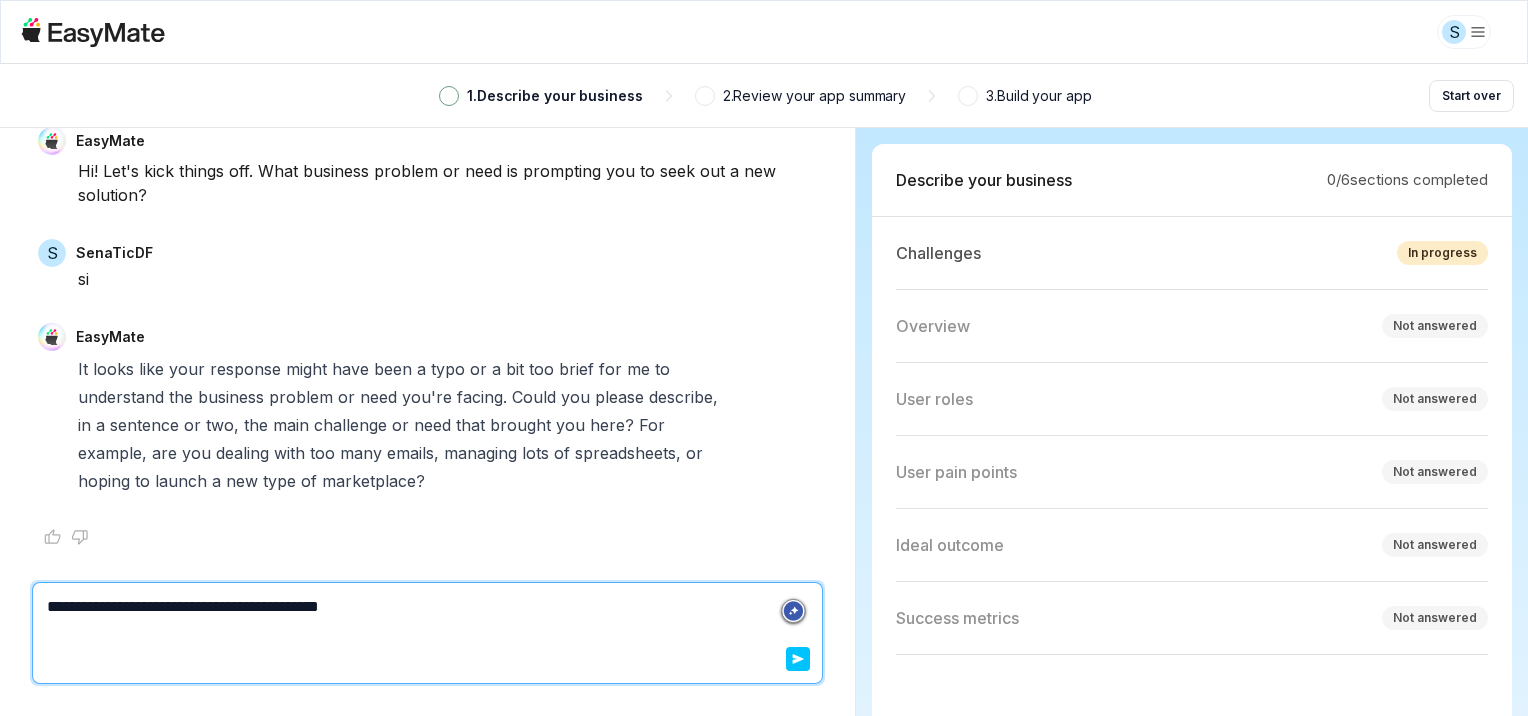 type on "*" 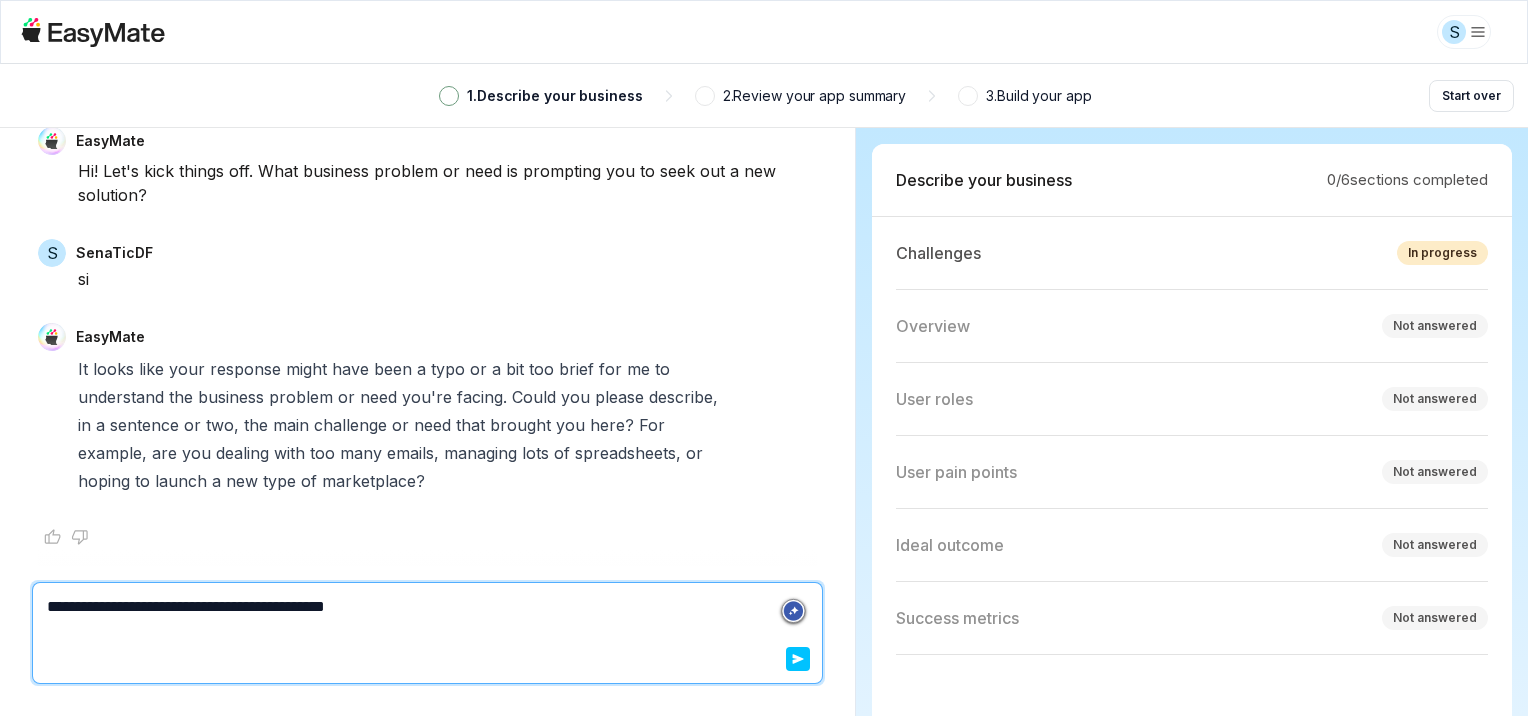type on "*" 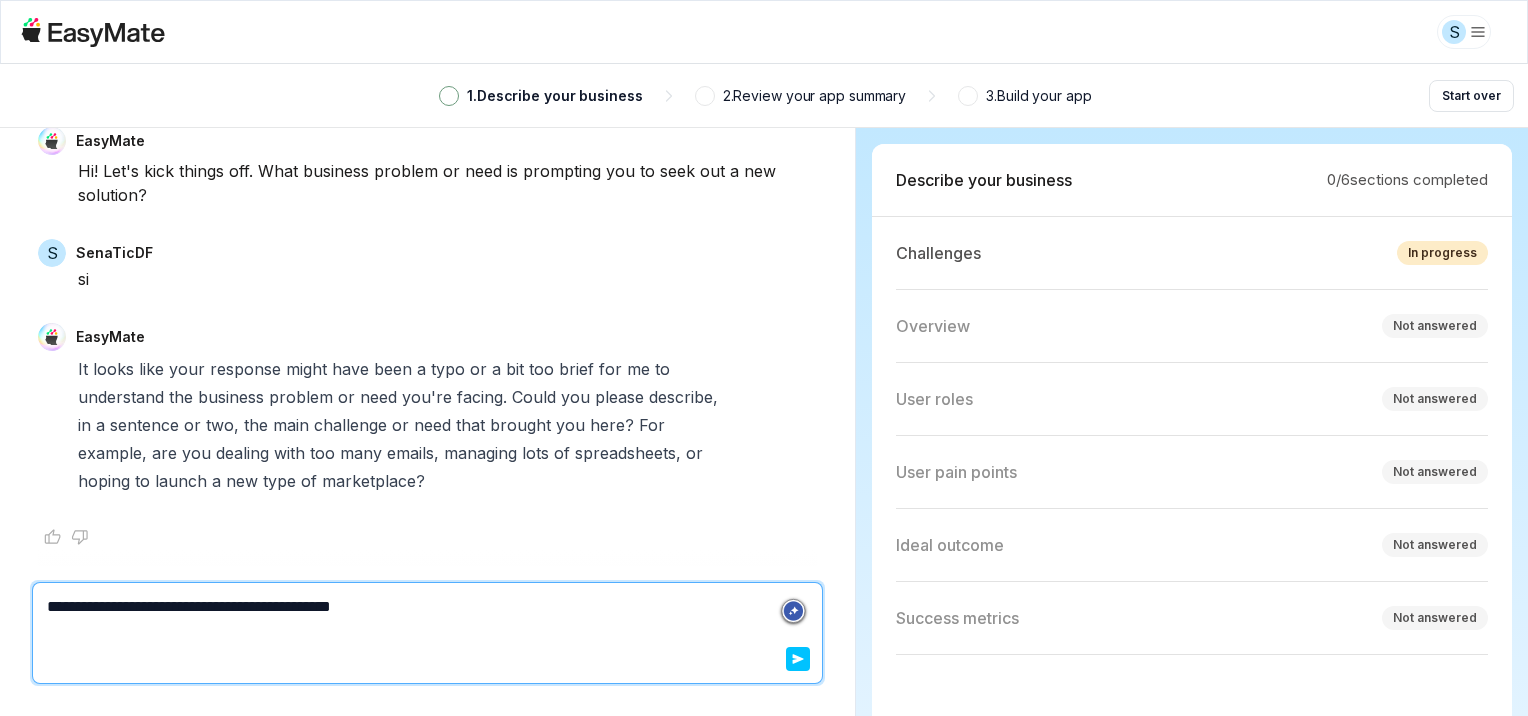 type on "*" 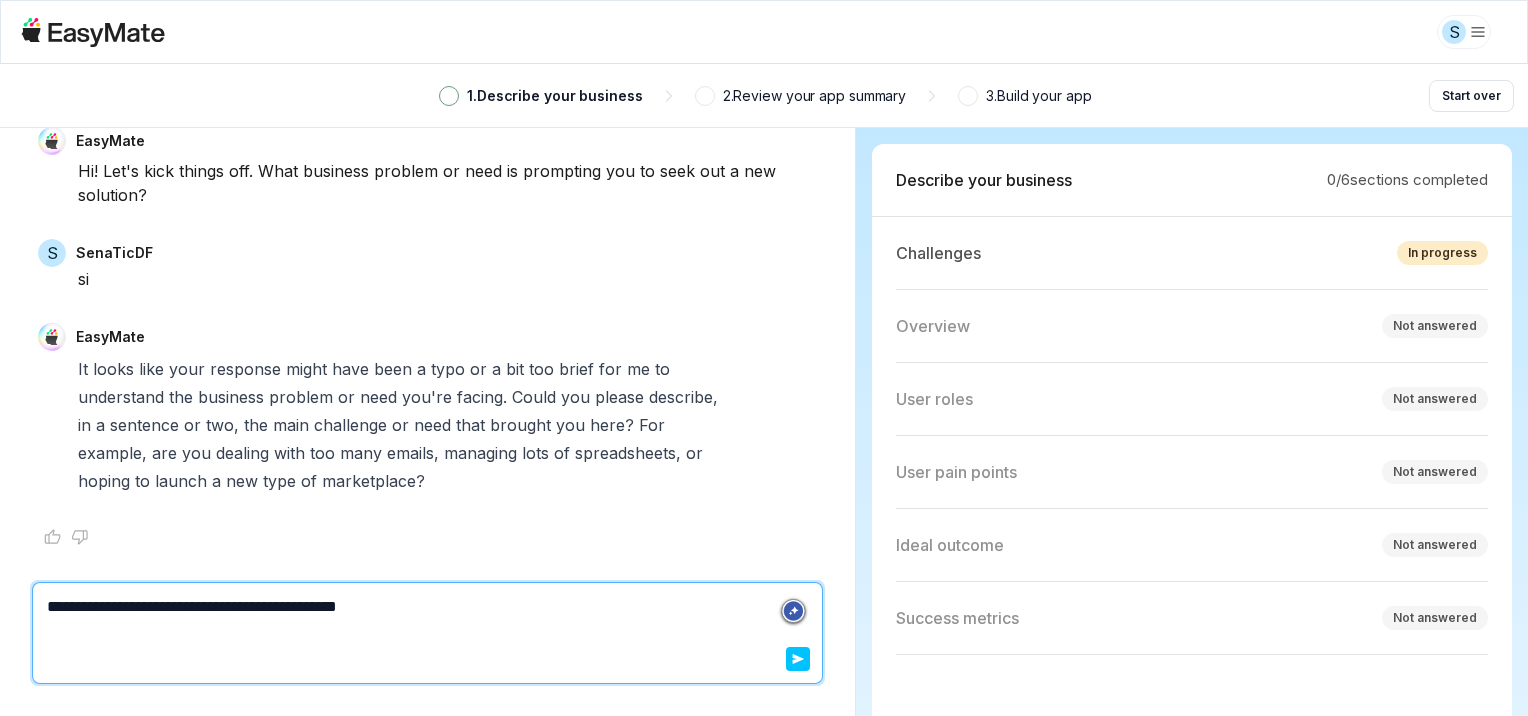 type on "*" 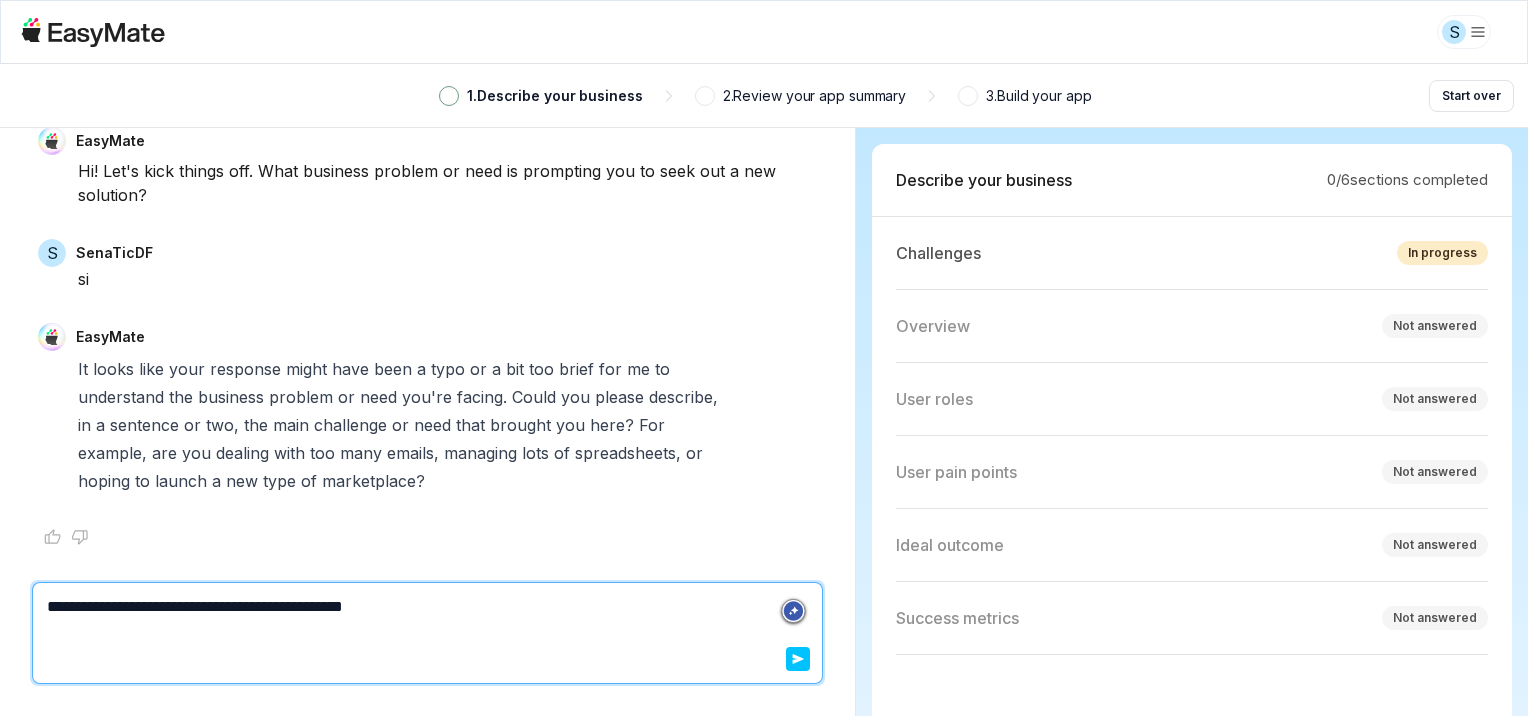 type on "*" 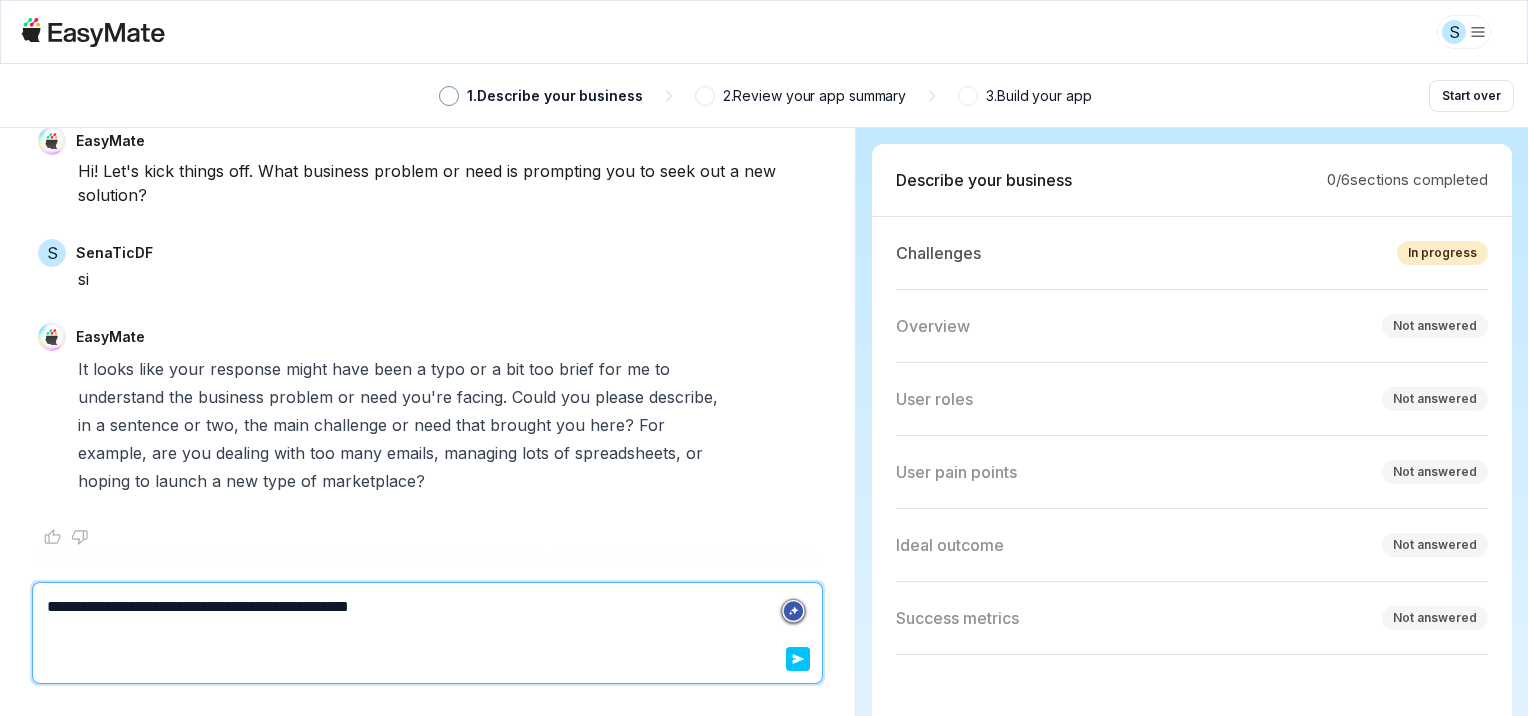 type on "*" 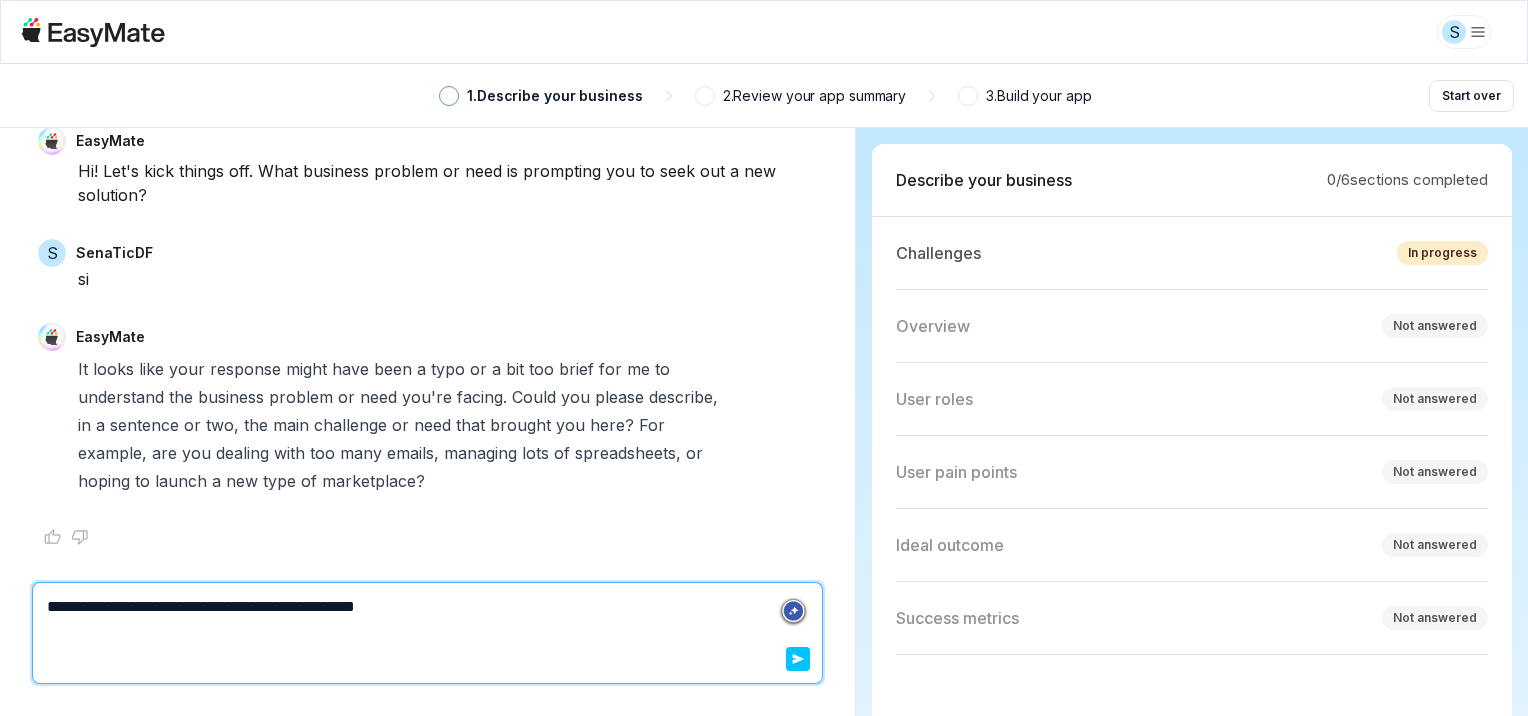 type on "*" 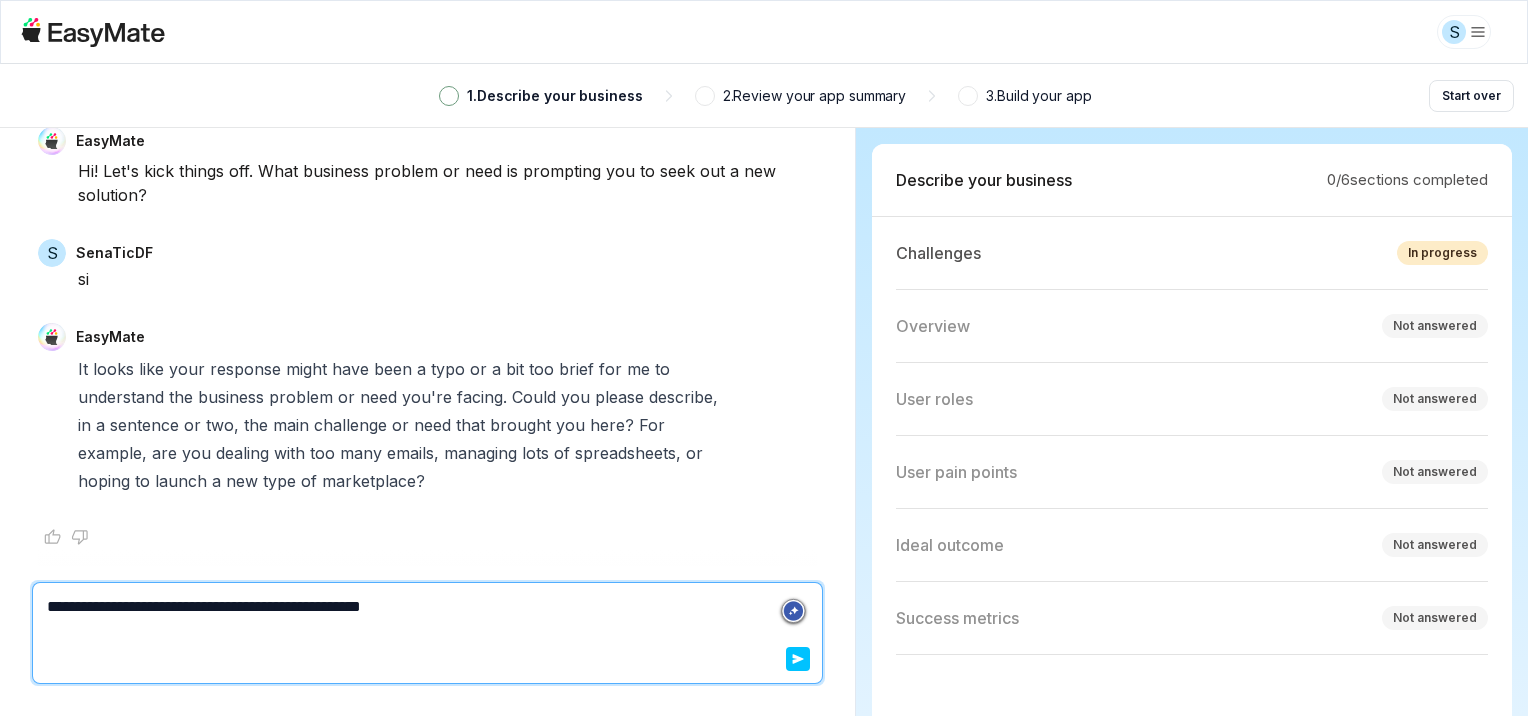 type on "*" 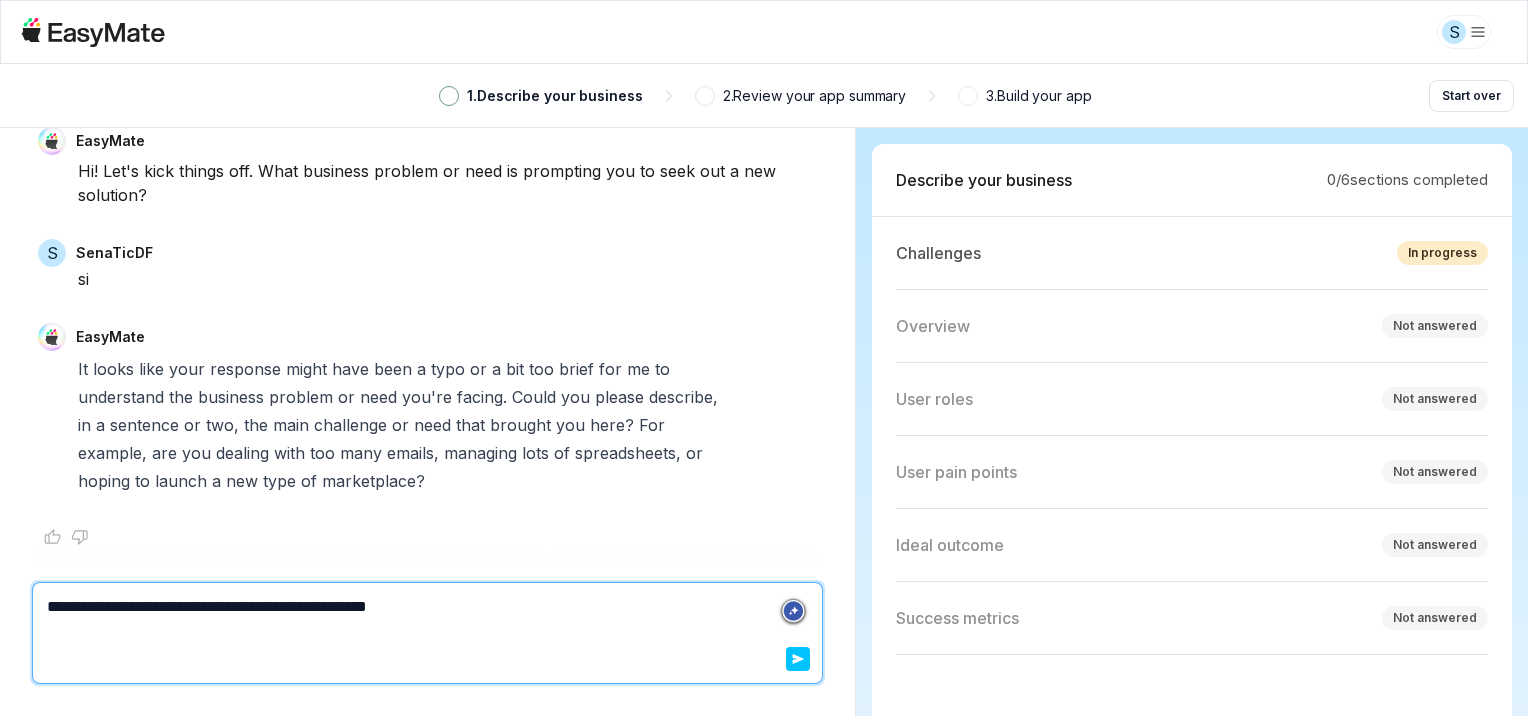 type on "*" 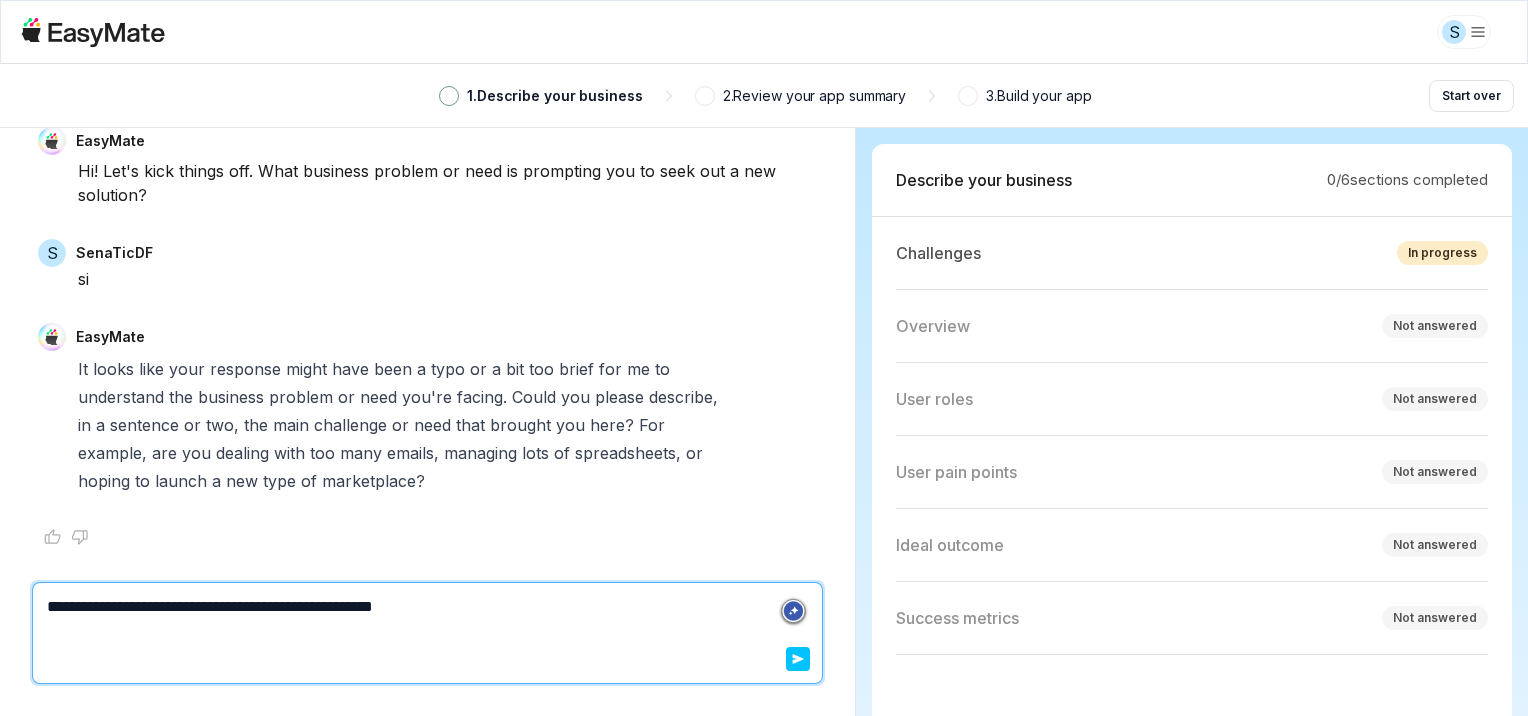 type on "*" 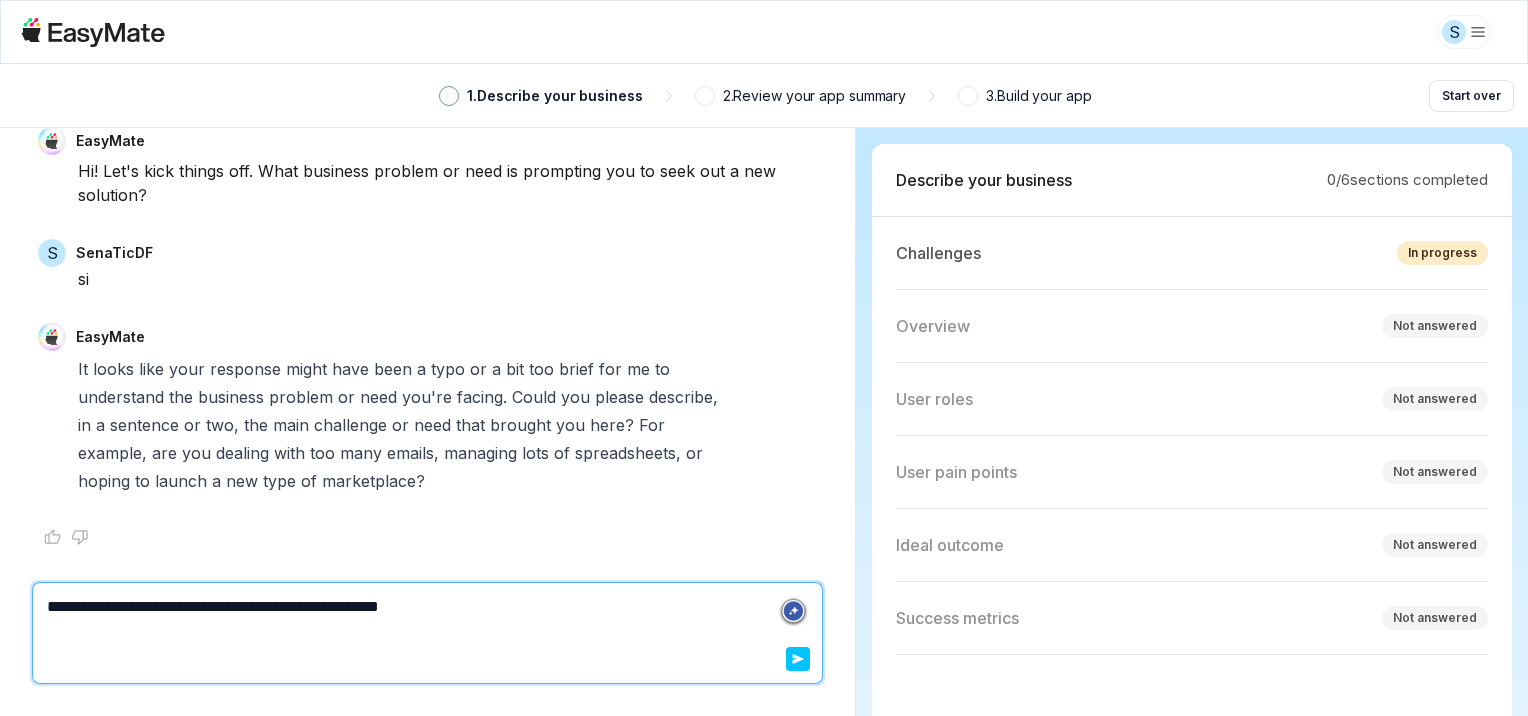 type on "*" 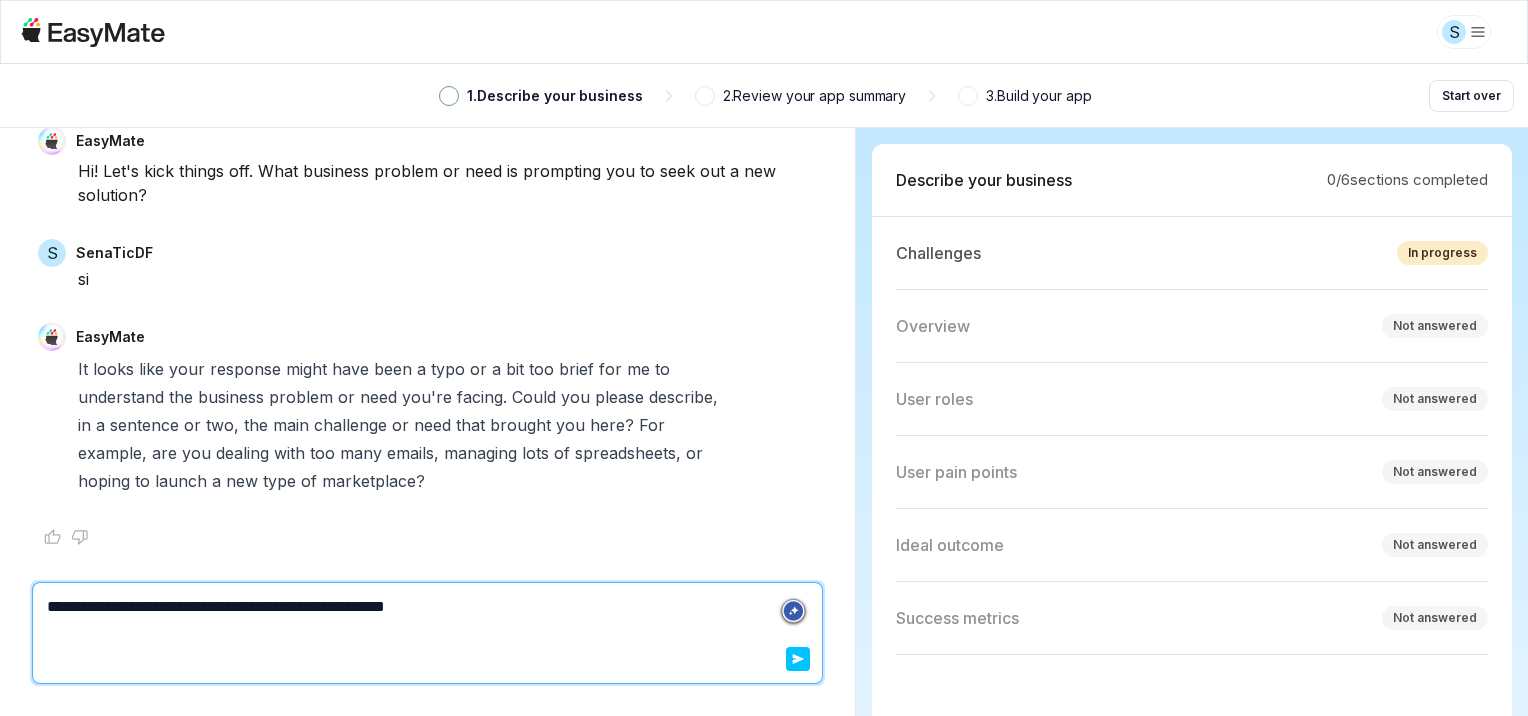 type on "*" 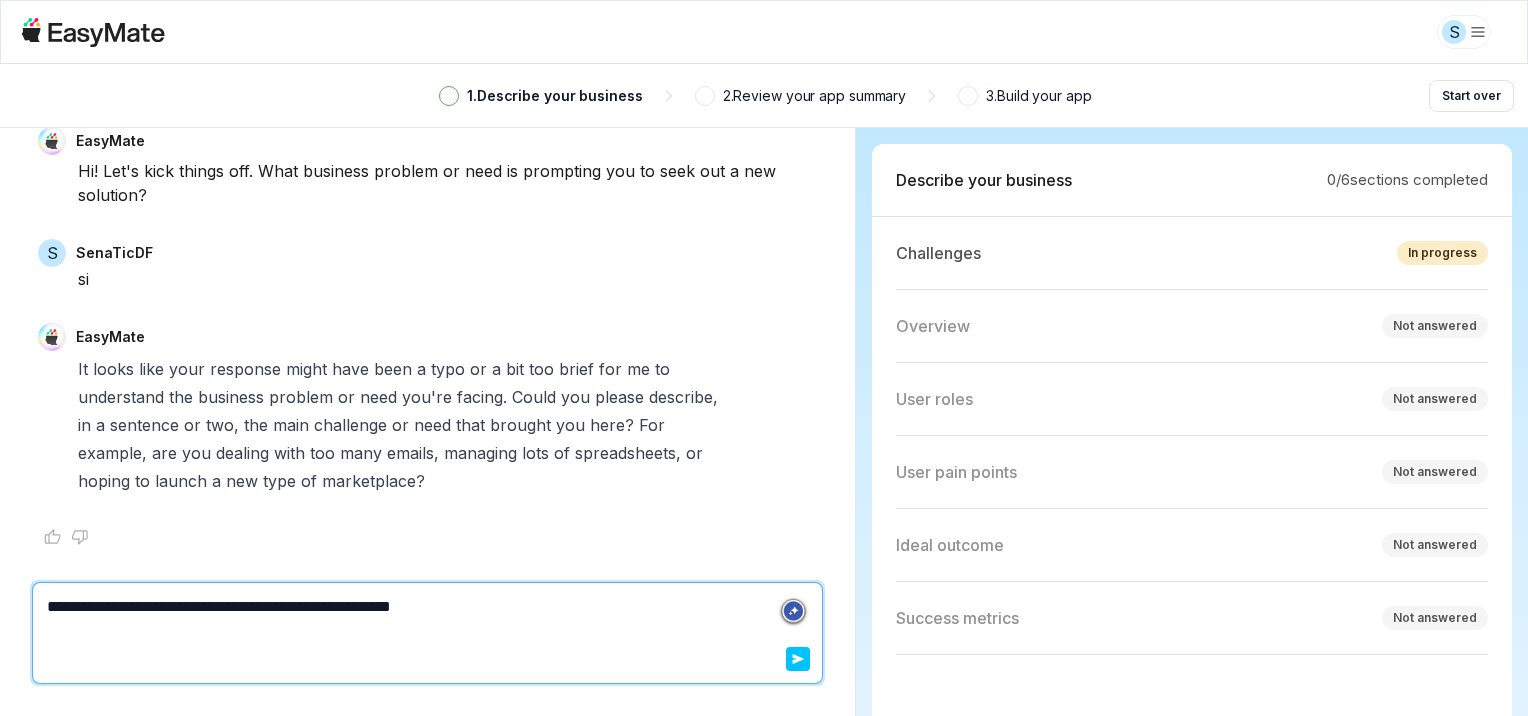 type on "*" 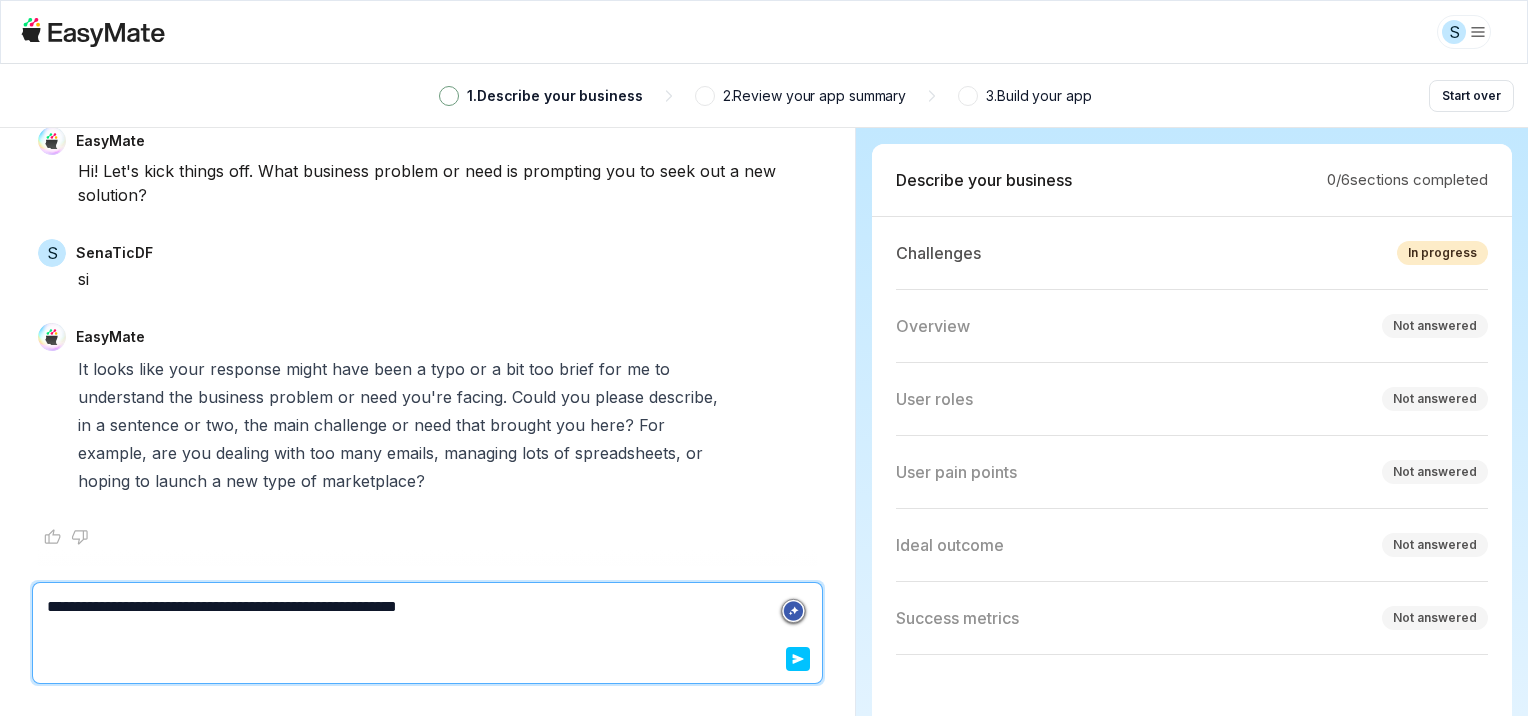 type on "*" 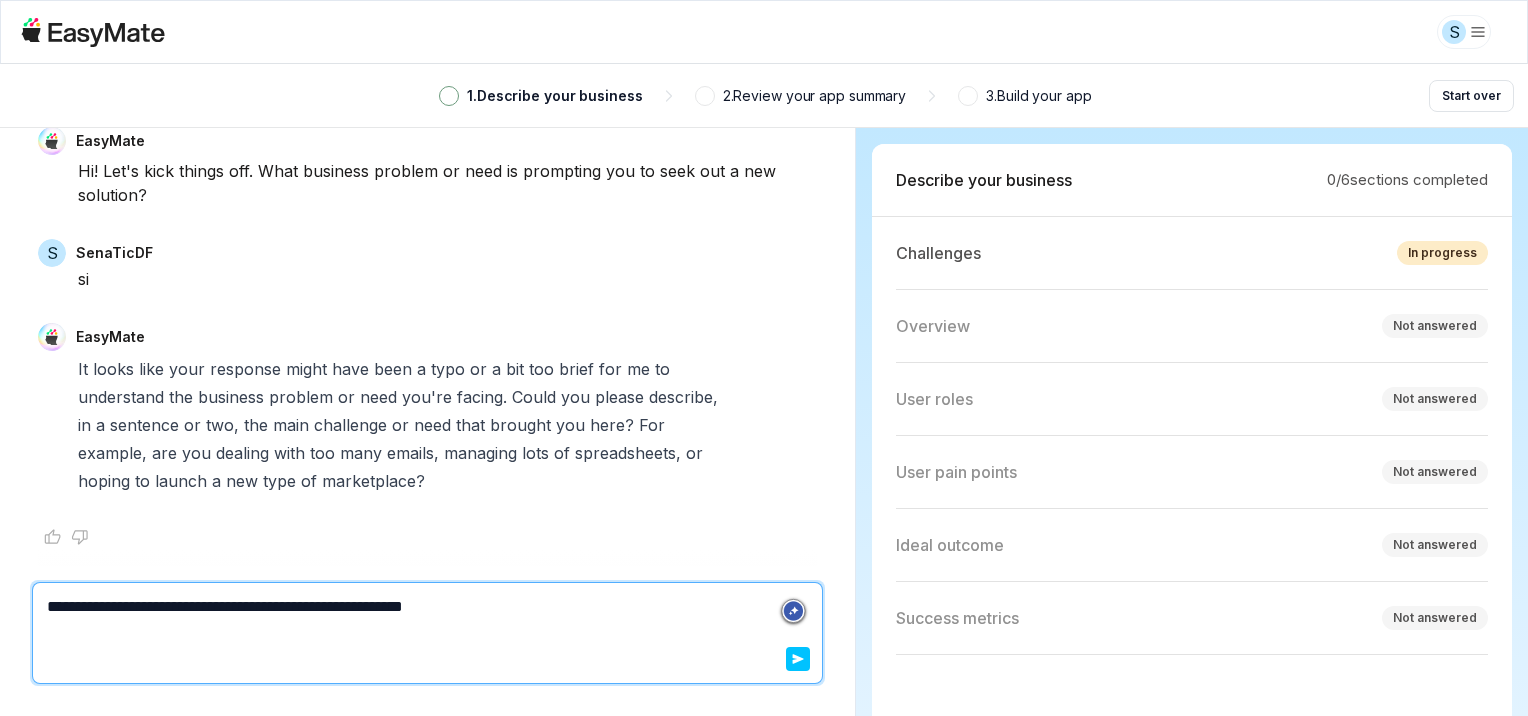 type on "*" 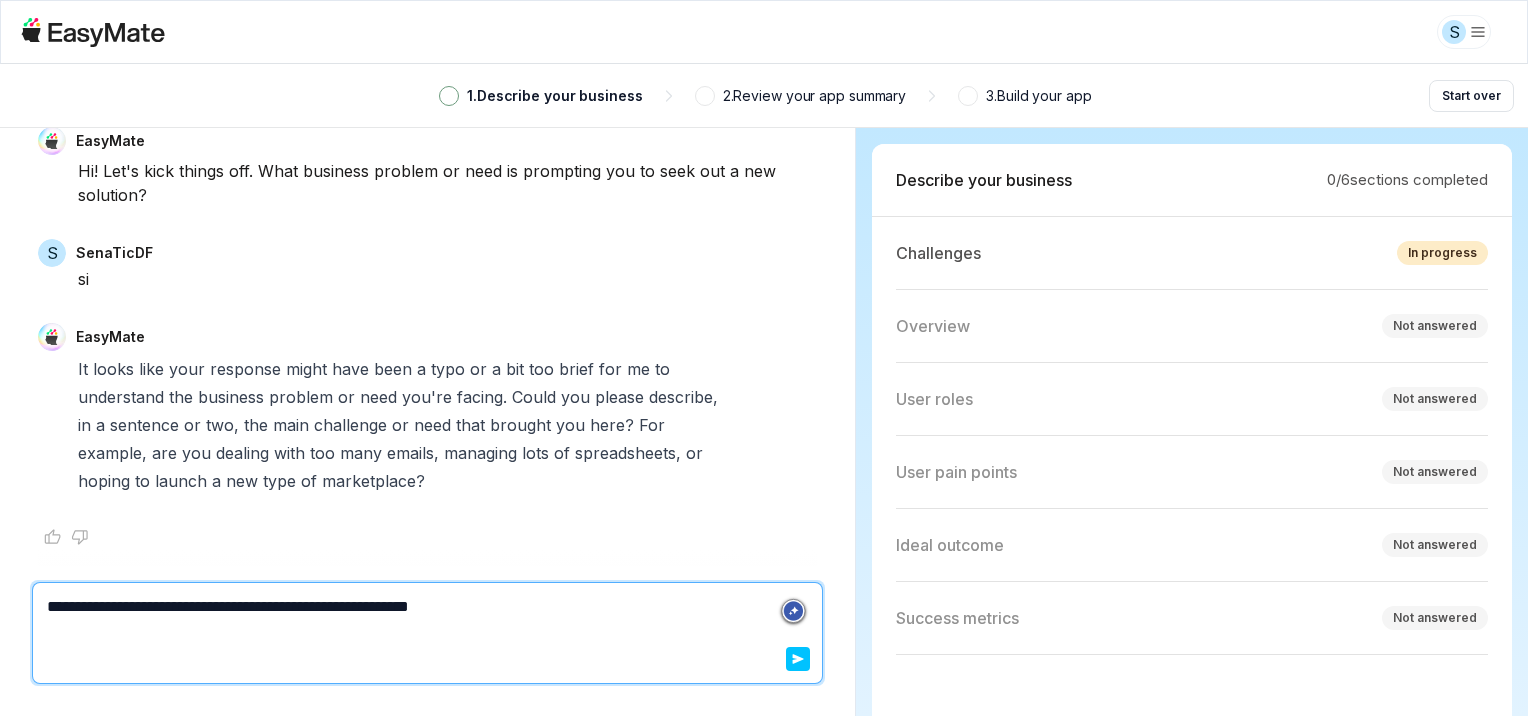 type on "*" 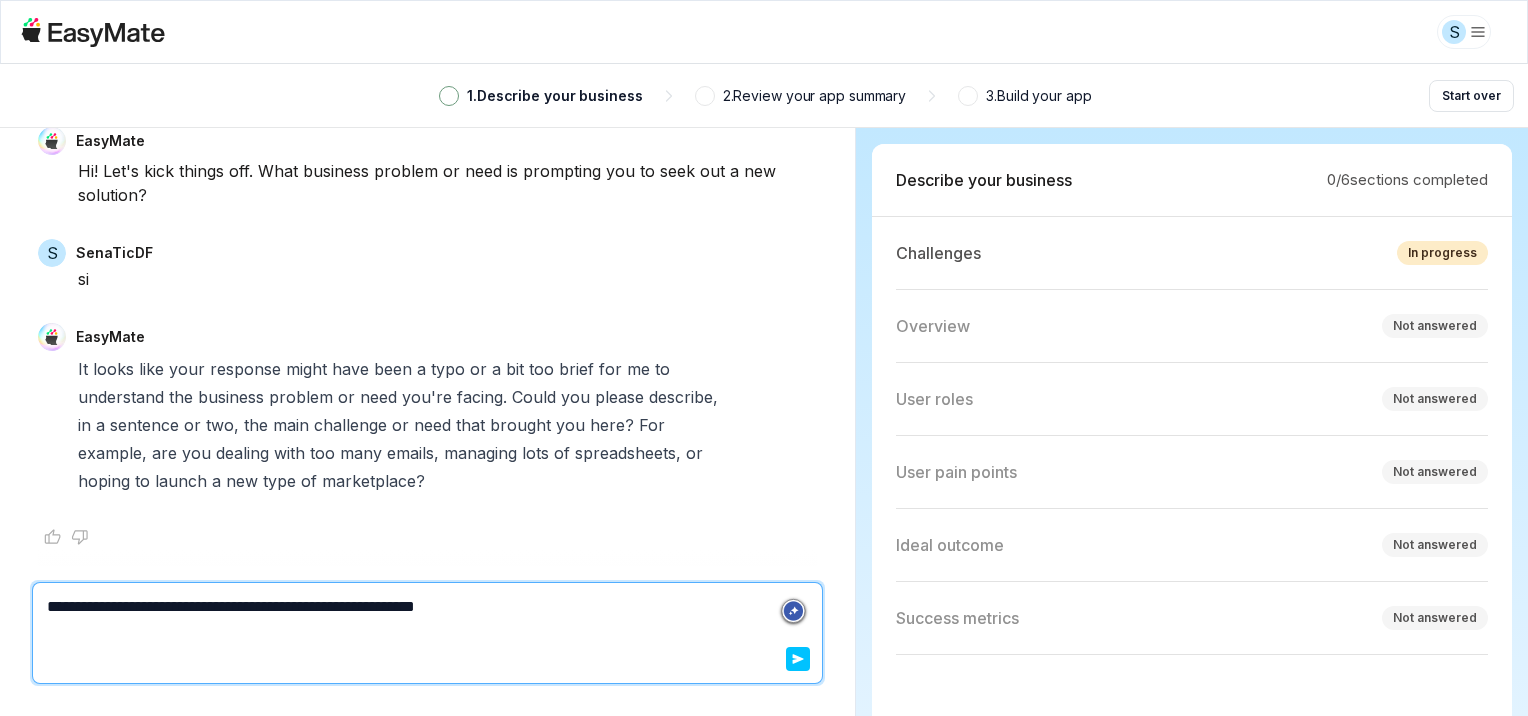 type on "*" 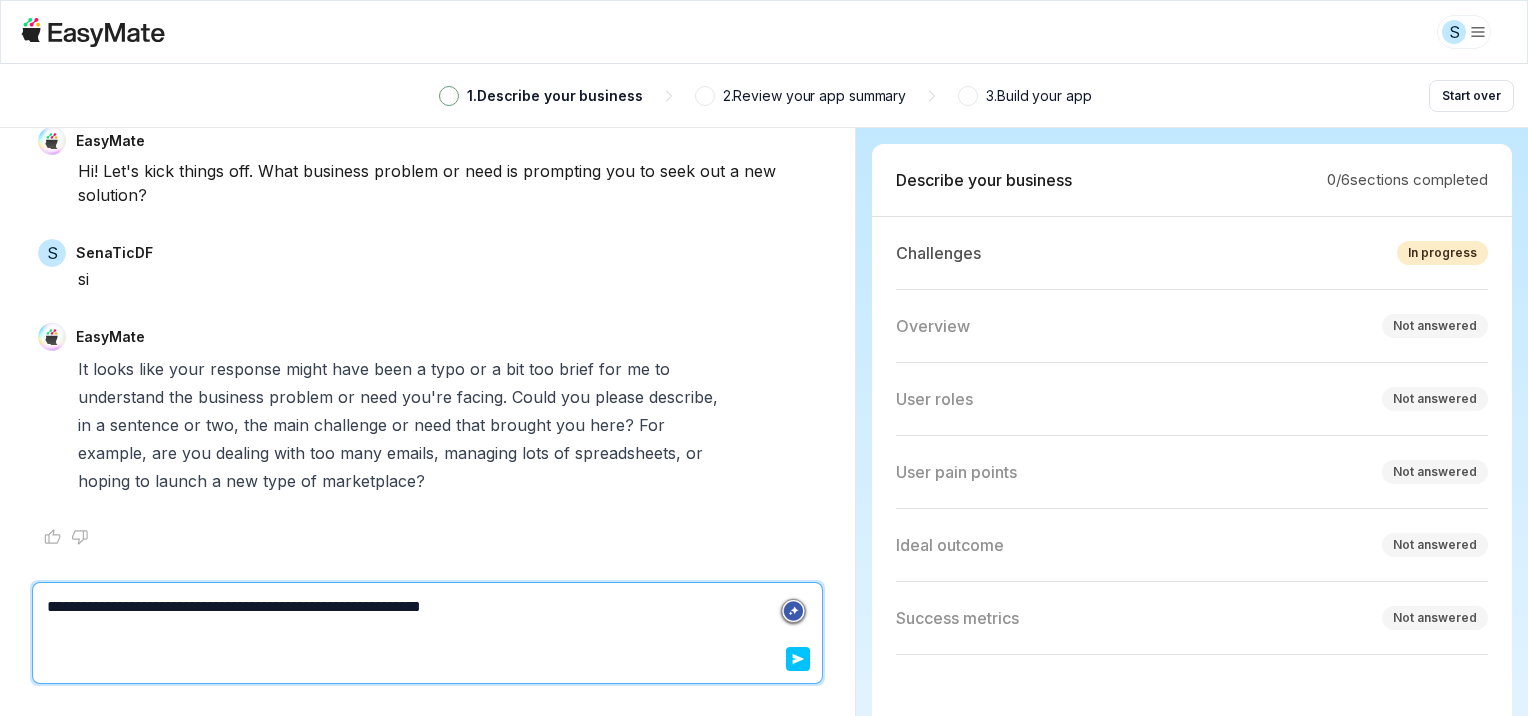 type on "*" 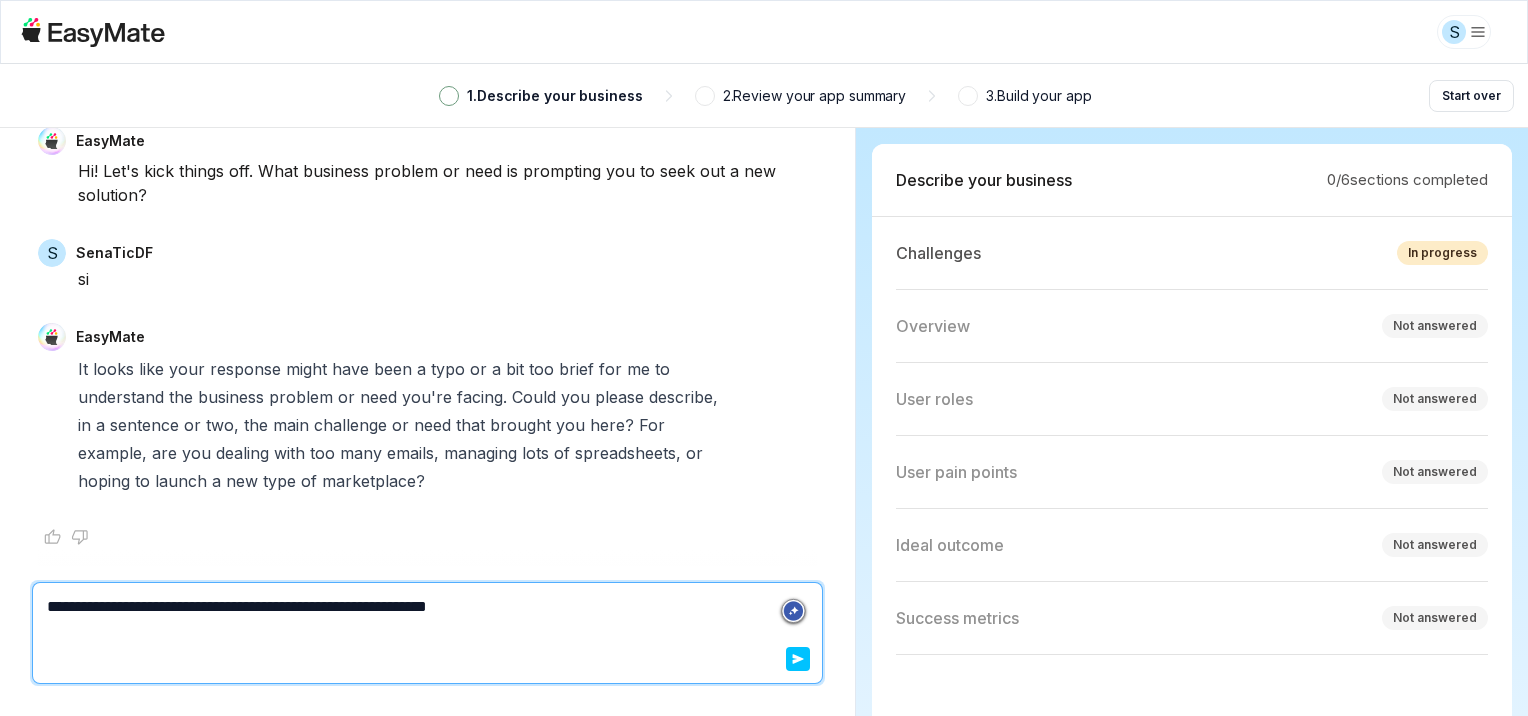 type on "*" 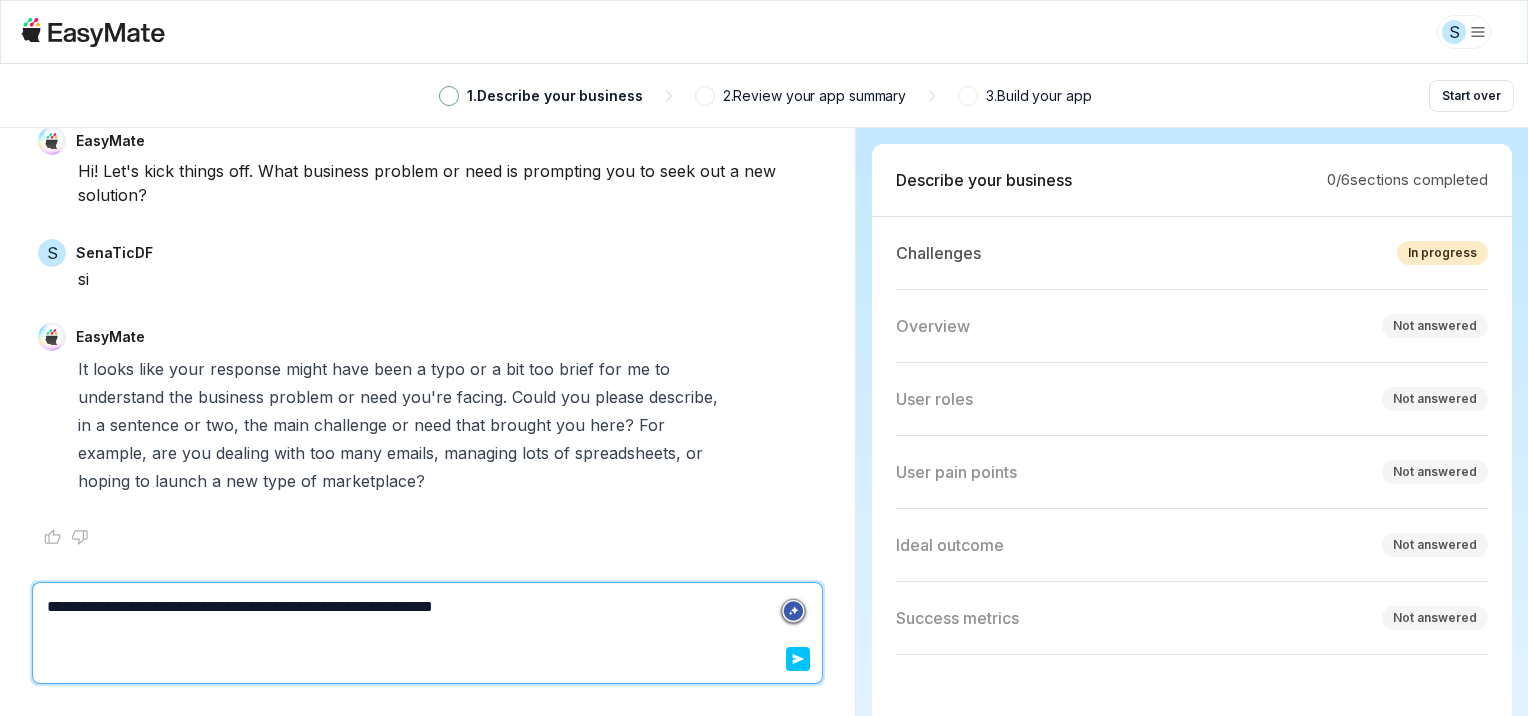 type on "*" 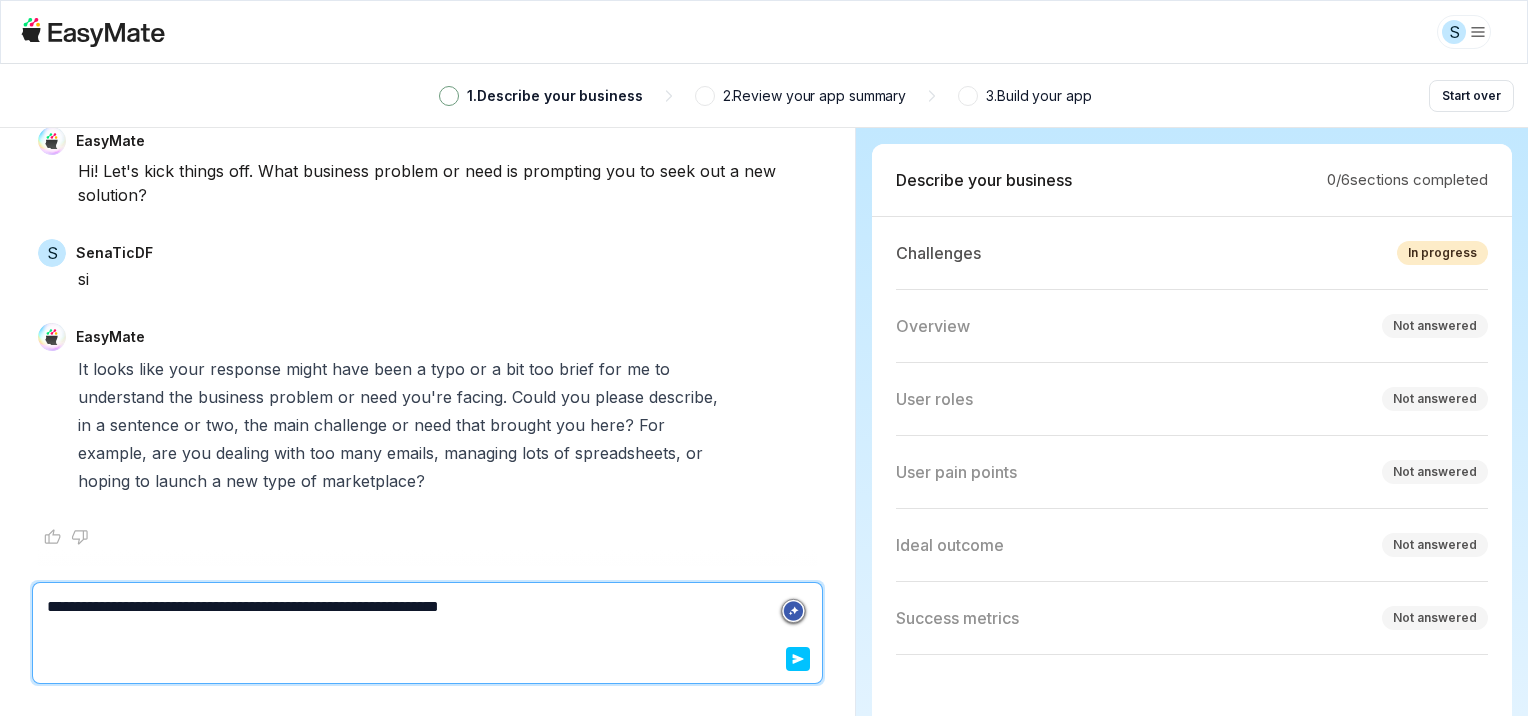 type on "*" 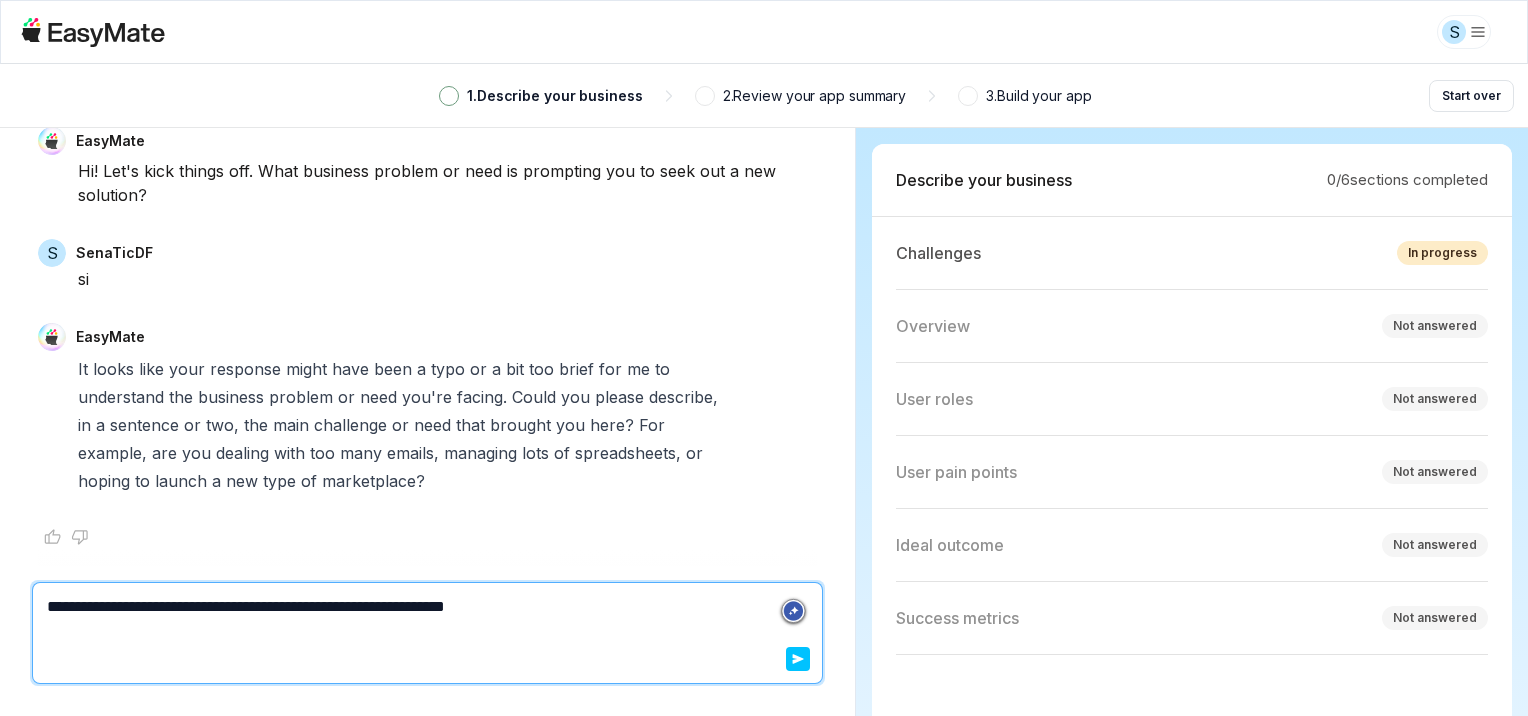 type on "*" 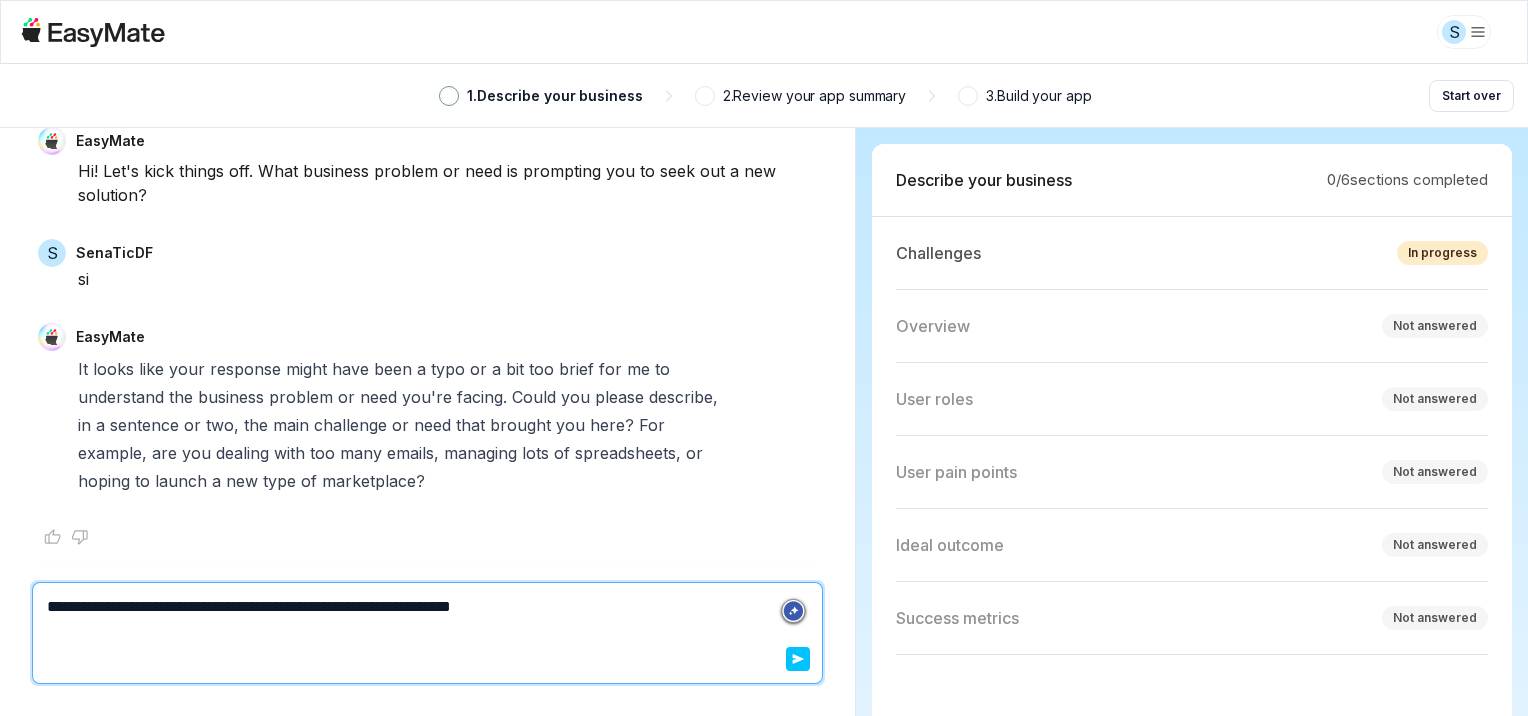 type on "*" 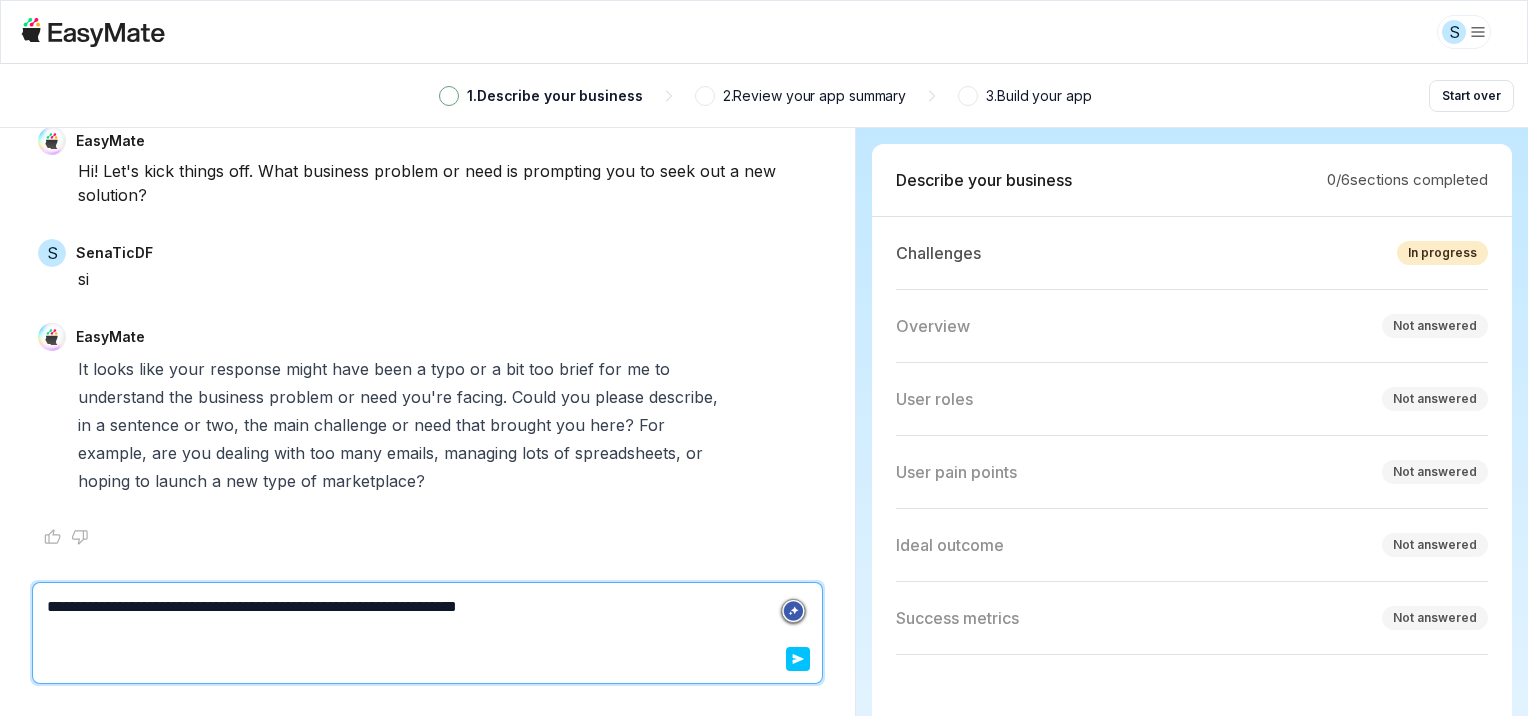 type on "*" 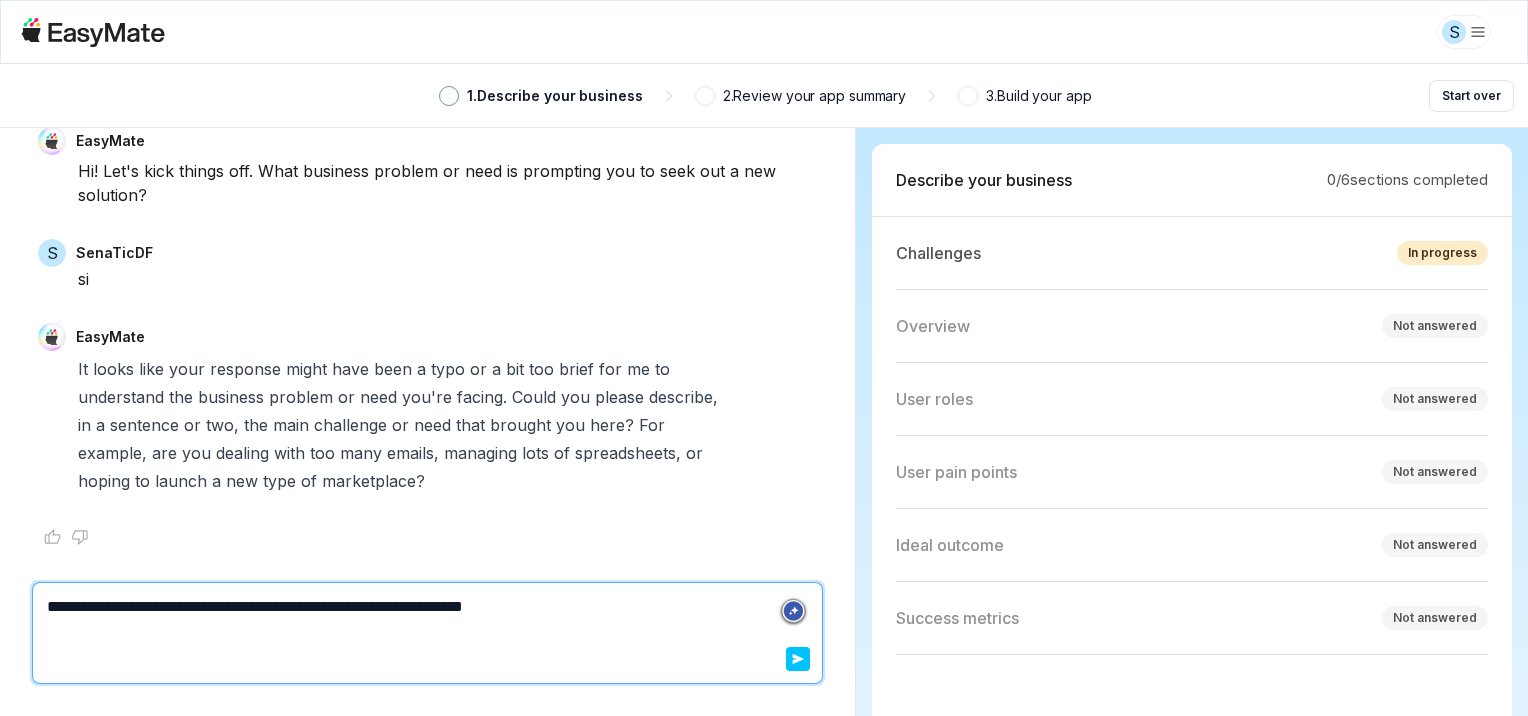 type on "*" 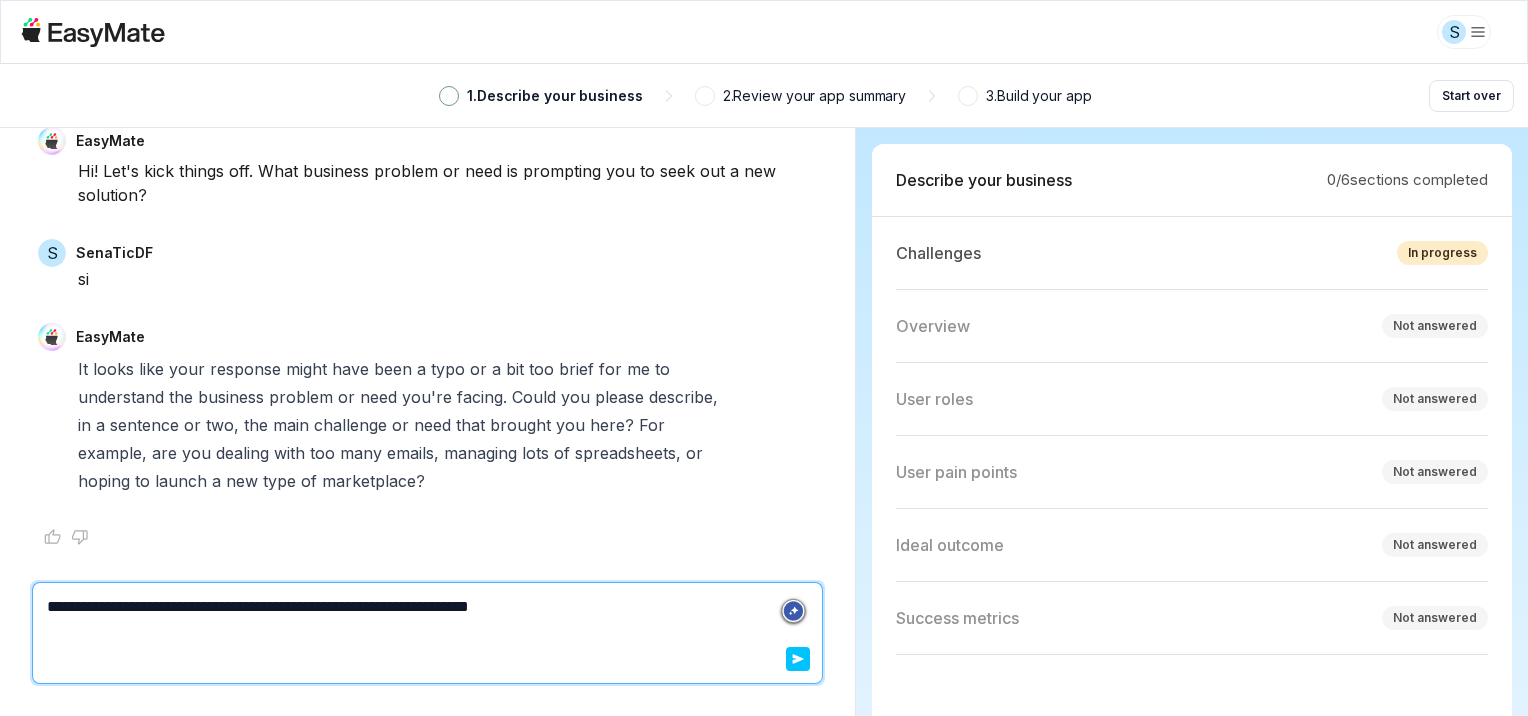 type on "**********" 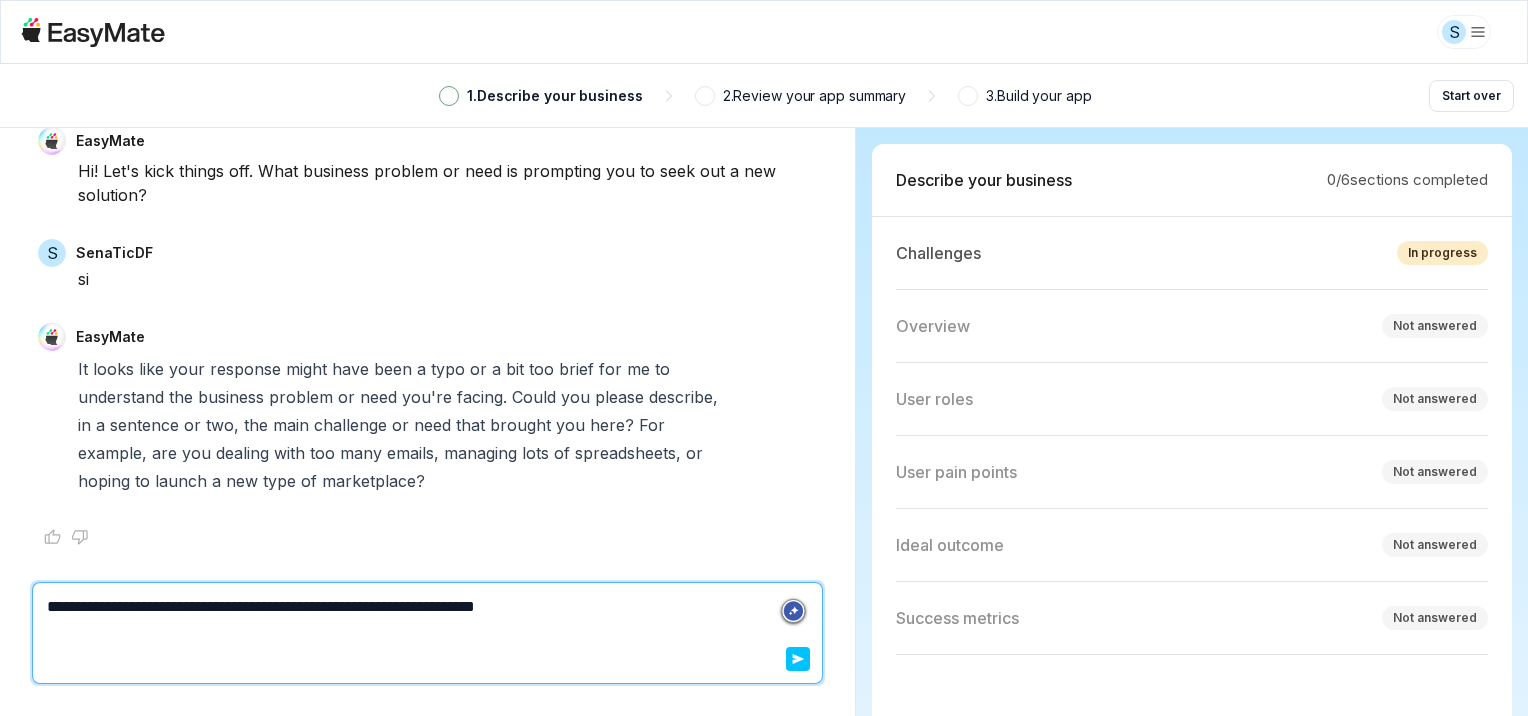 type on "*" 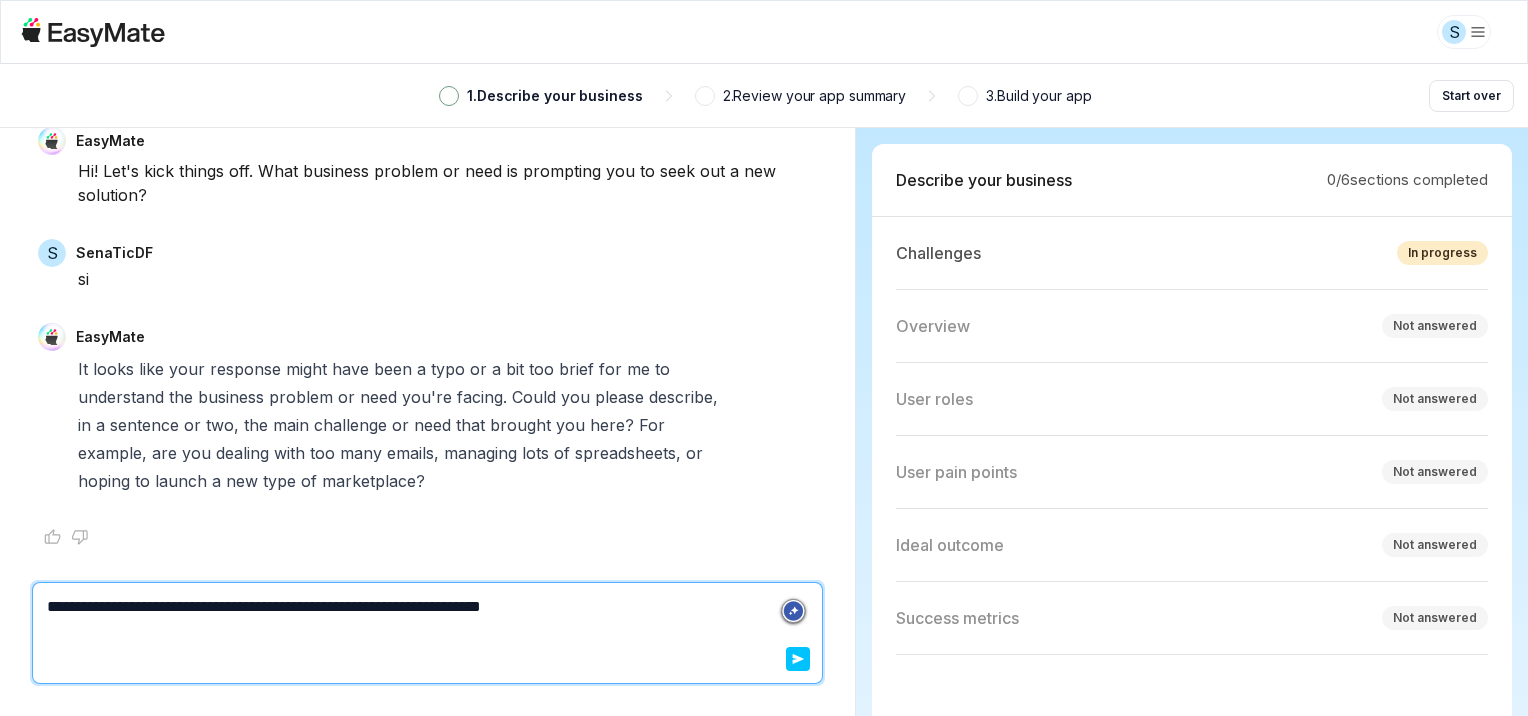 type on "*" 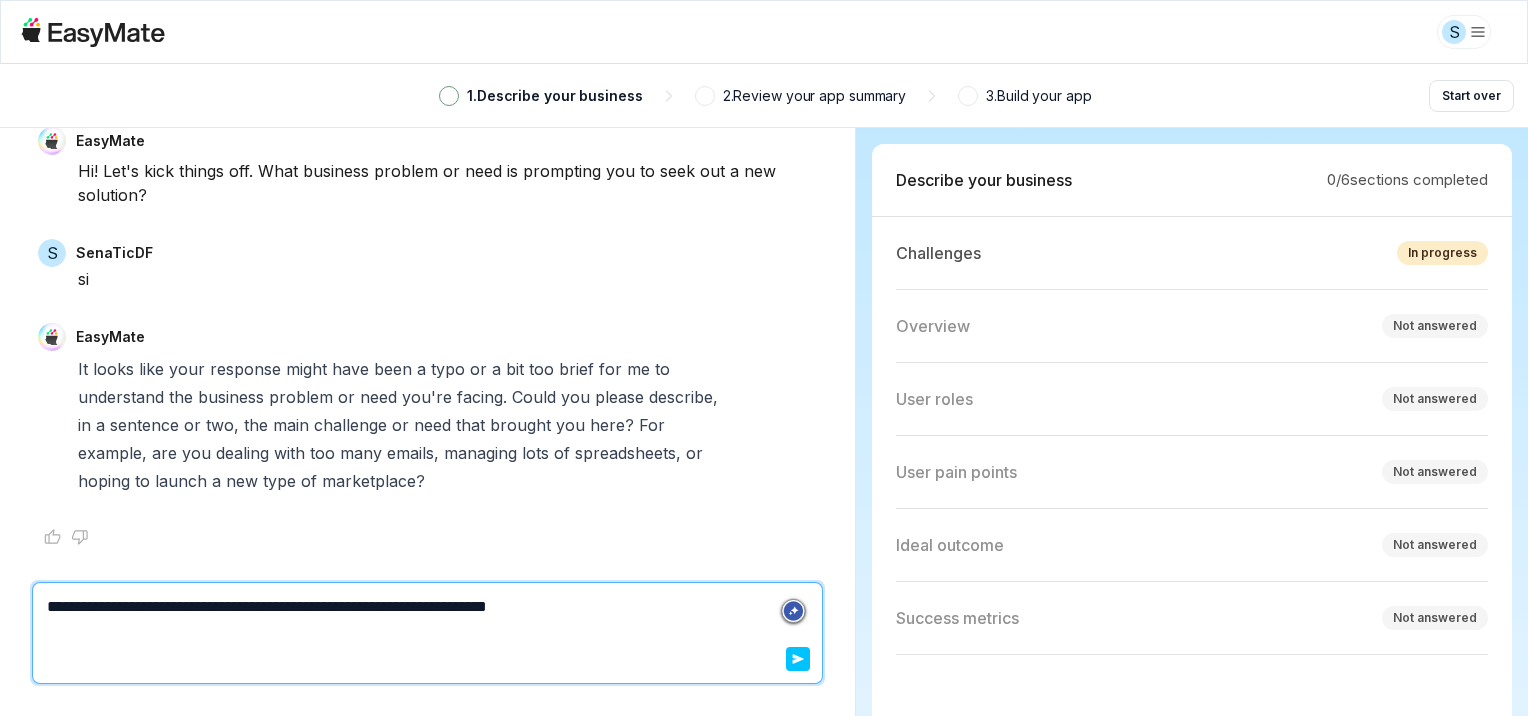 type on "*" 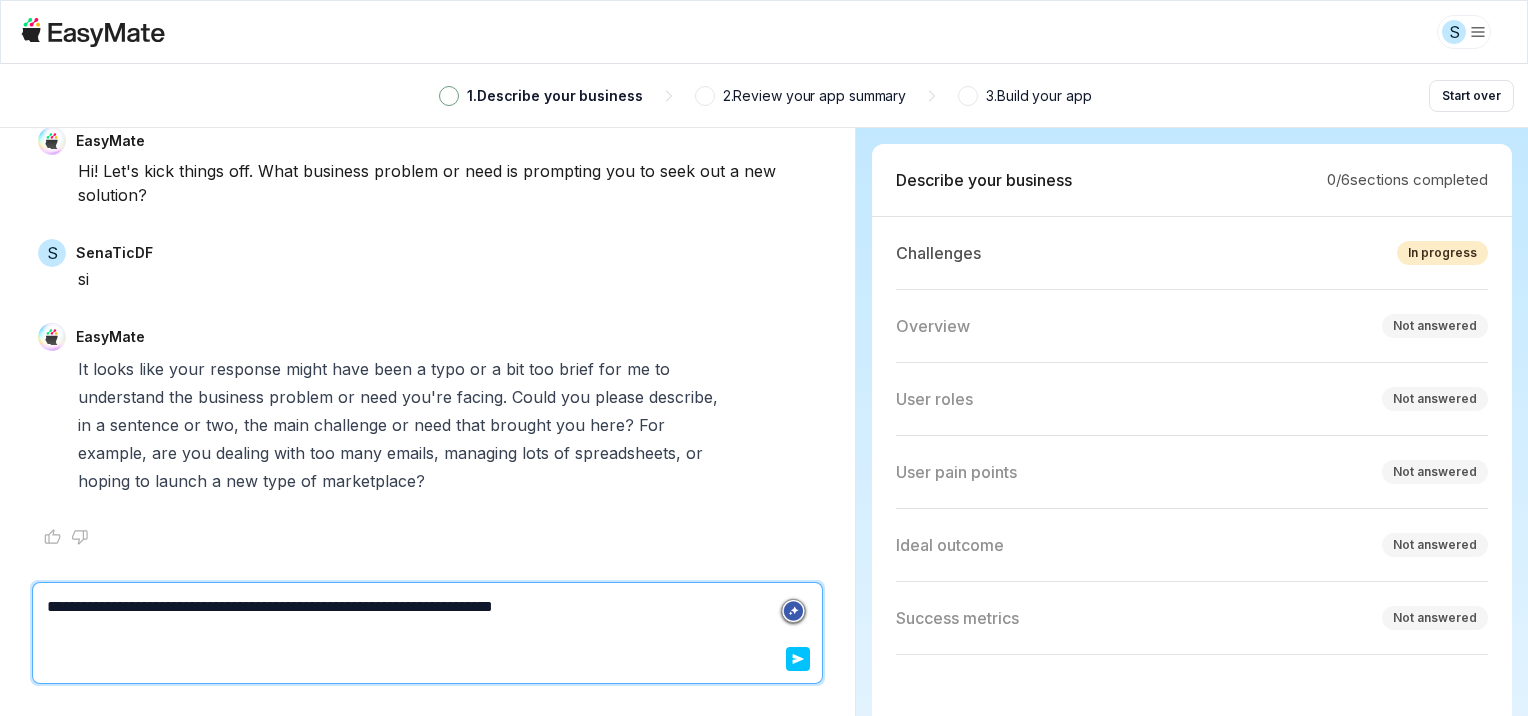 type on "*" 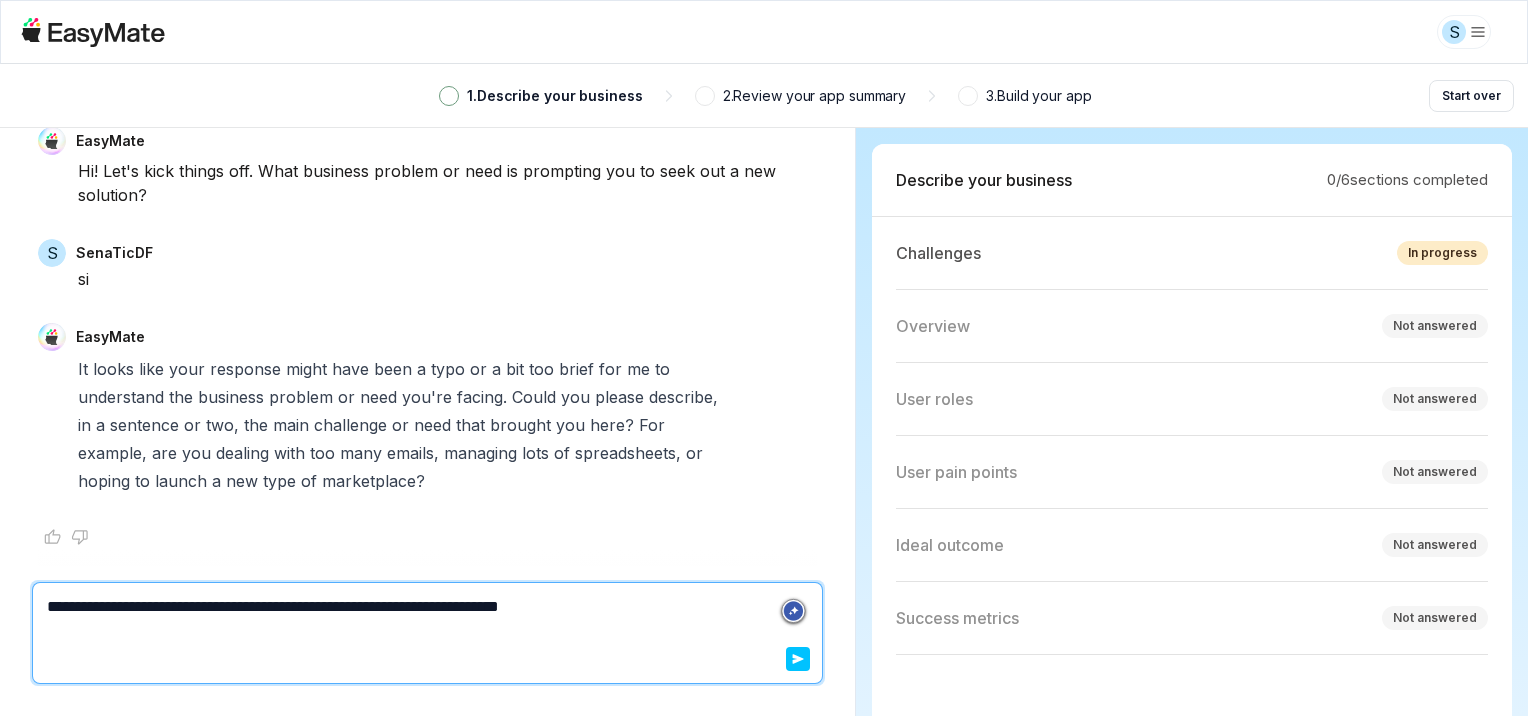 type on "*" 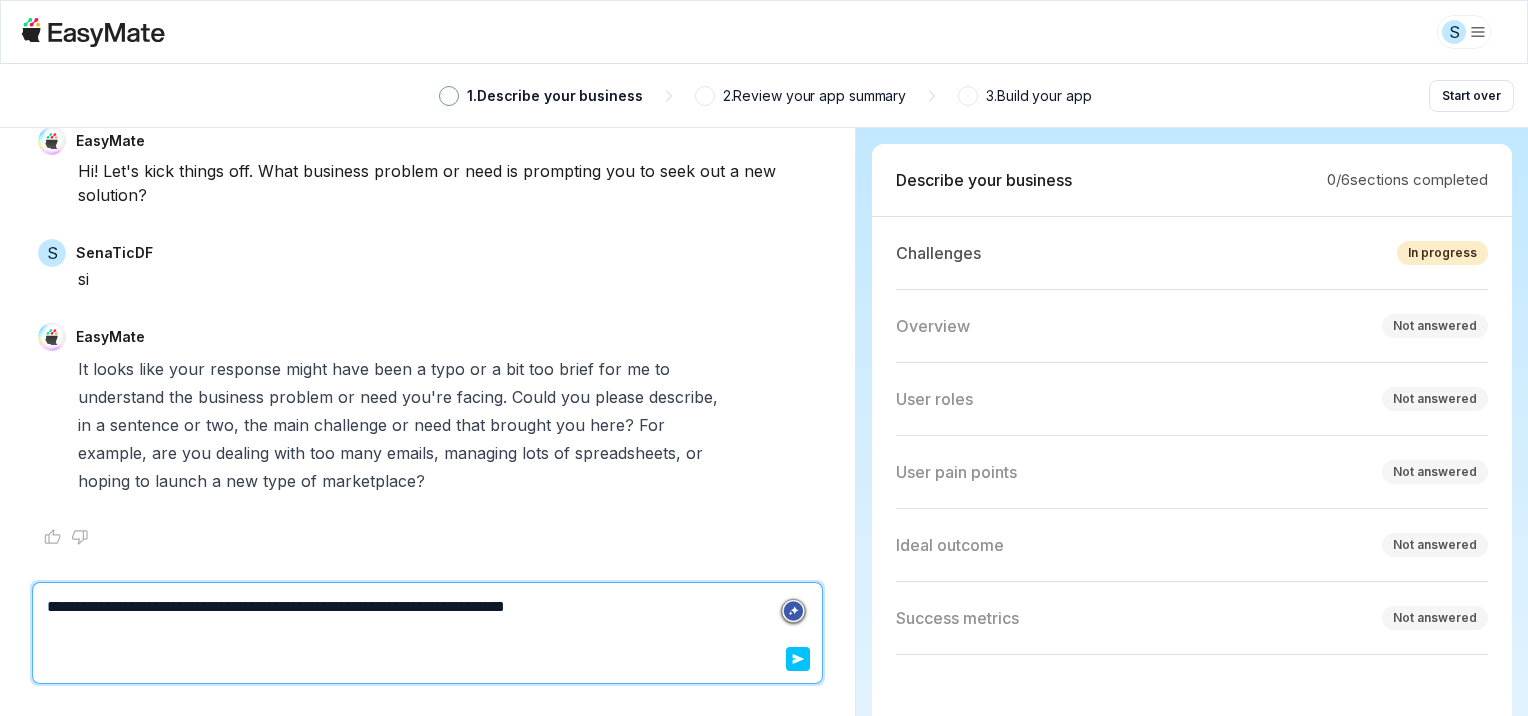 type on "*" 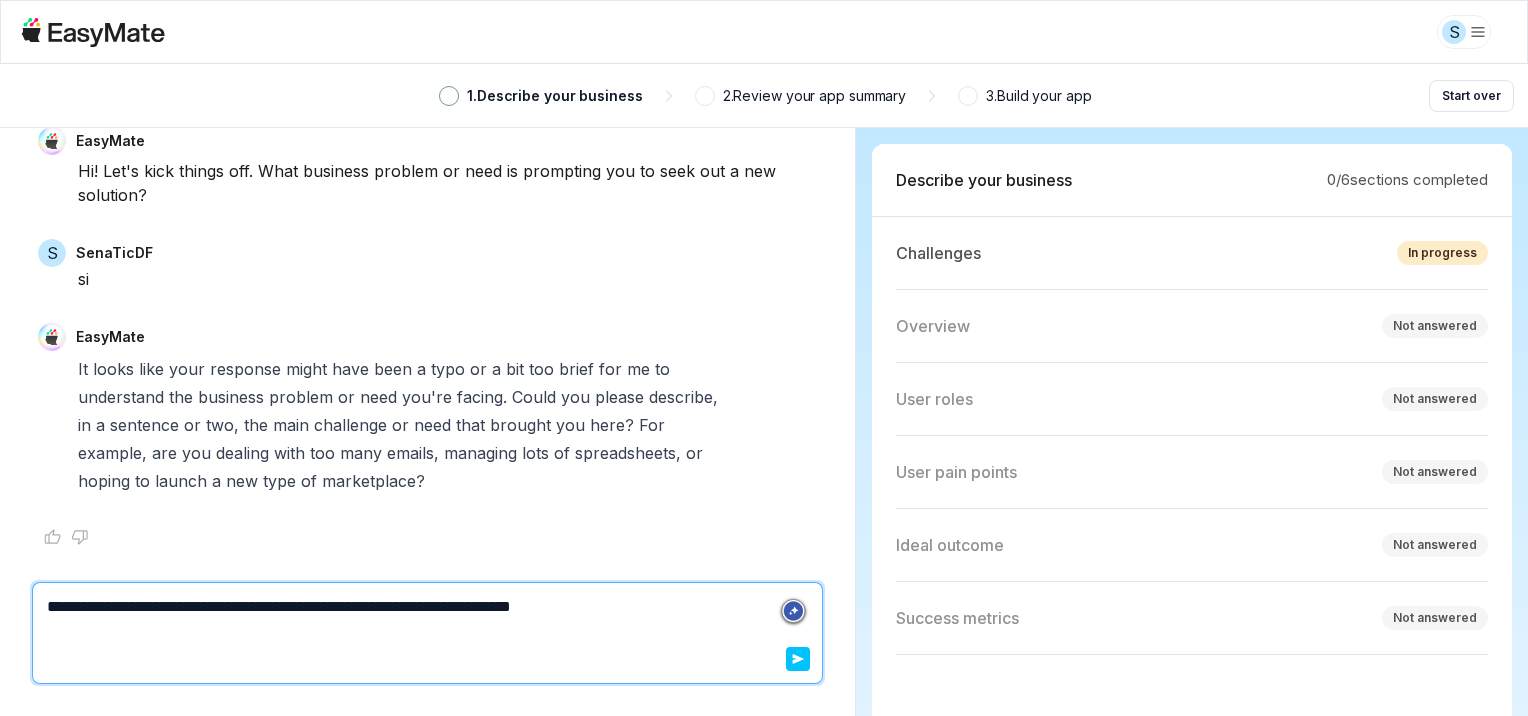 type on "*" 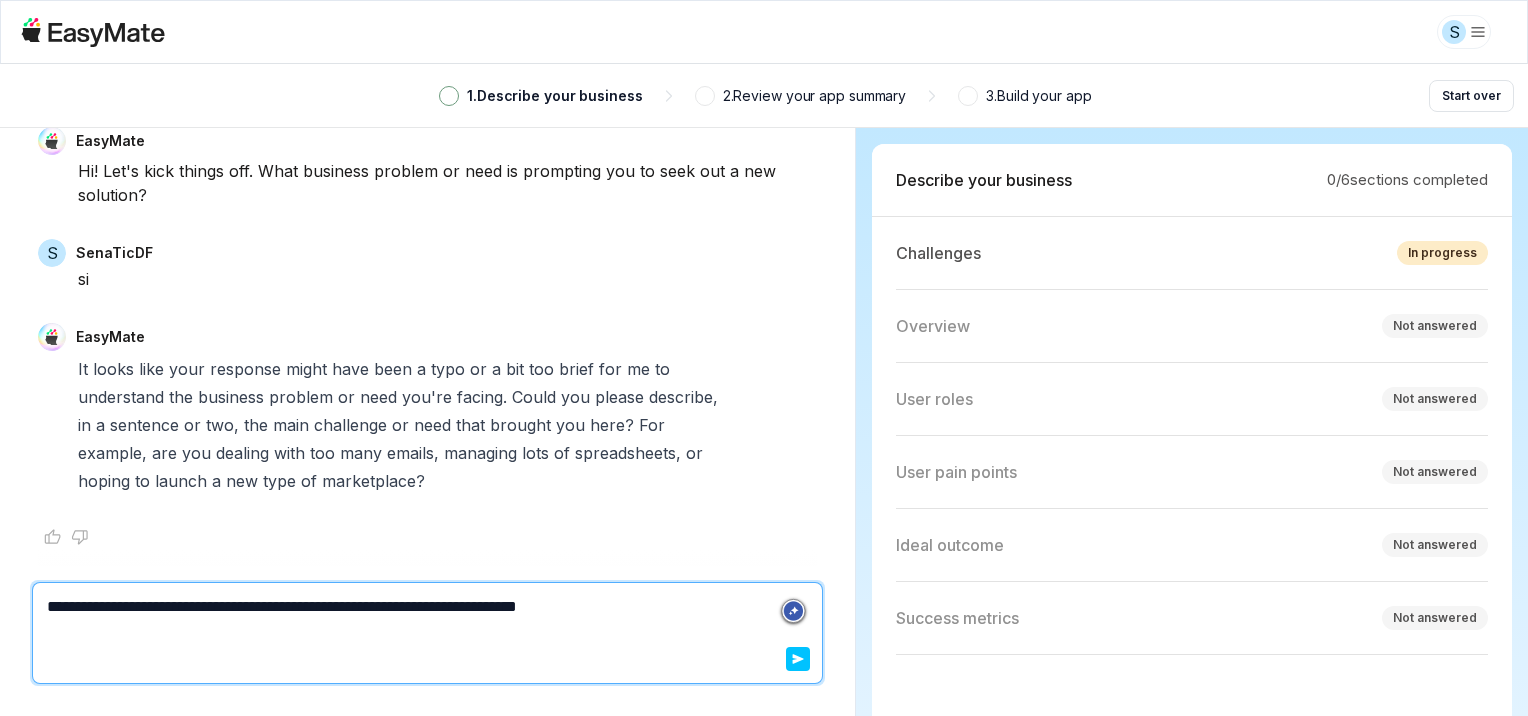 type on "*" 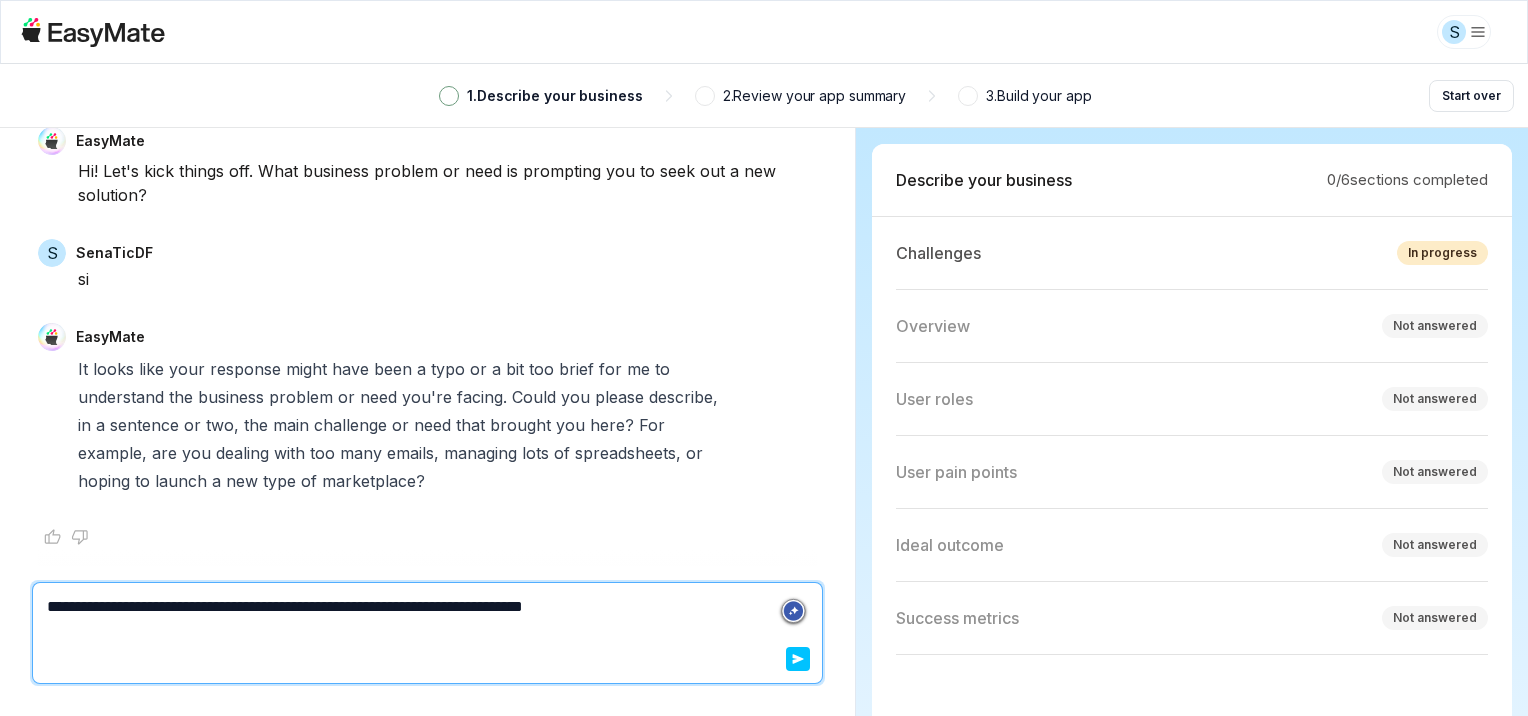 type on "*" 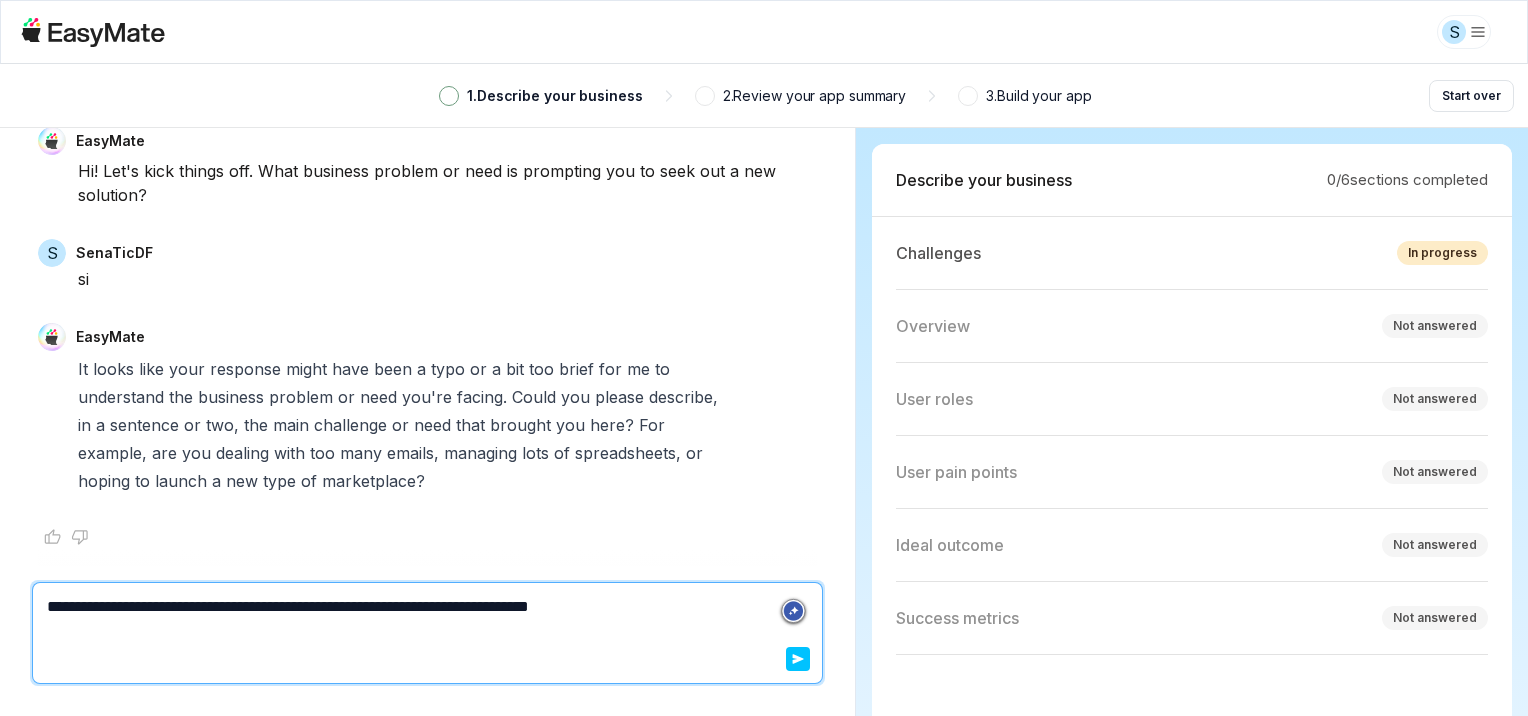 type on "*" 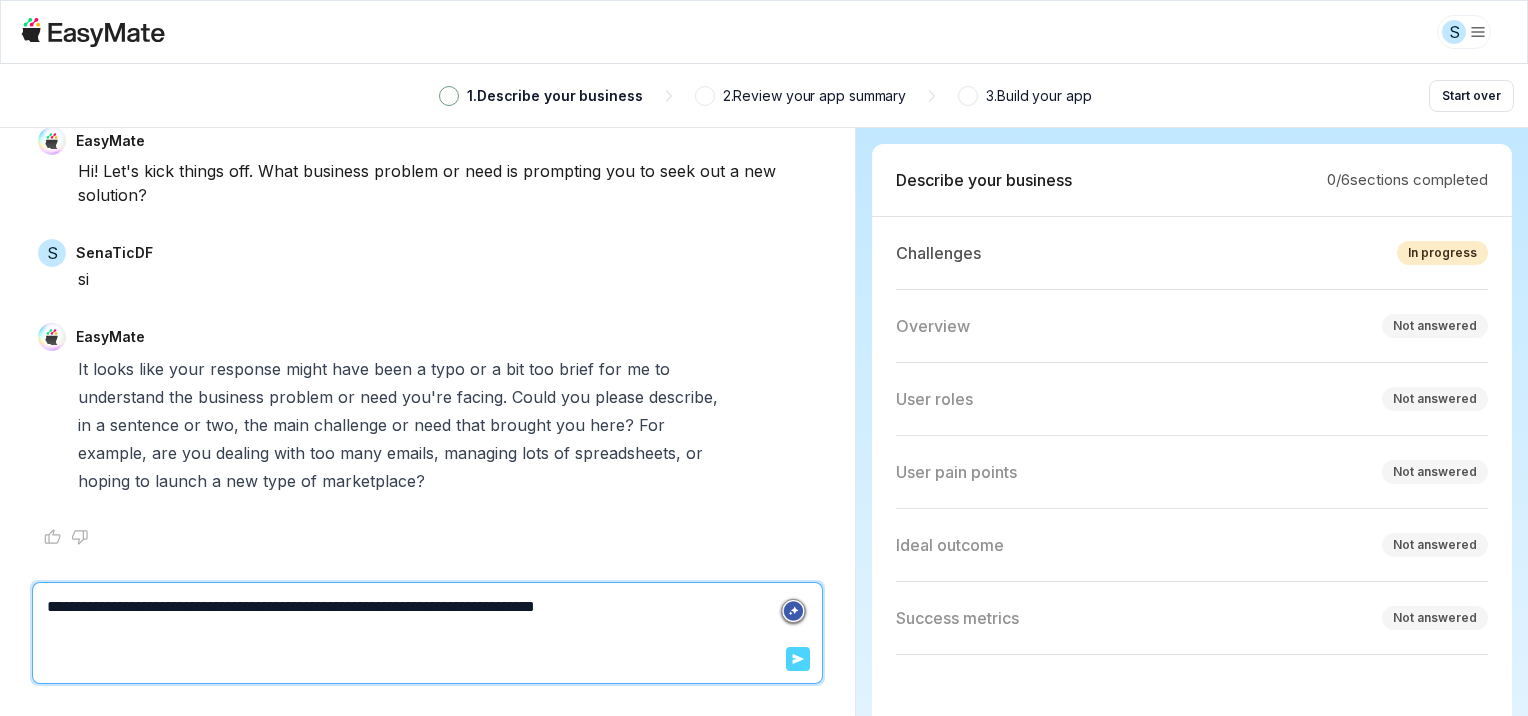 type on "**********" 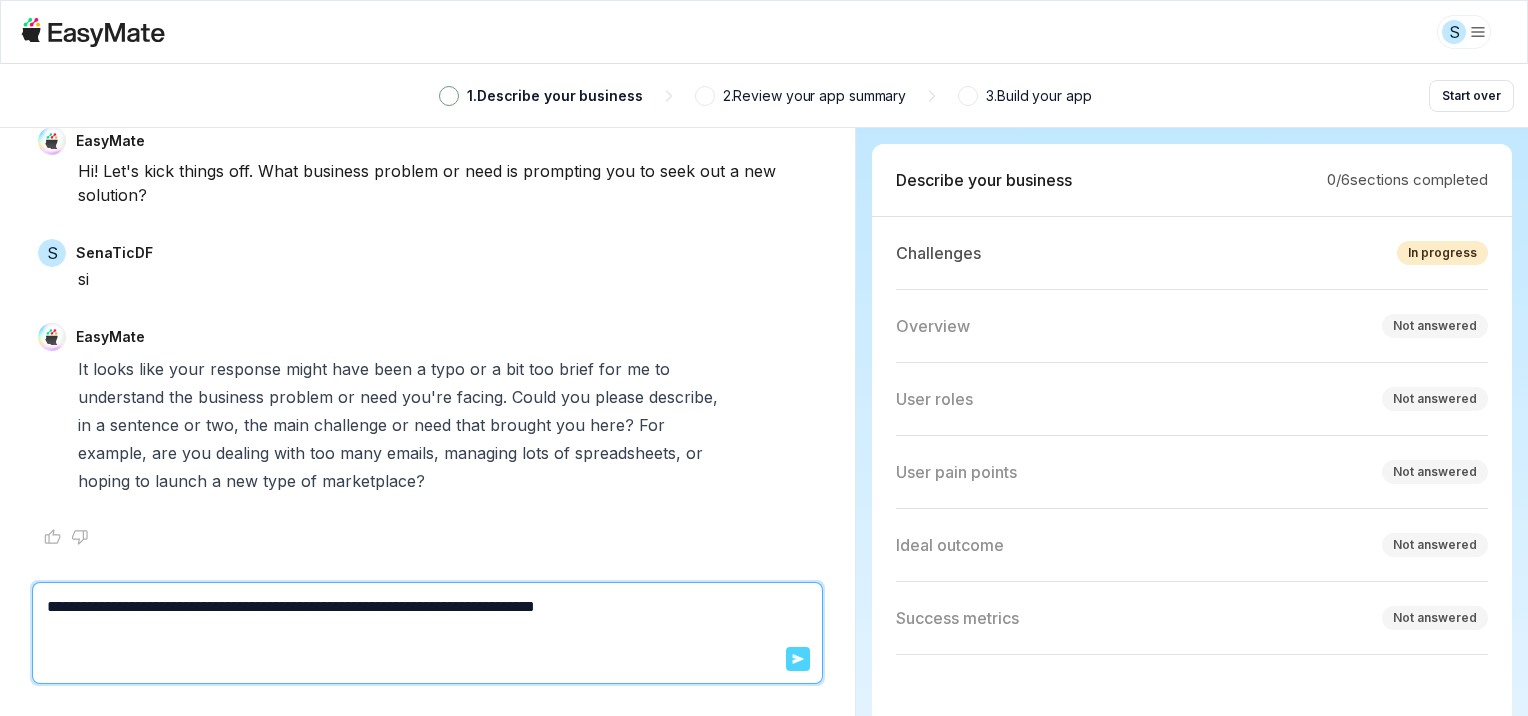 click 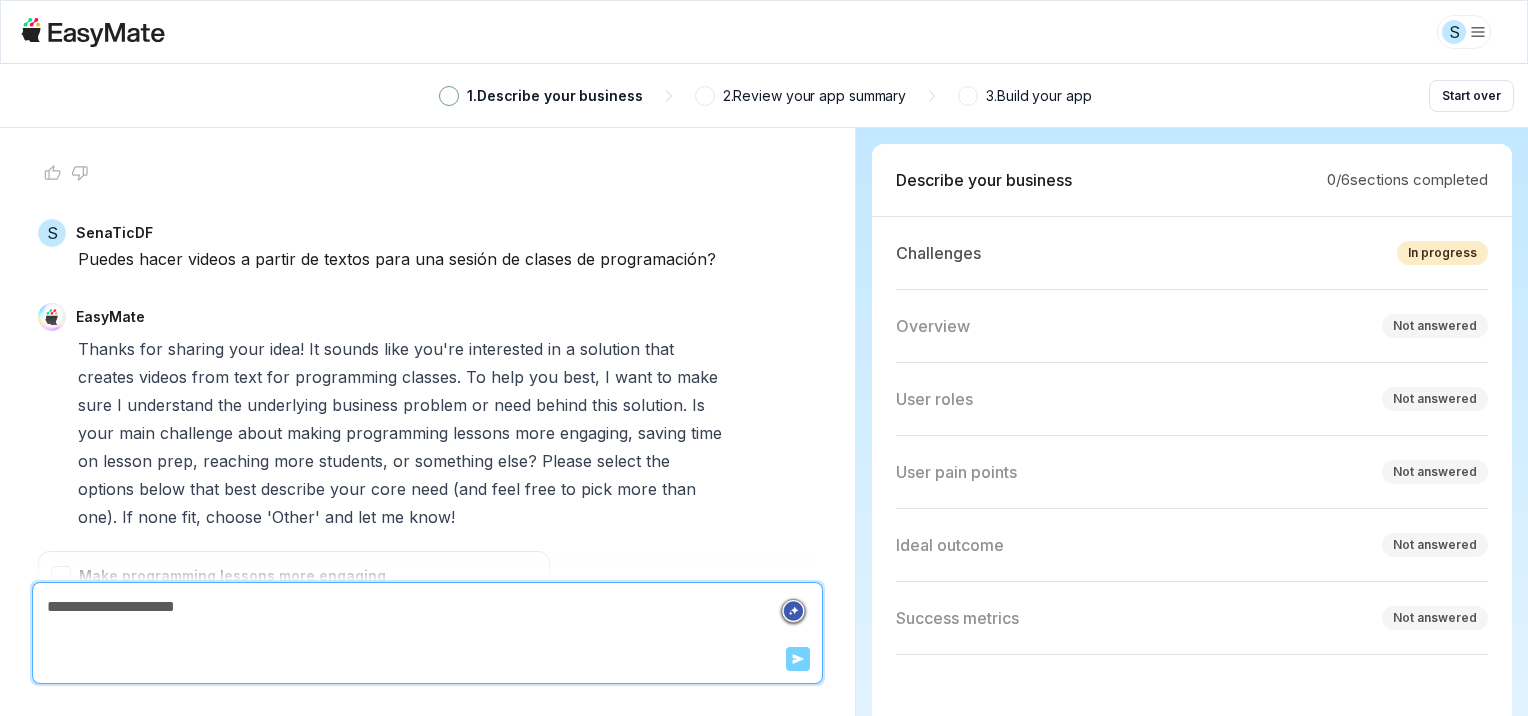 scroll, scrollTop: 793, scrollLeft: 0, axis: vertical 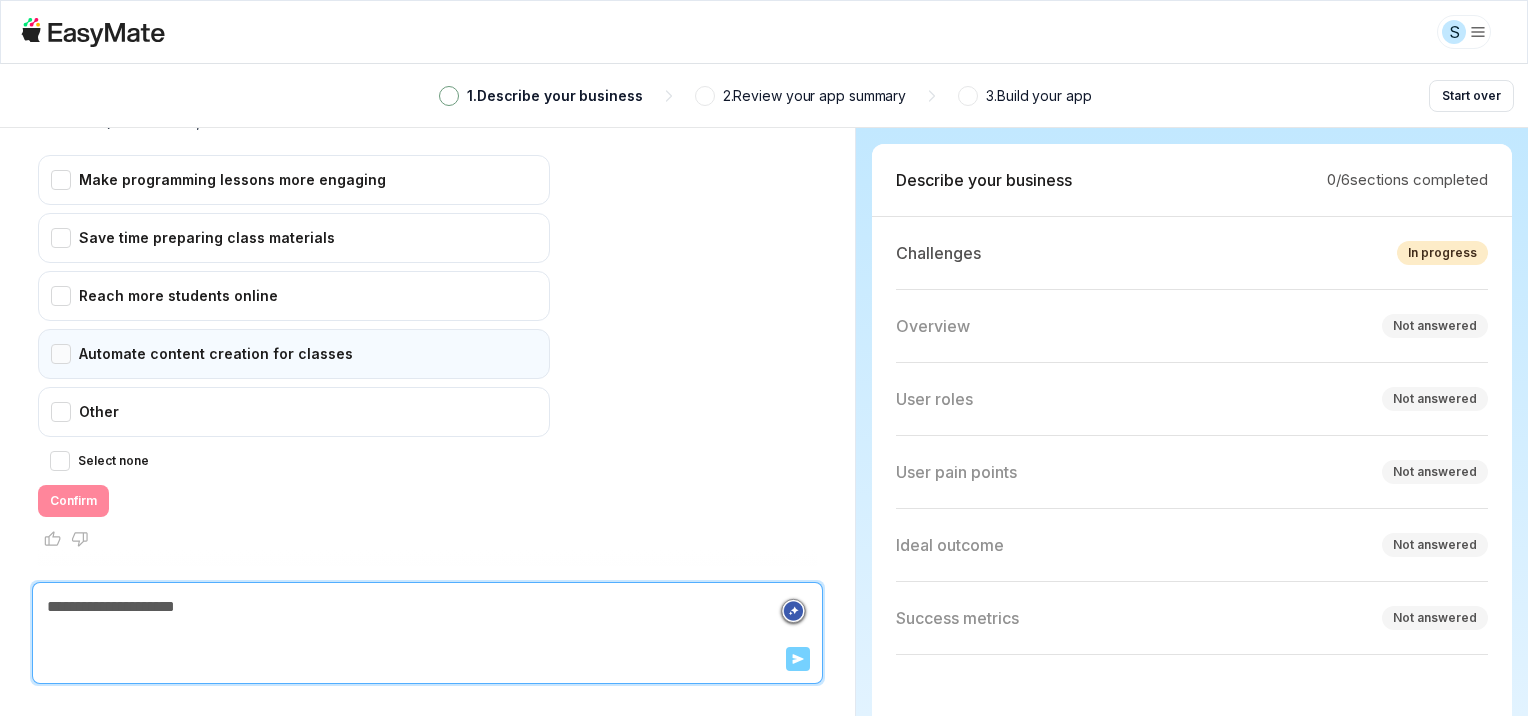 click on "Automate content creation for classes" at bounding box center [294, 354] 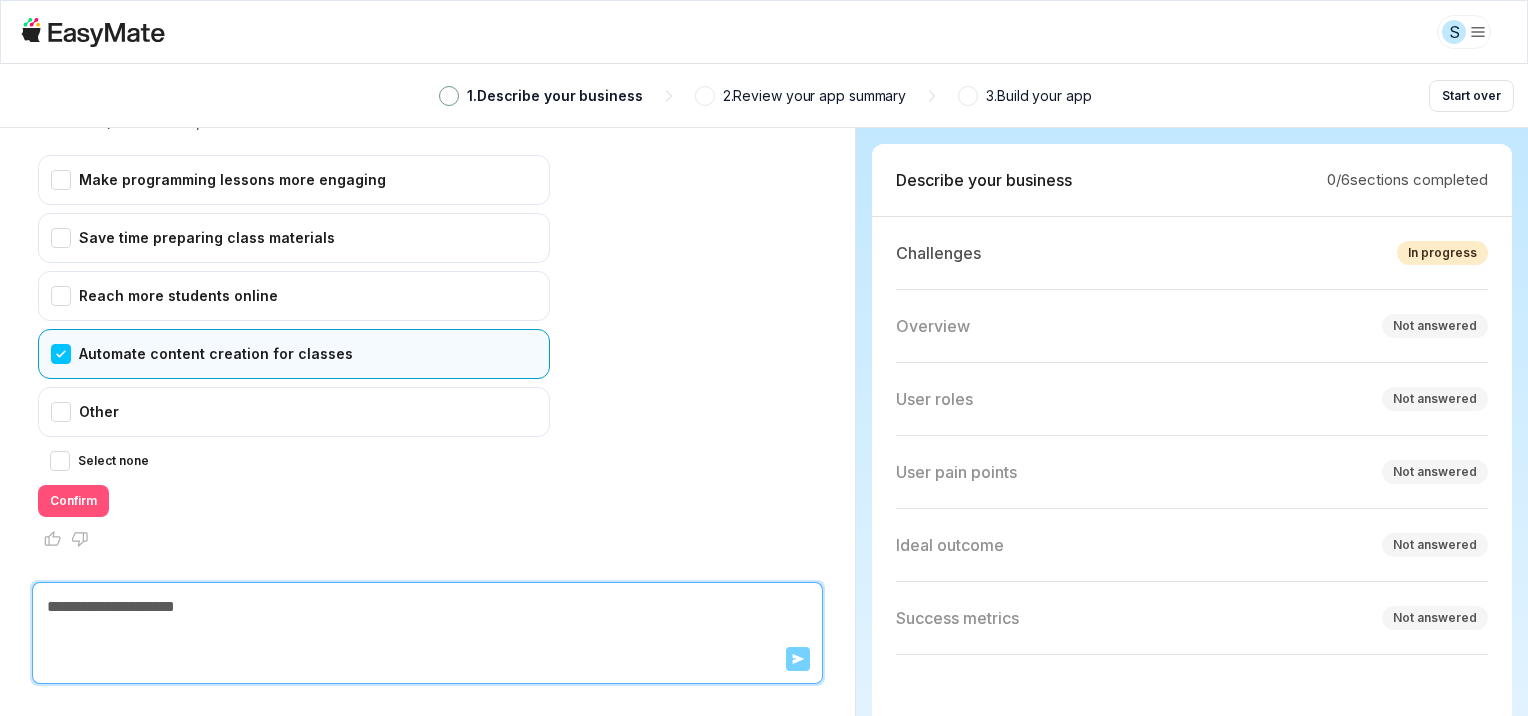 click on "Confirm" at bounding box center (73, 501) 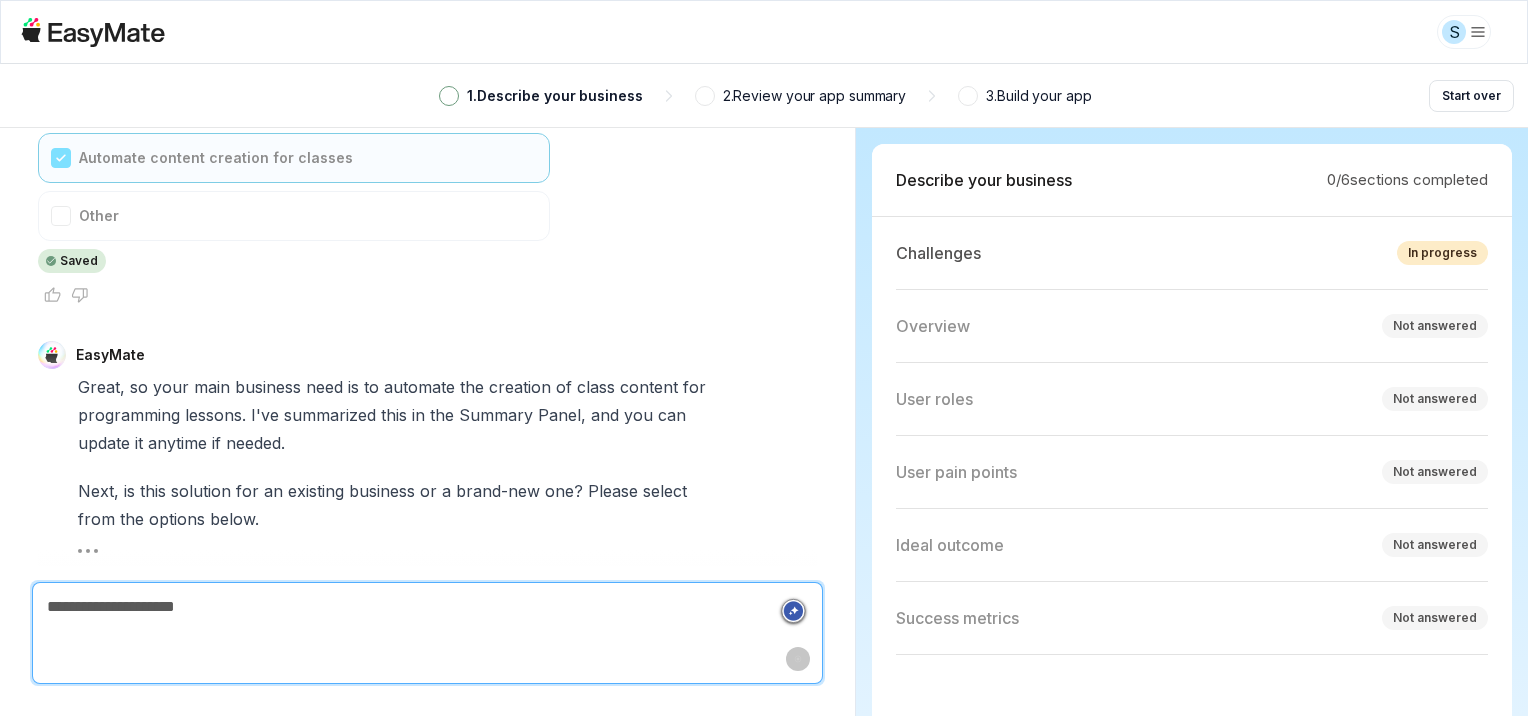 scroll, scrollTop: 1132, scrollLeft: 0, axis: vertical 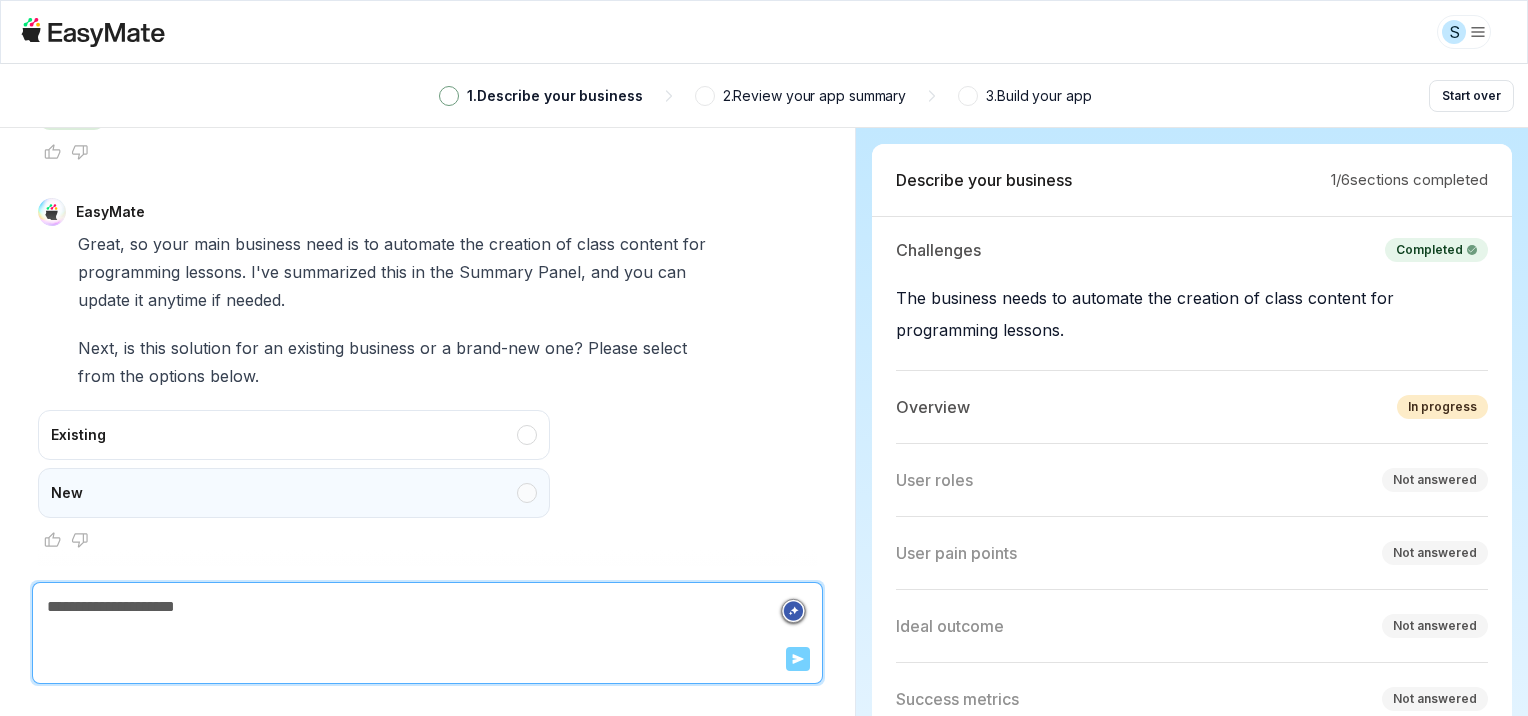 click on "New" at bounding box center (294, 493) 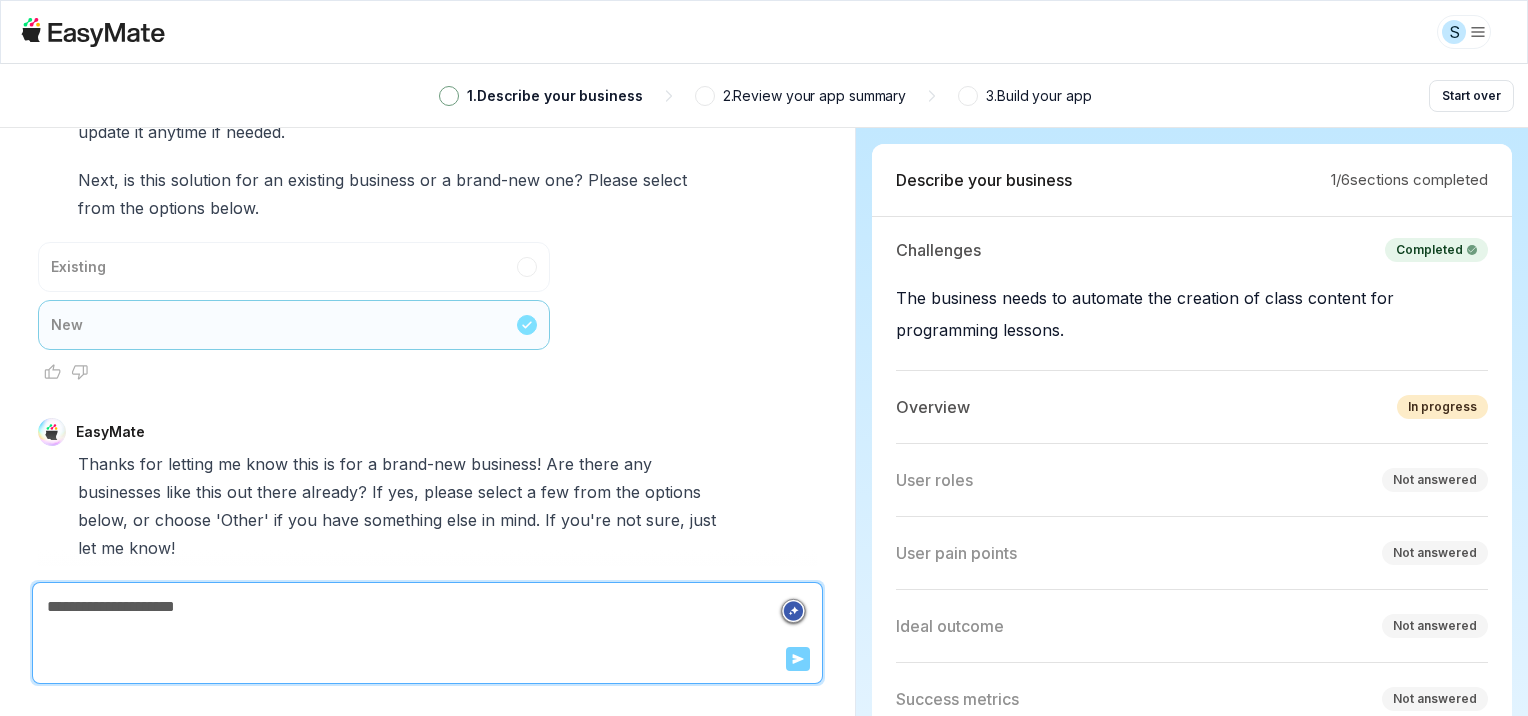 scroll, scrollTop: 1639, scrollLeft: 0, axis: vertical 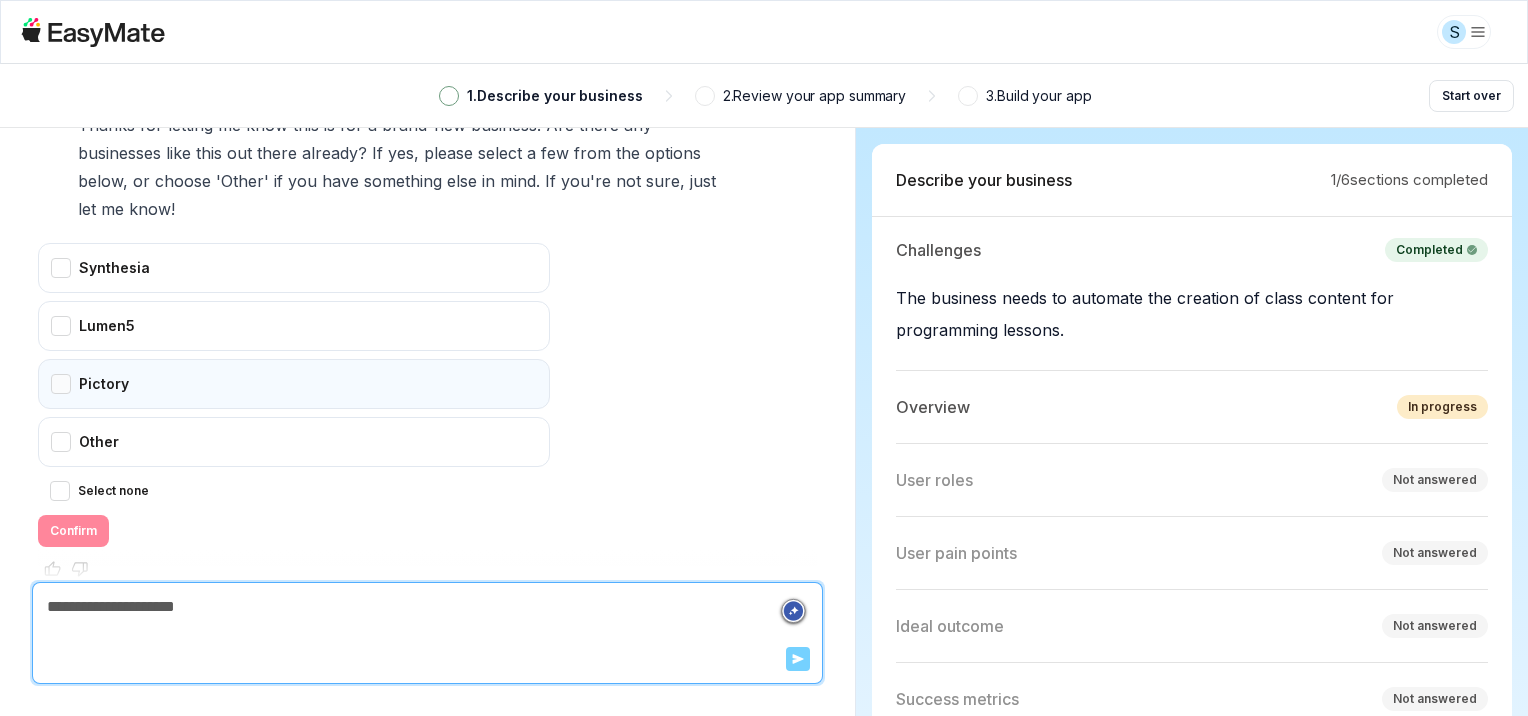 click on "Pictory" at bounding box center (294, 384) 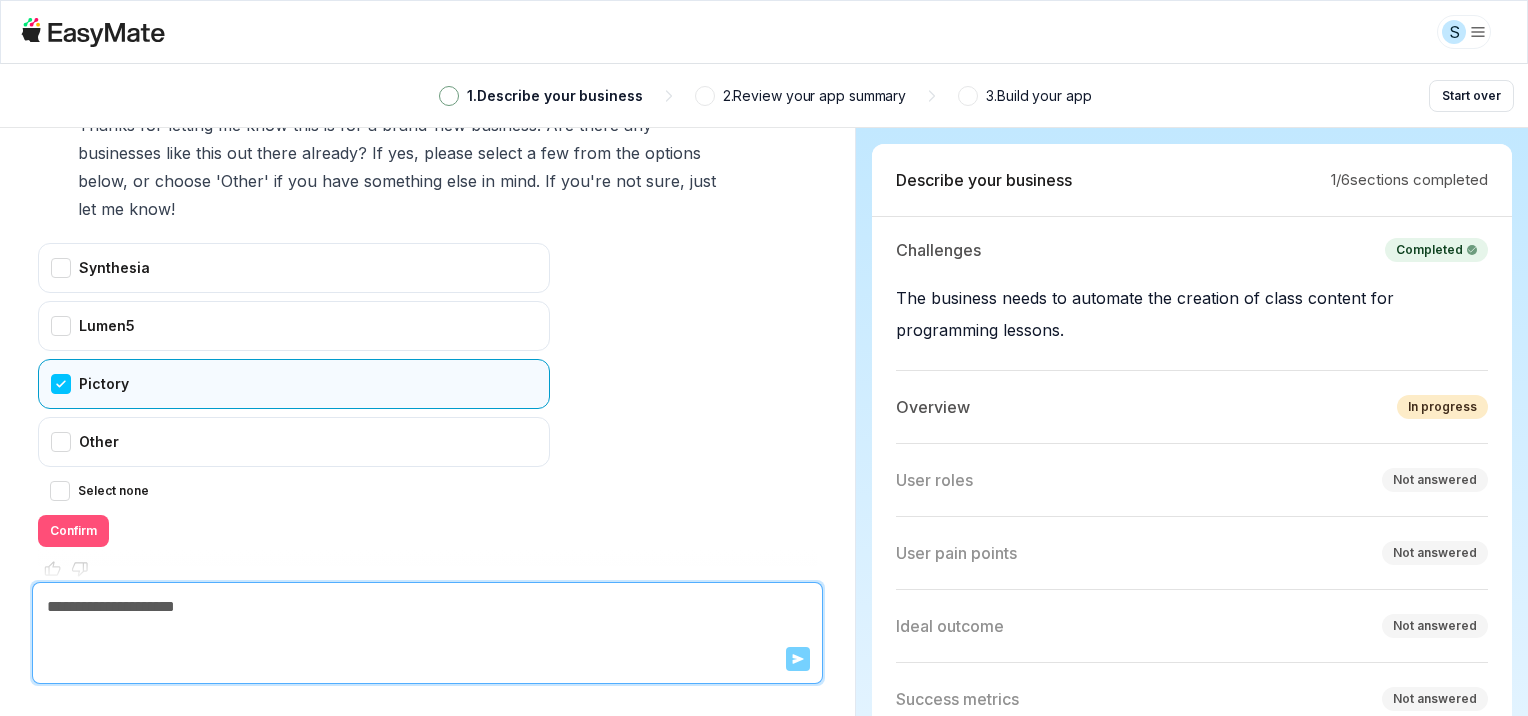 click on "Confirm" at bounding box center (73, 531) 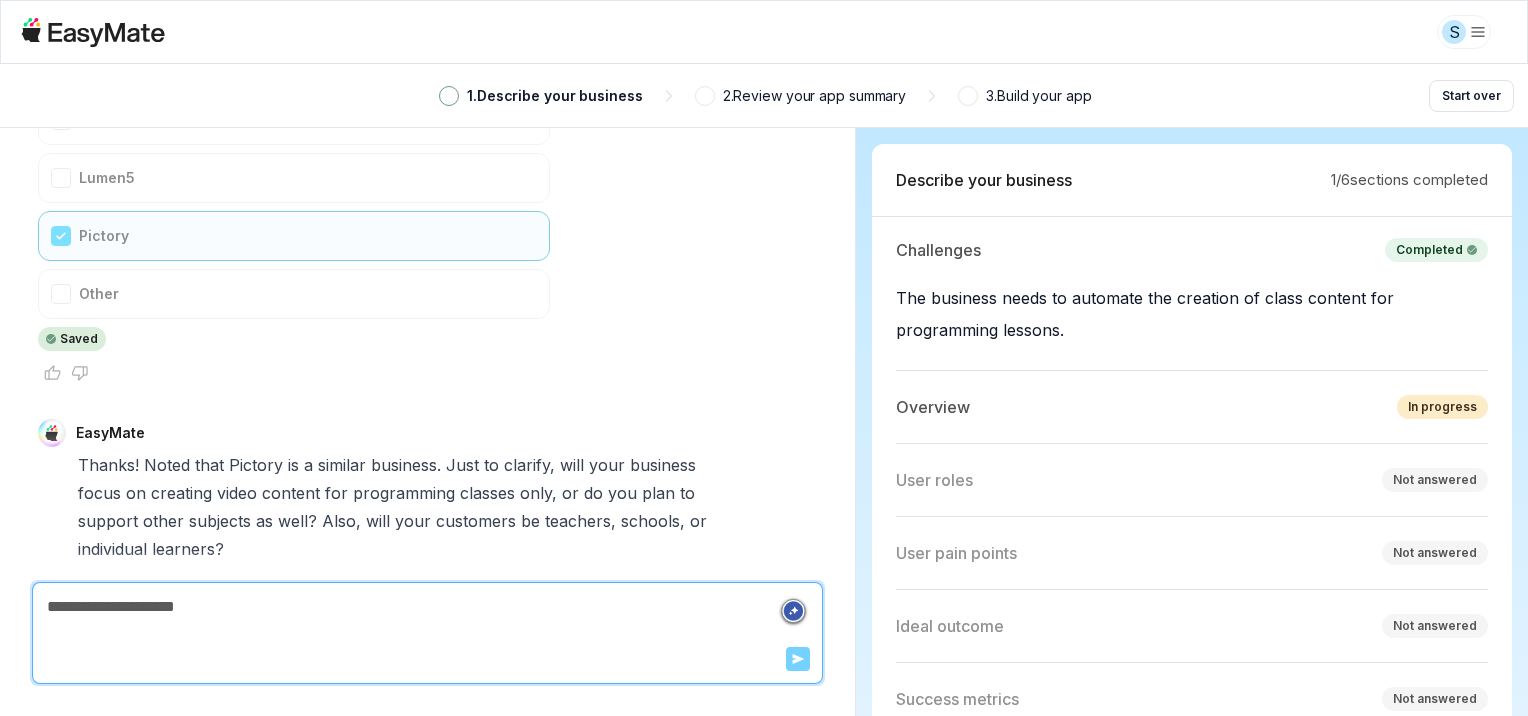 scroll, scrollTop: 1823, scrollLeft: 0, axis: vertical 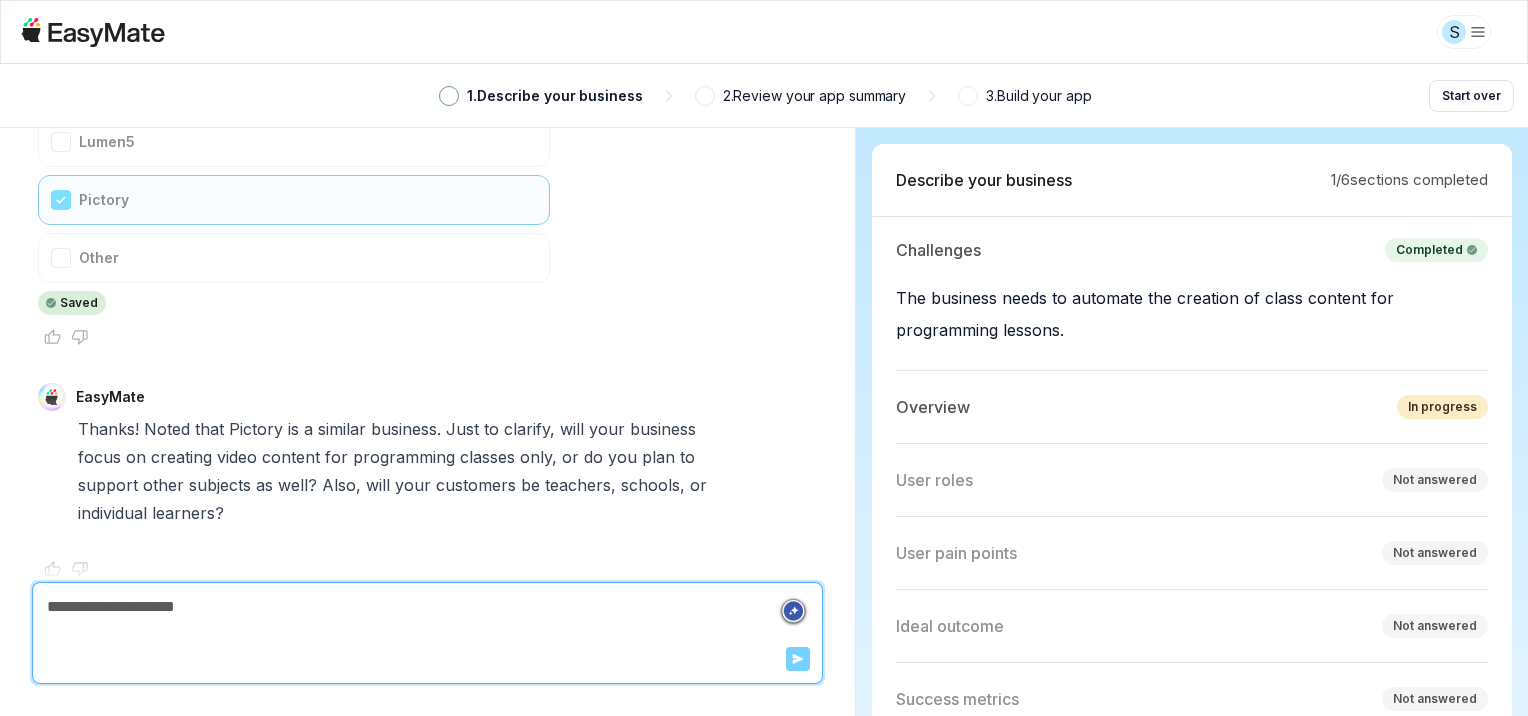 type on "*" 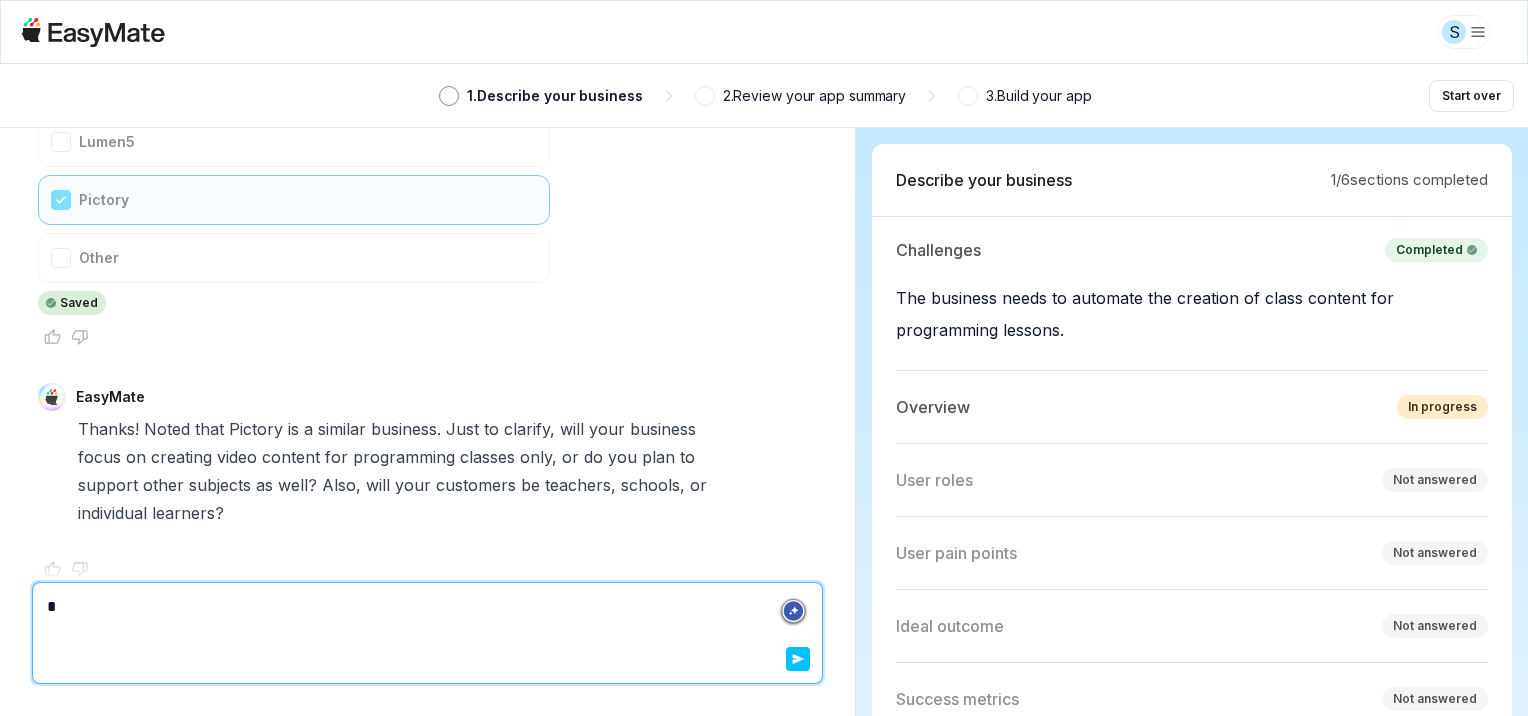 type on "*" 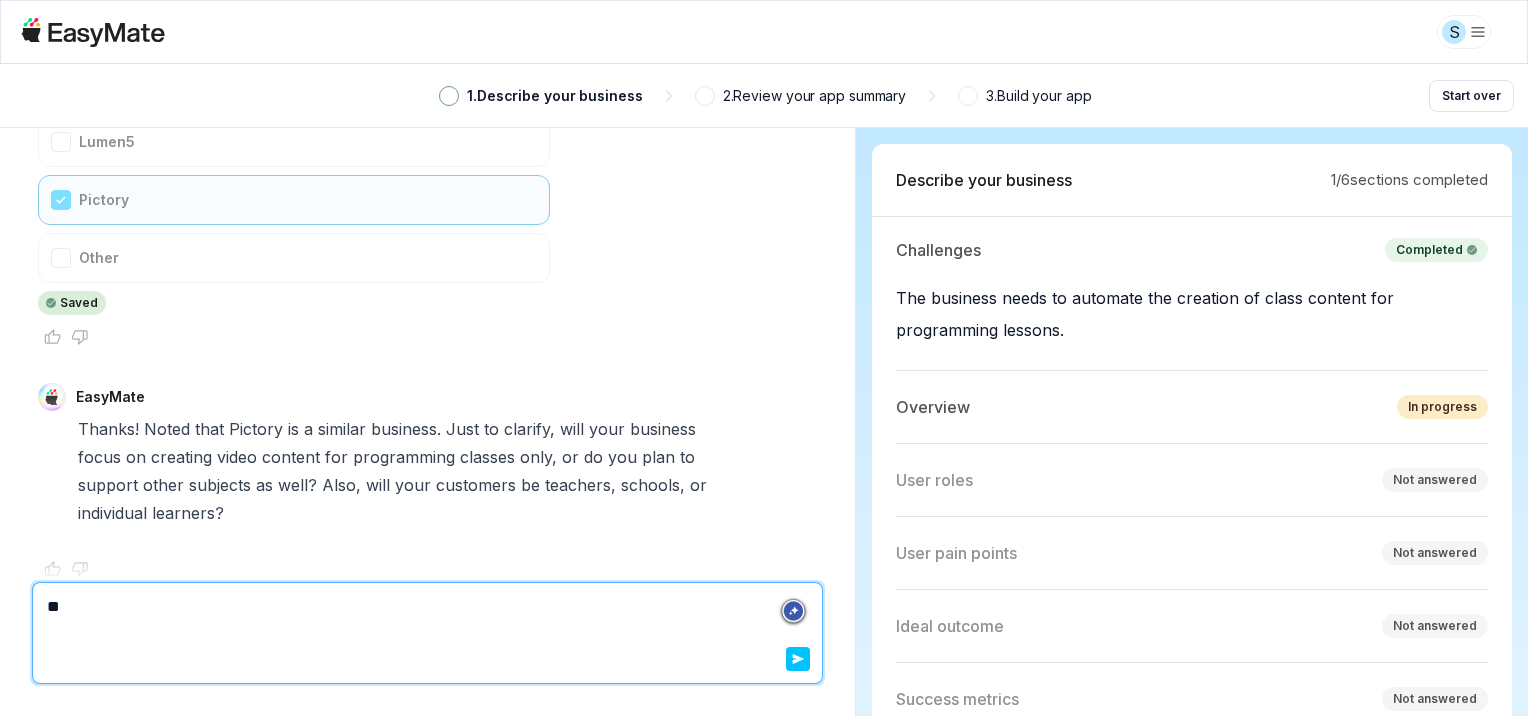 type on "*" 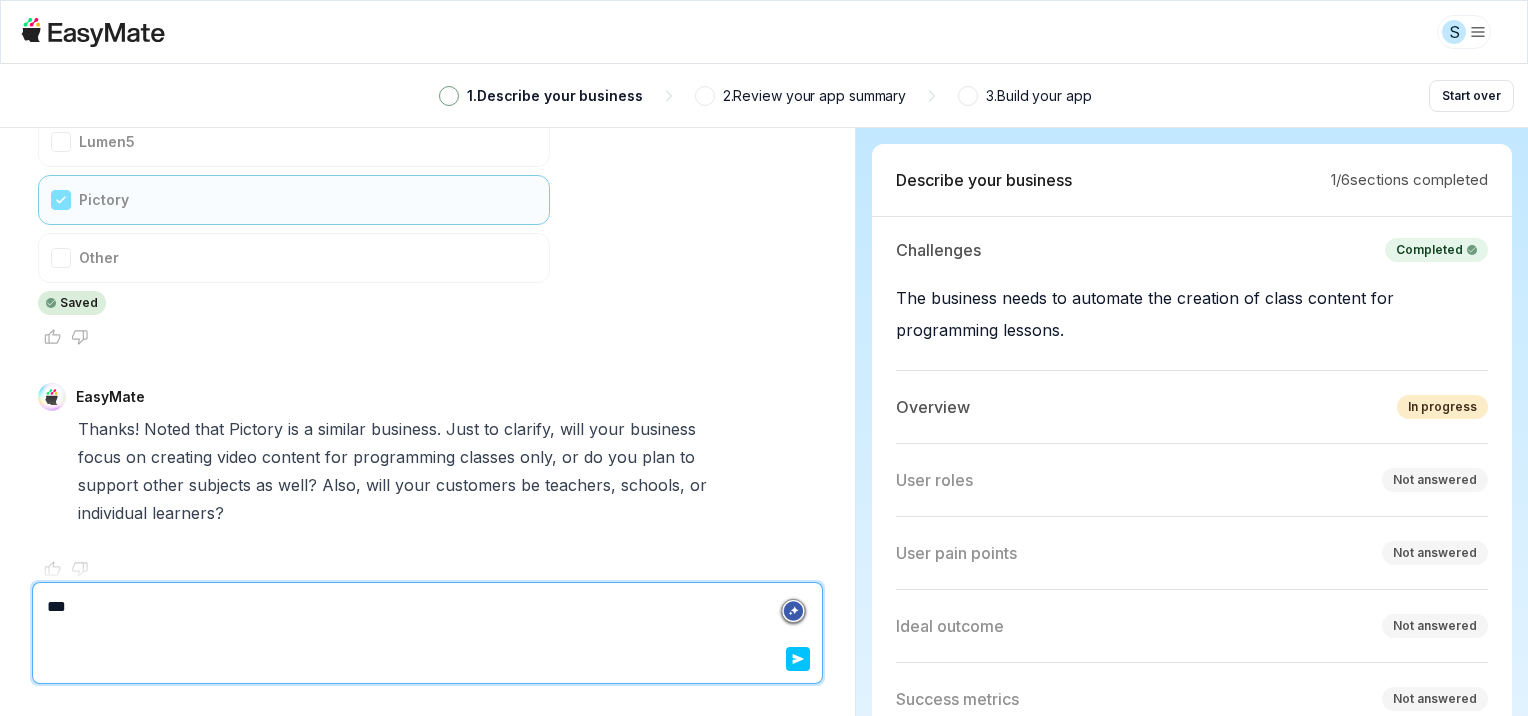 type on "*" 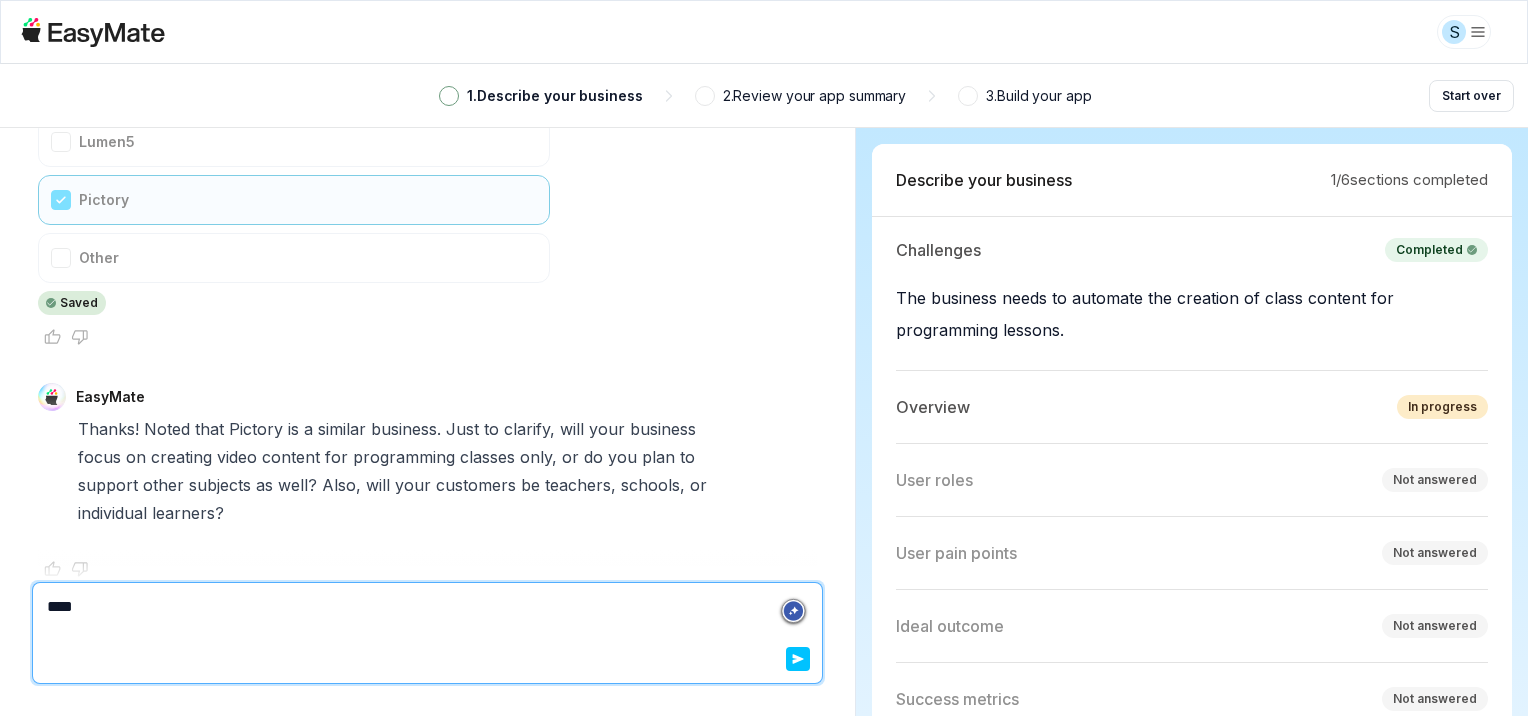 type on "*" 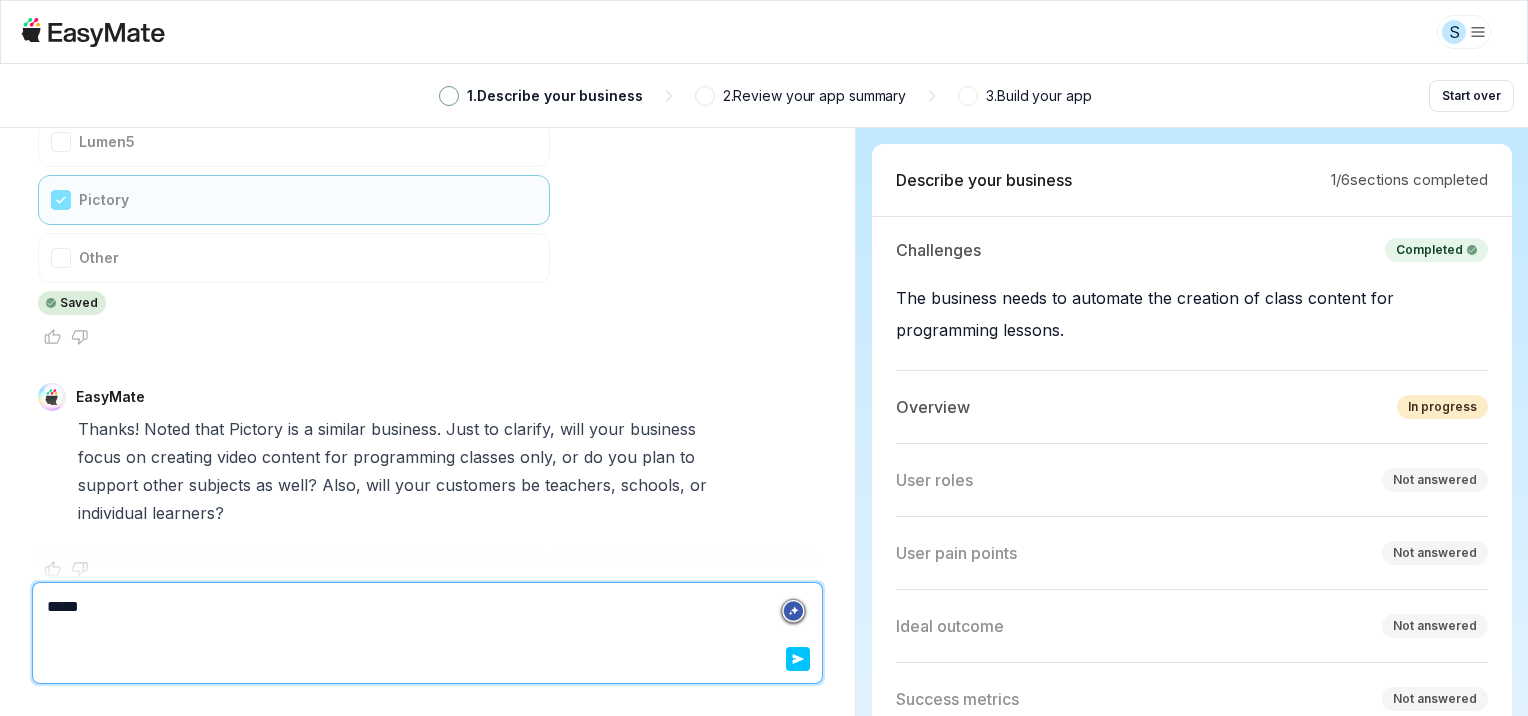 type on "*" 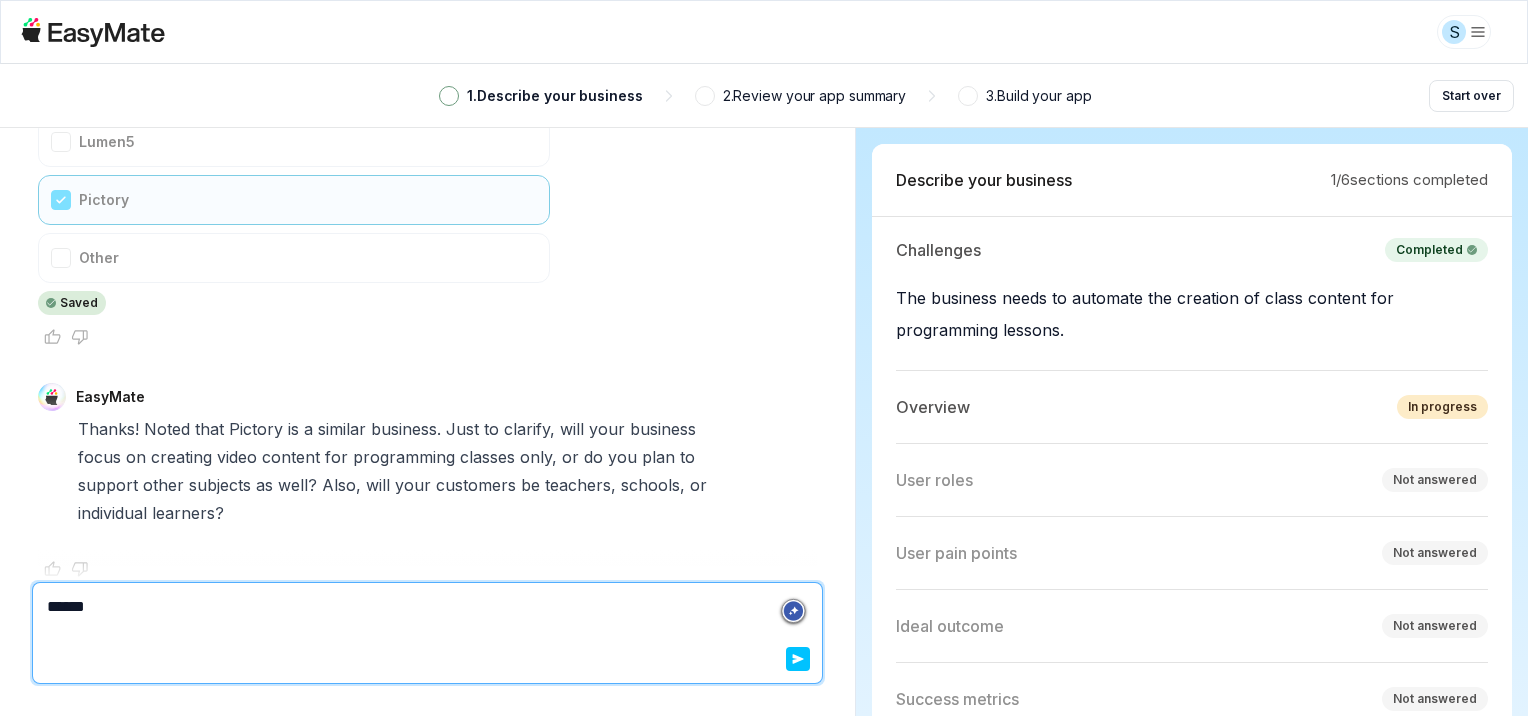 type on "*" 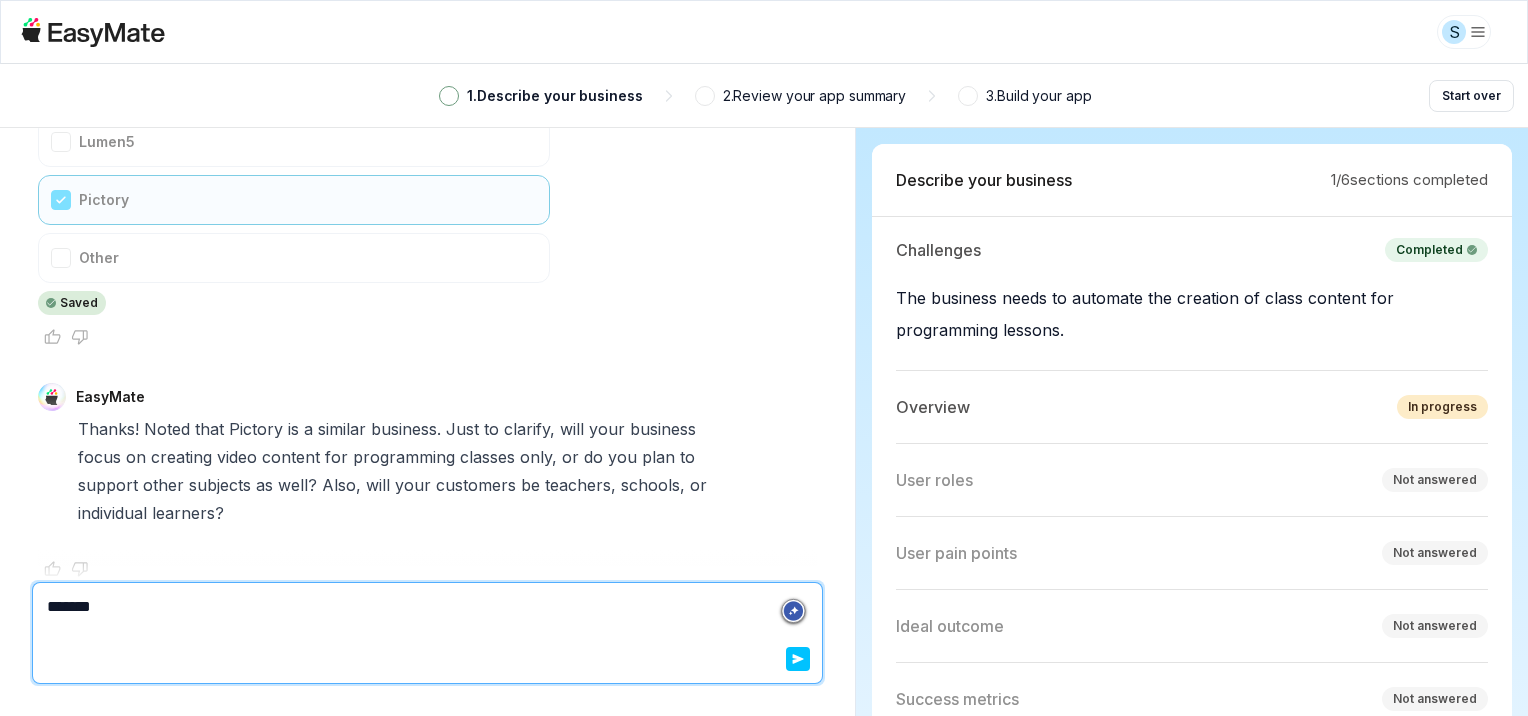 type on "*" 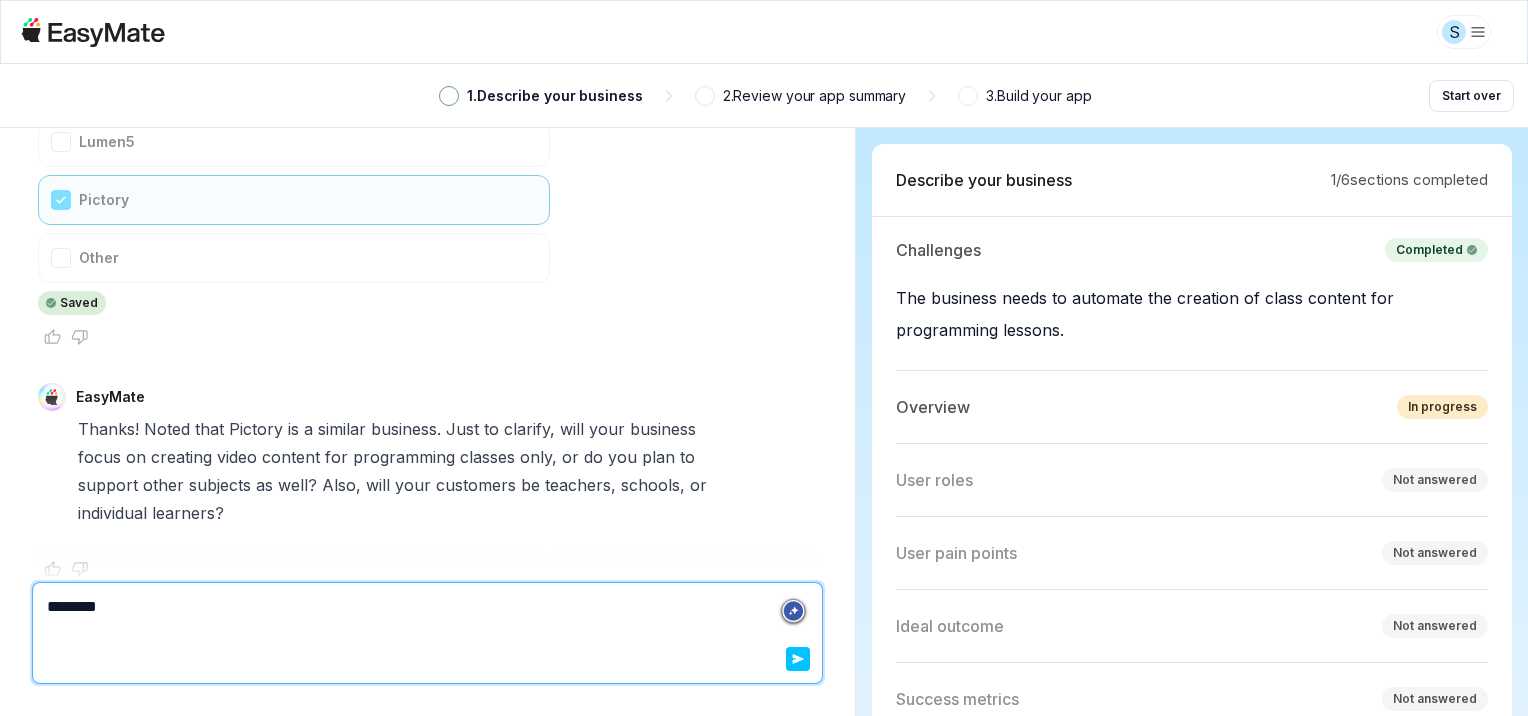 type on "*" 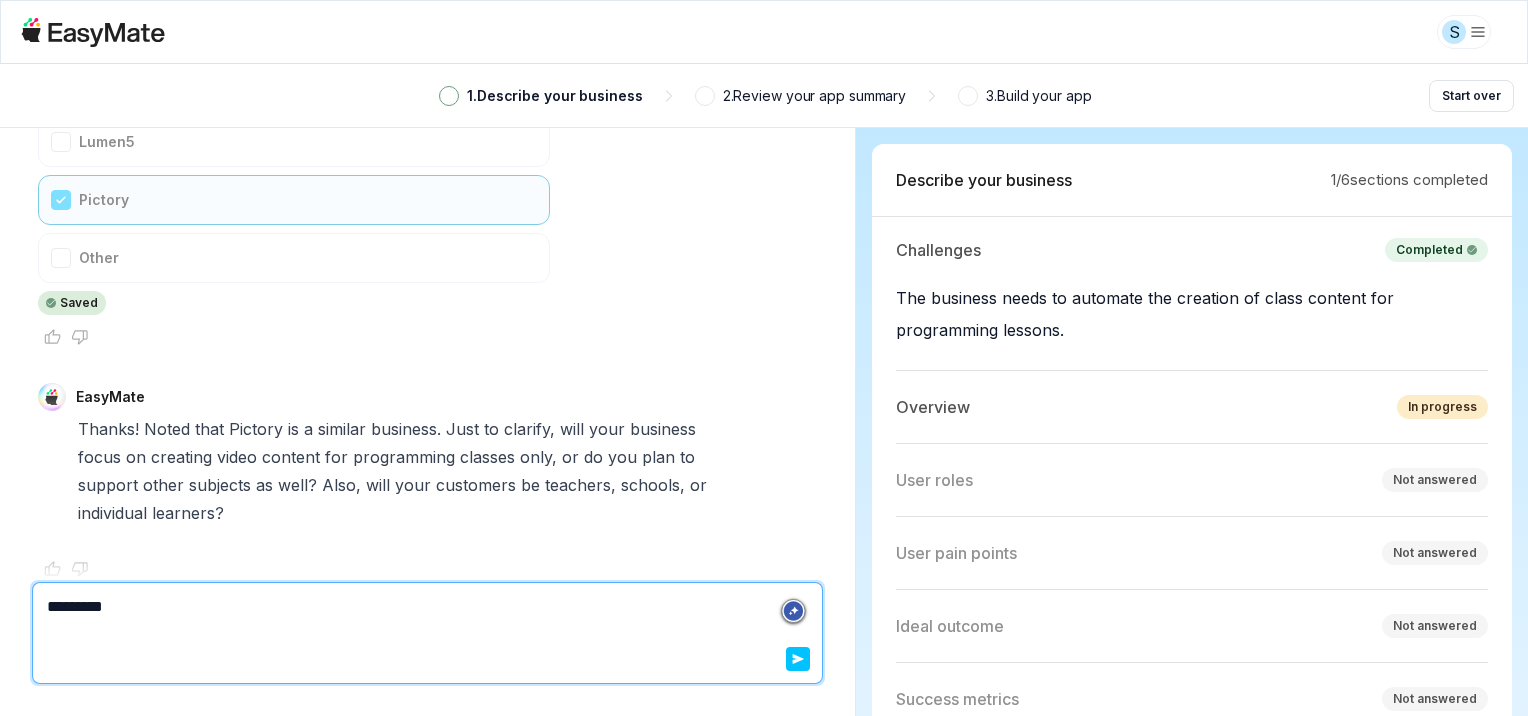 type on "*" 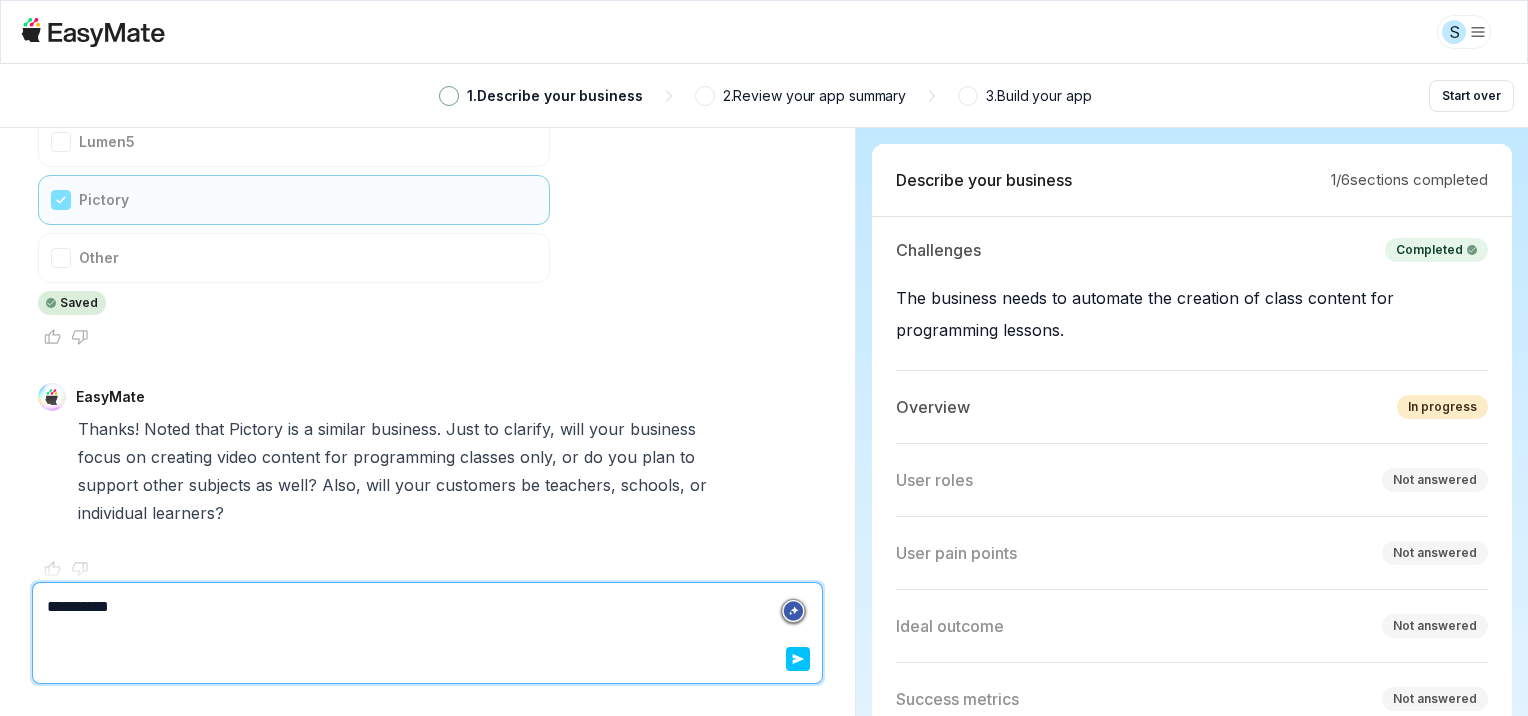 type on "*" 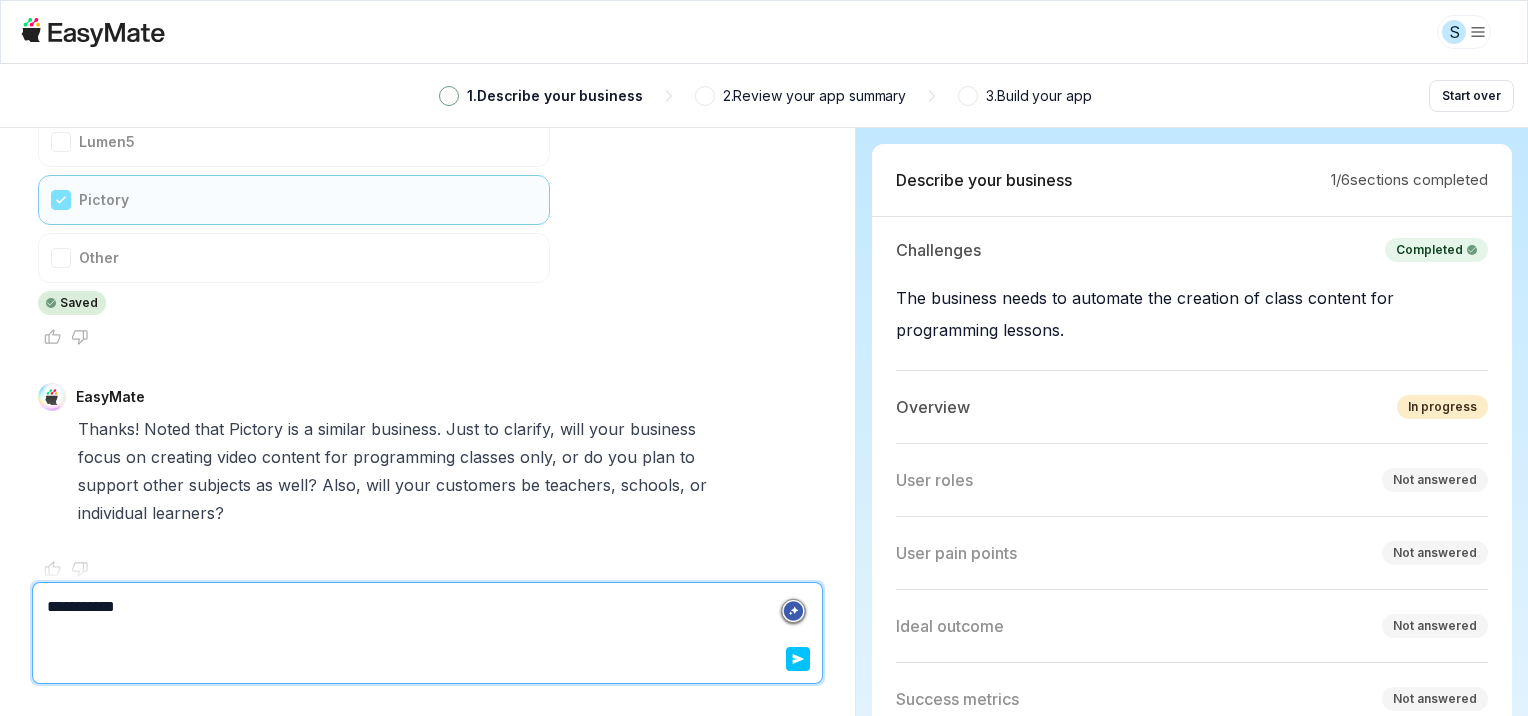 type on "*" 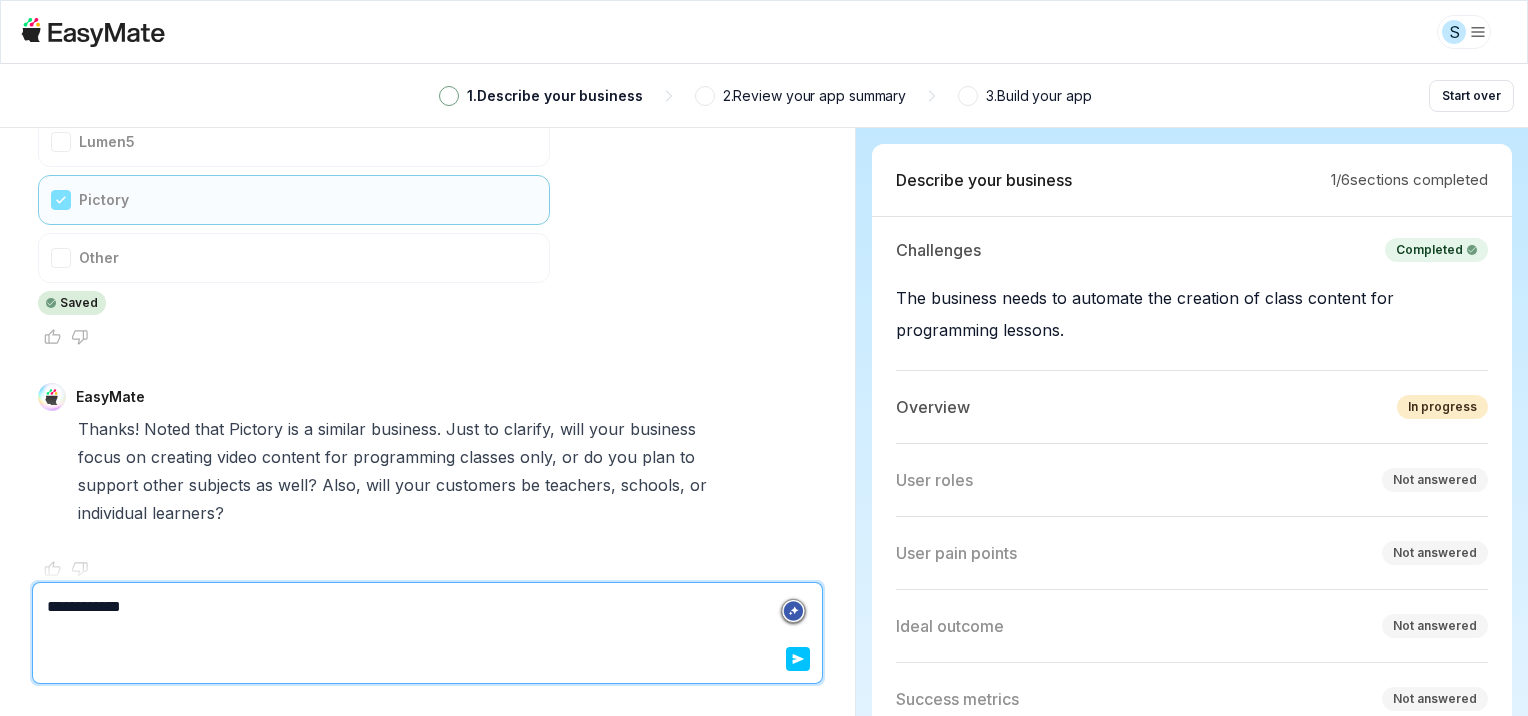 type on "*" 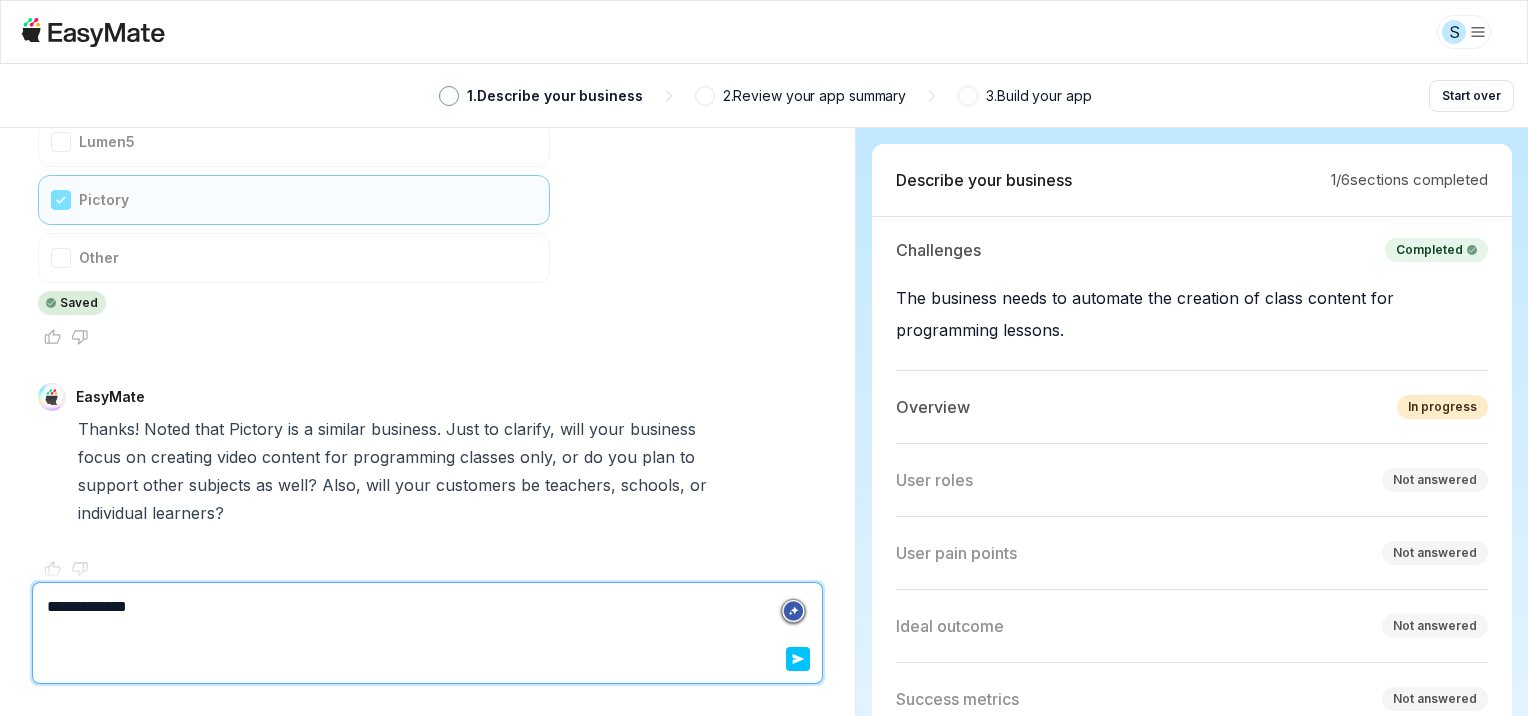type on "*" 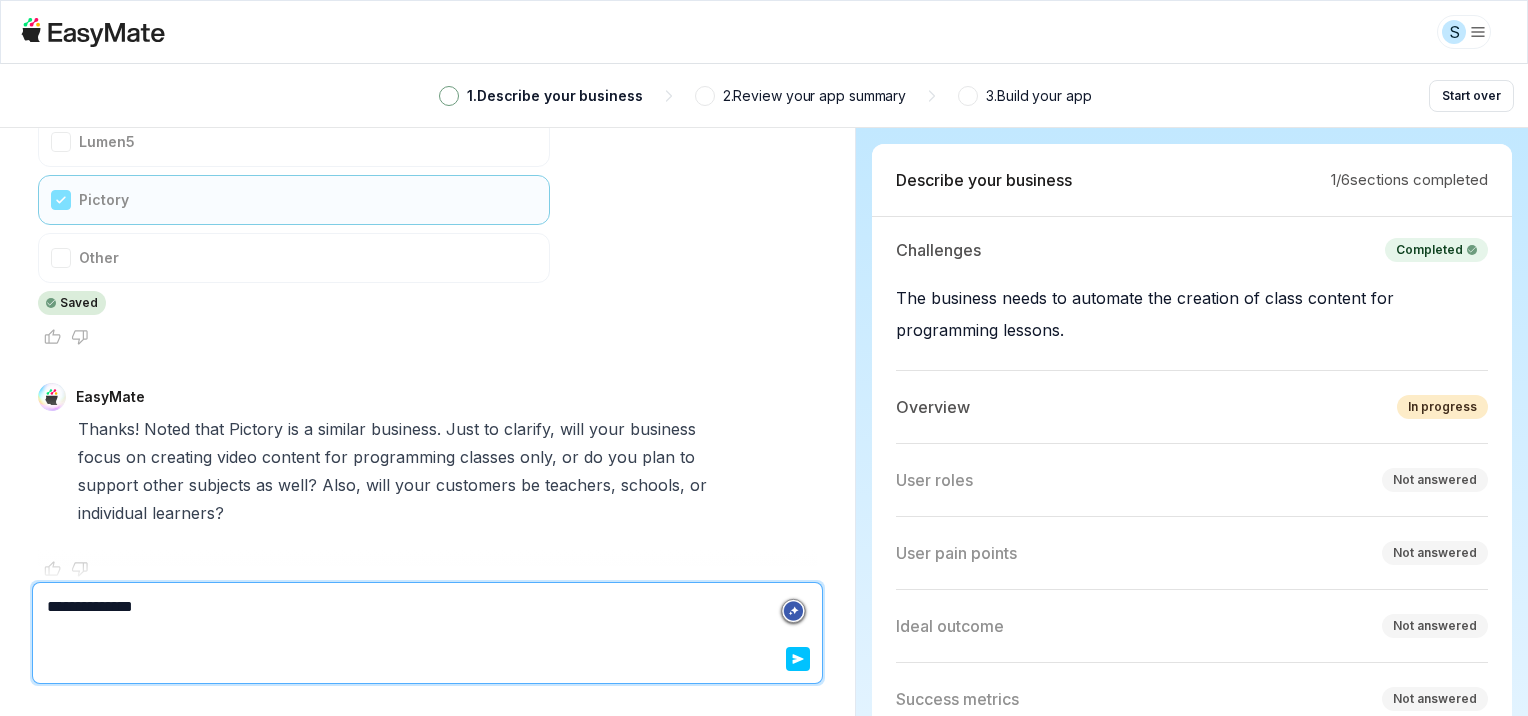 type on "*" 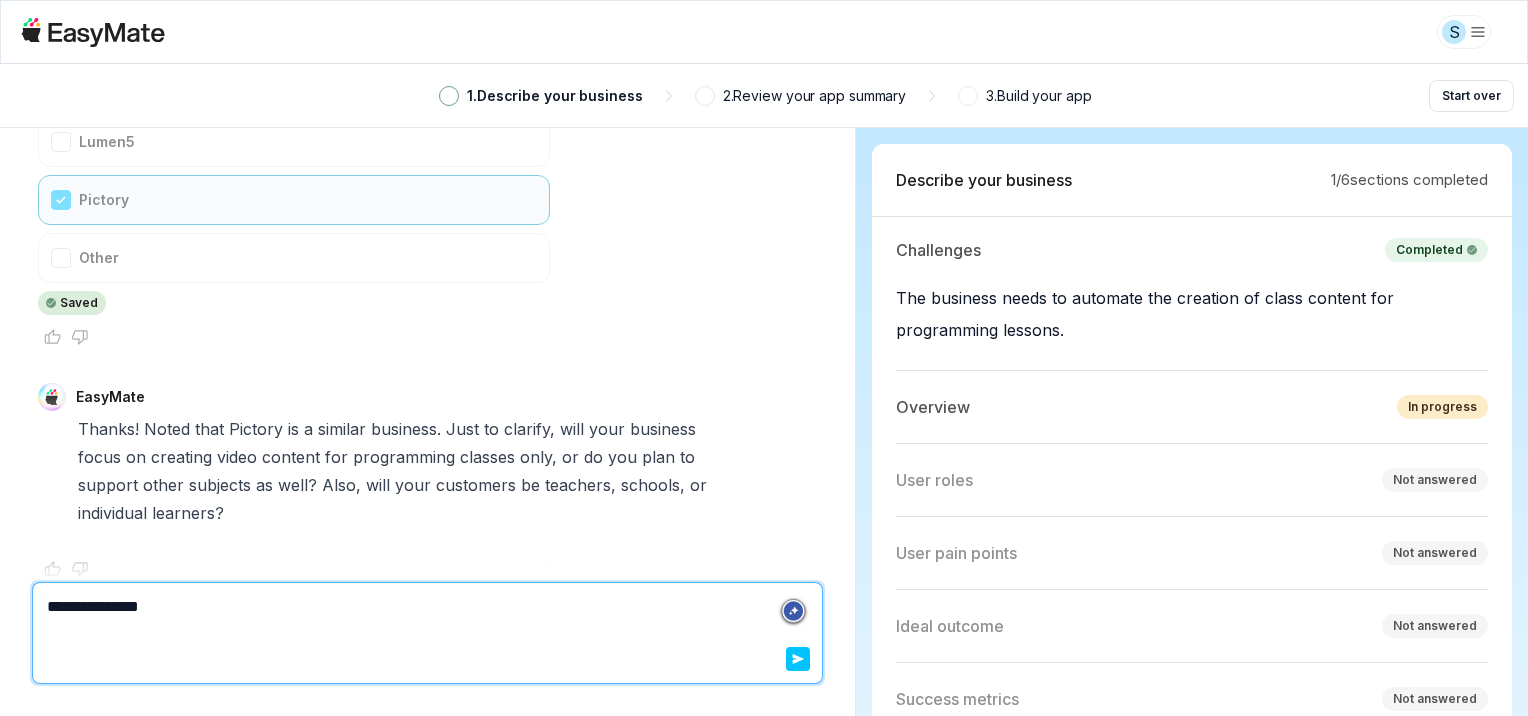 type on "*" 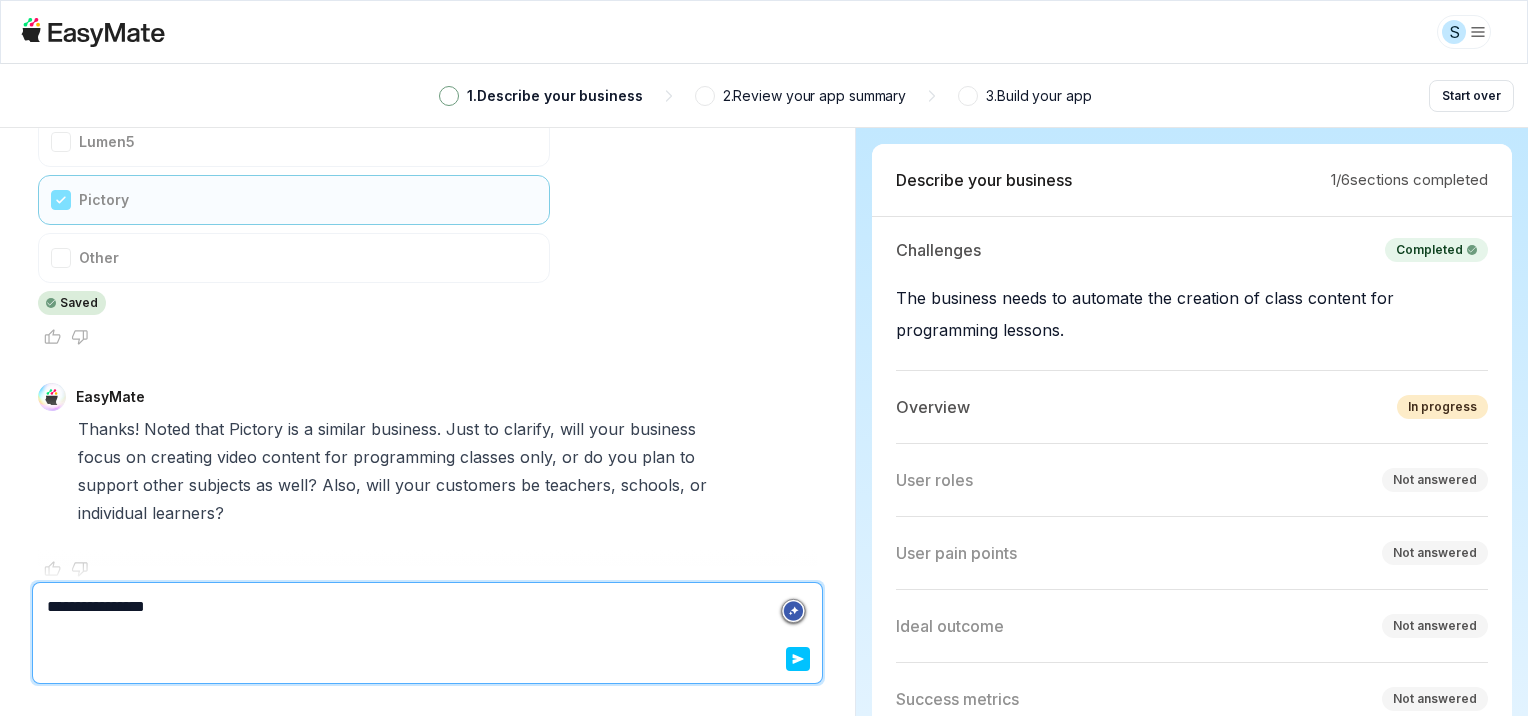 type on "*" 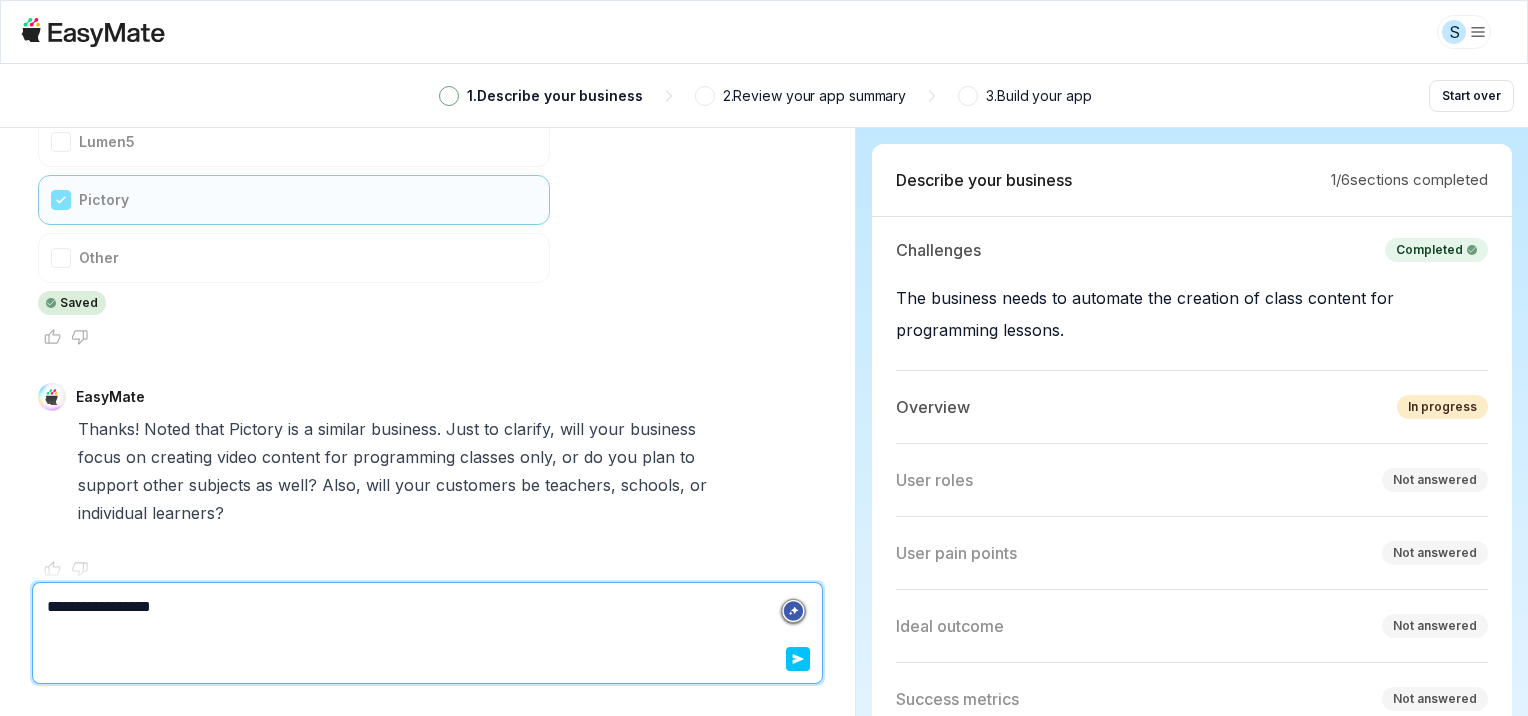 type on "*" 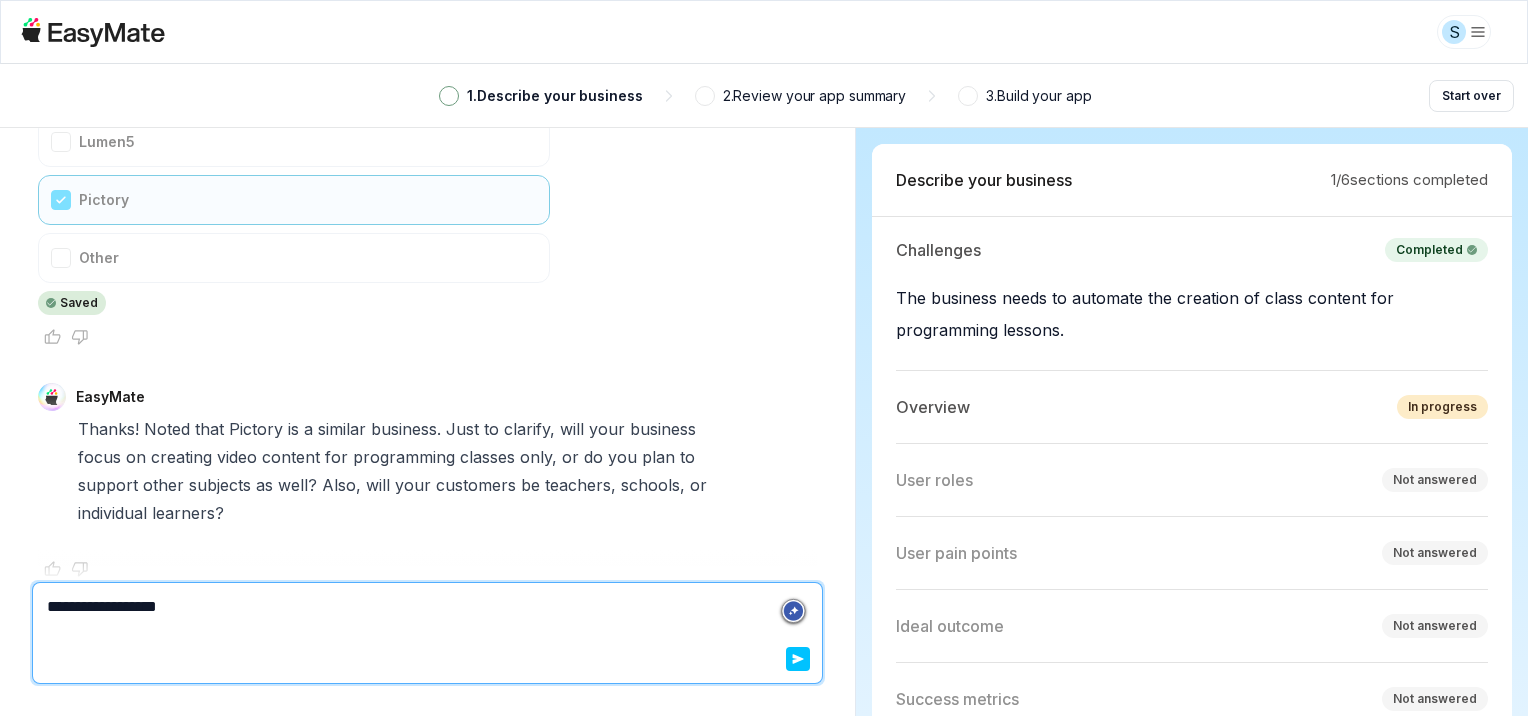 type on "*" 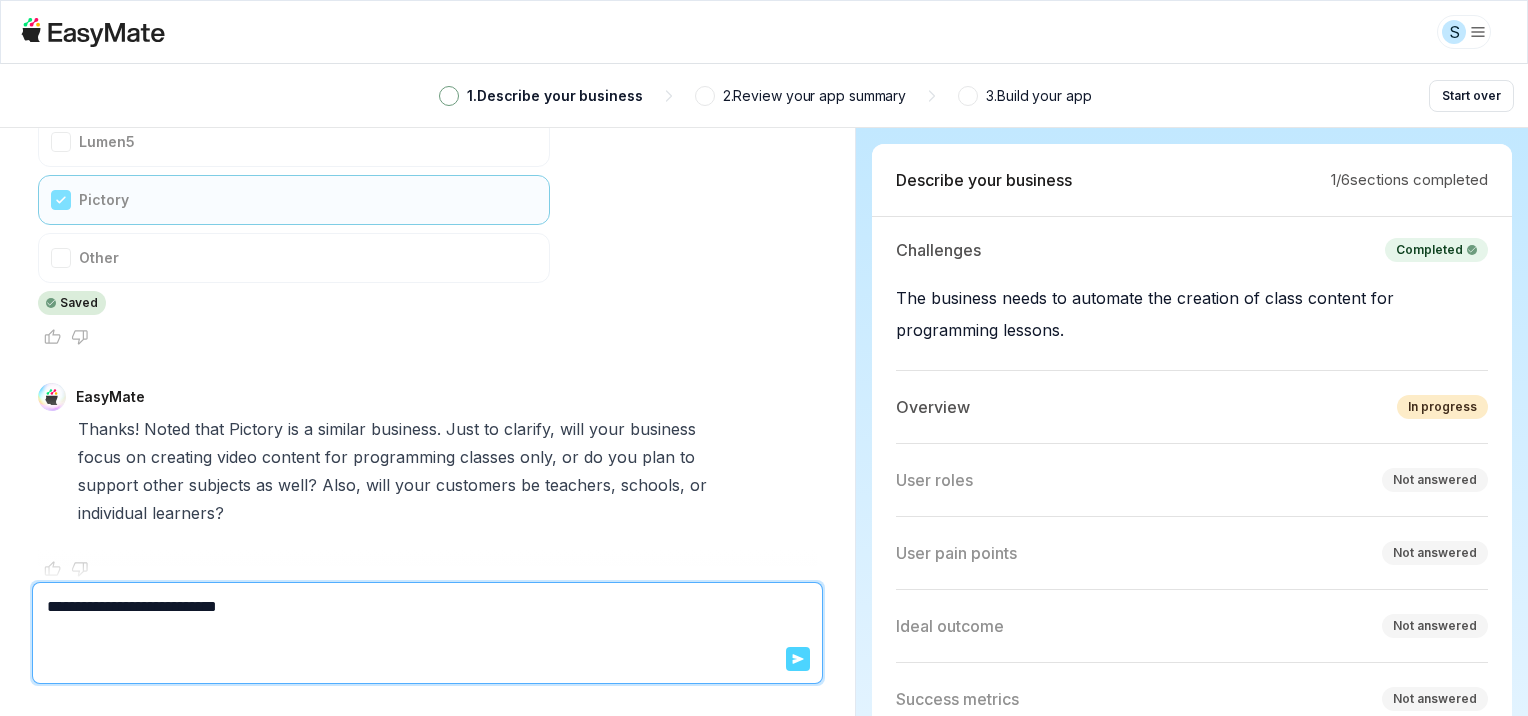 click 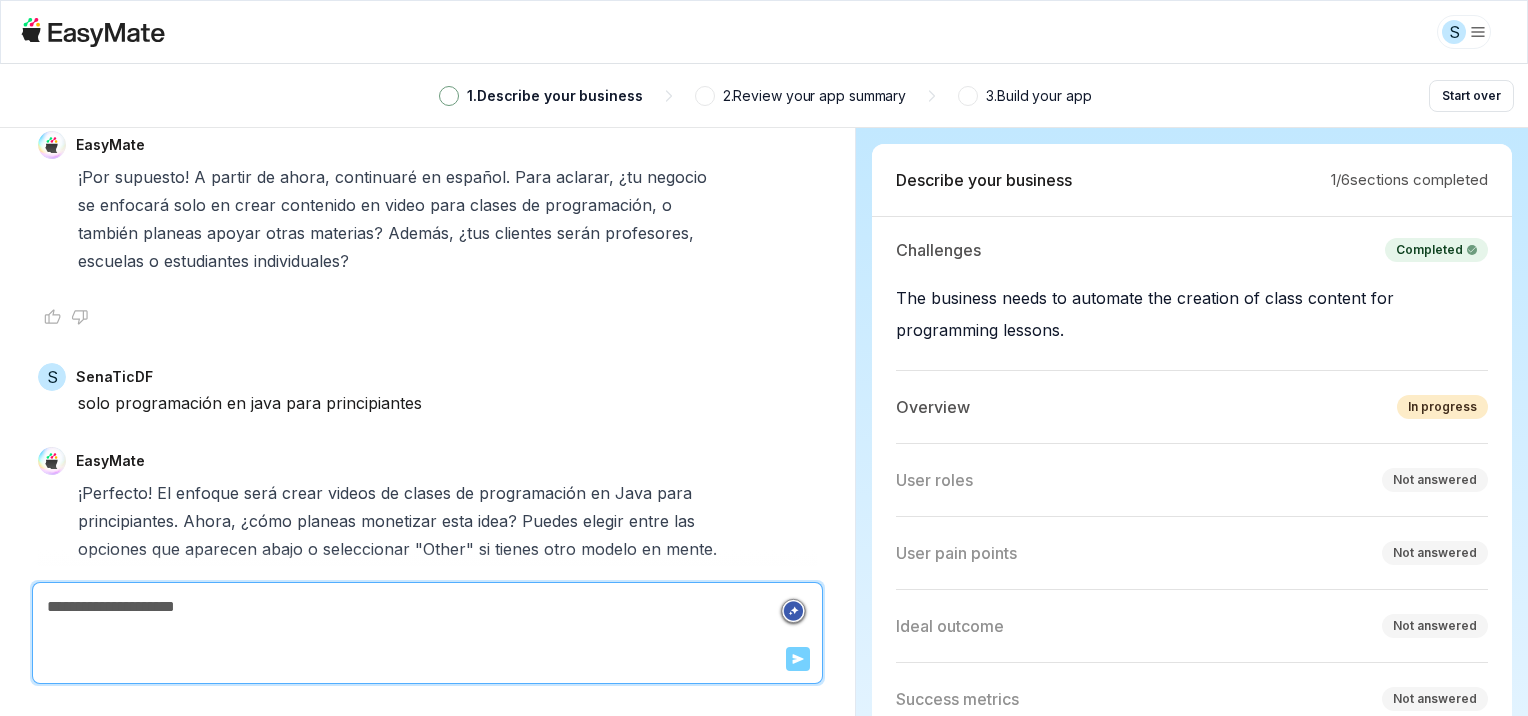 scroll, scrollTop: 2787, scrollLeft: 0, axis: vertical 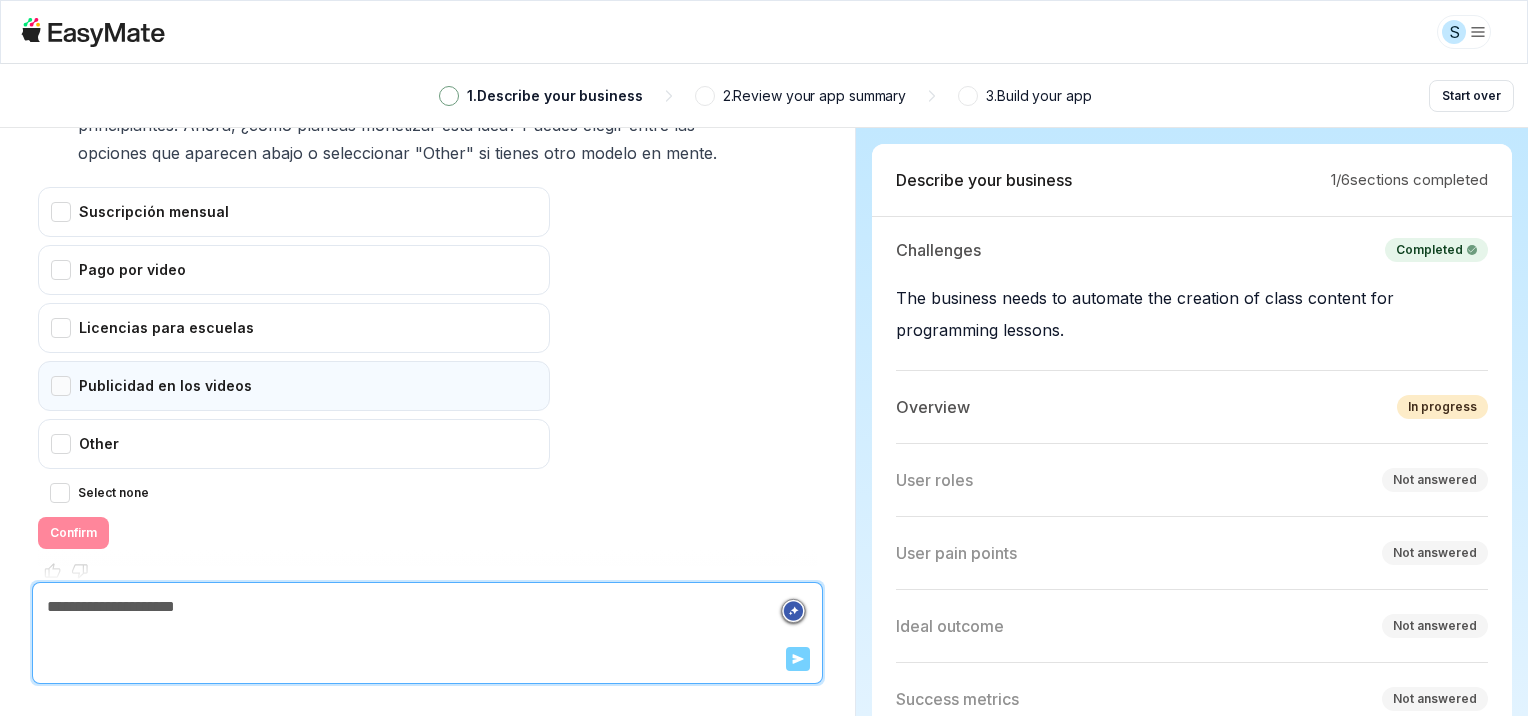 click on "Publicidad en los videos" at bounding box center [294, 386] 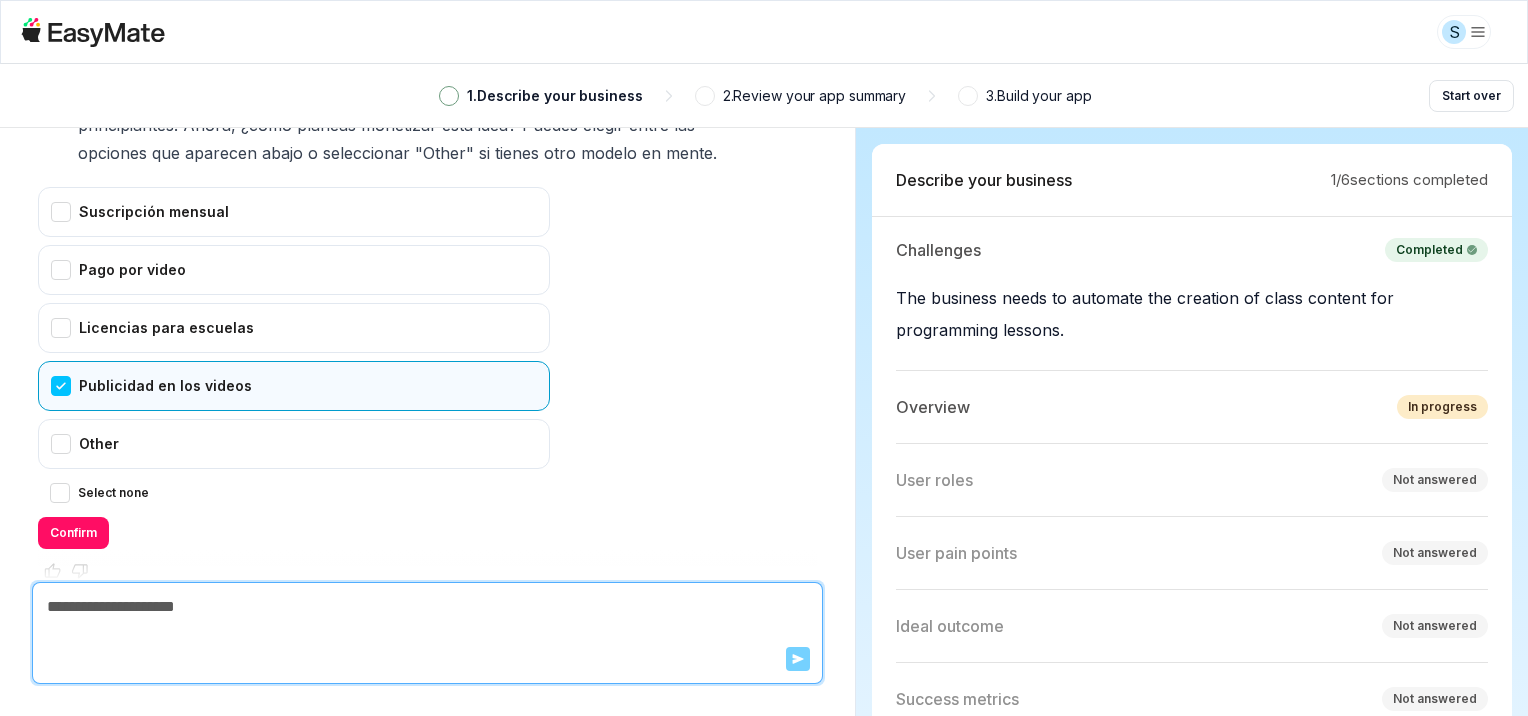click at bounding box center (427, 566) 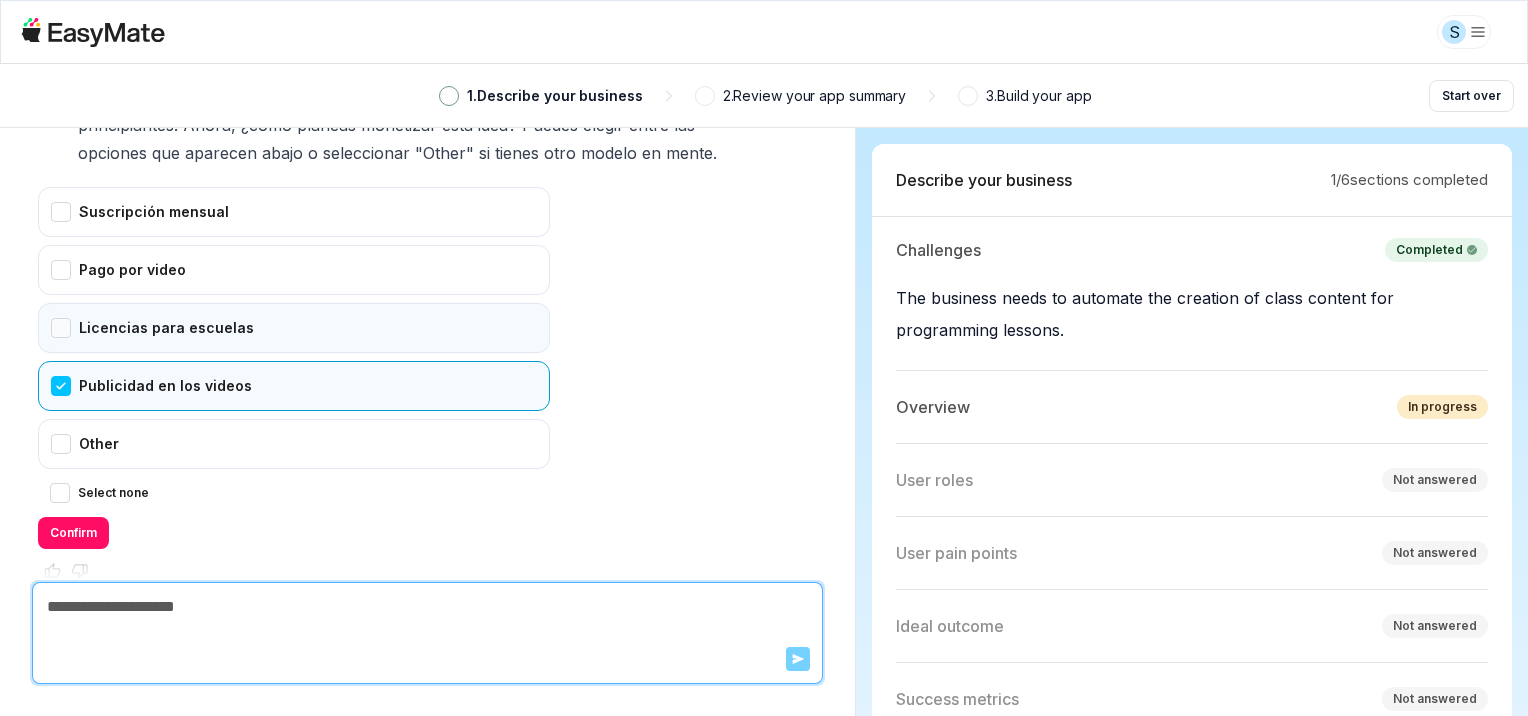 click on "Licencias para escuelas" at bounding box center (294, 328) 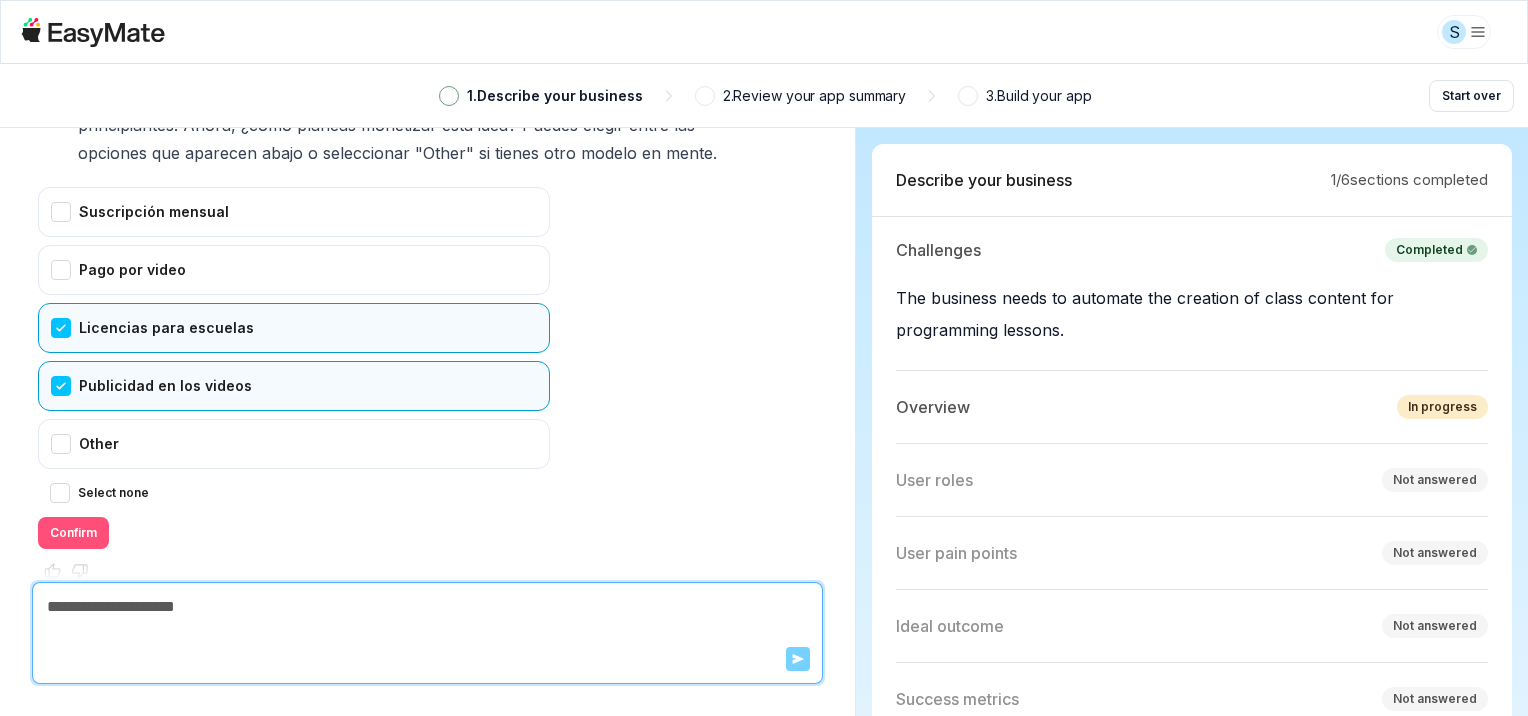 click on "Confirm" at bounding box center [73, 533] 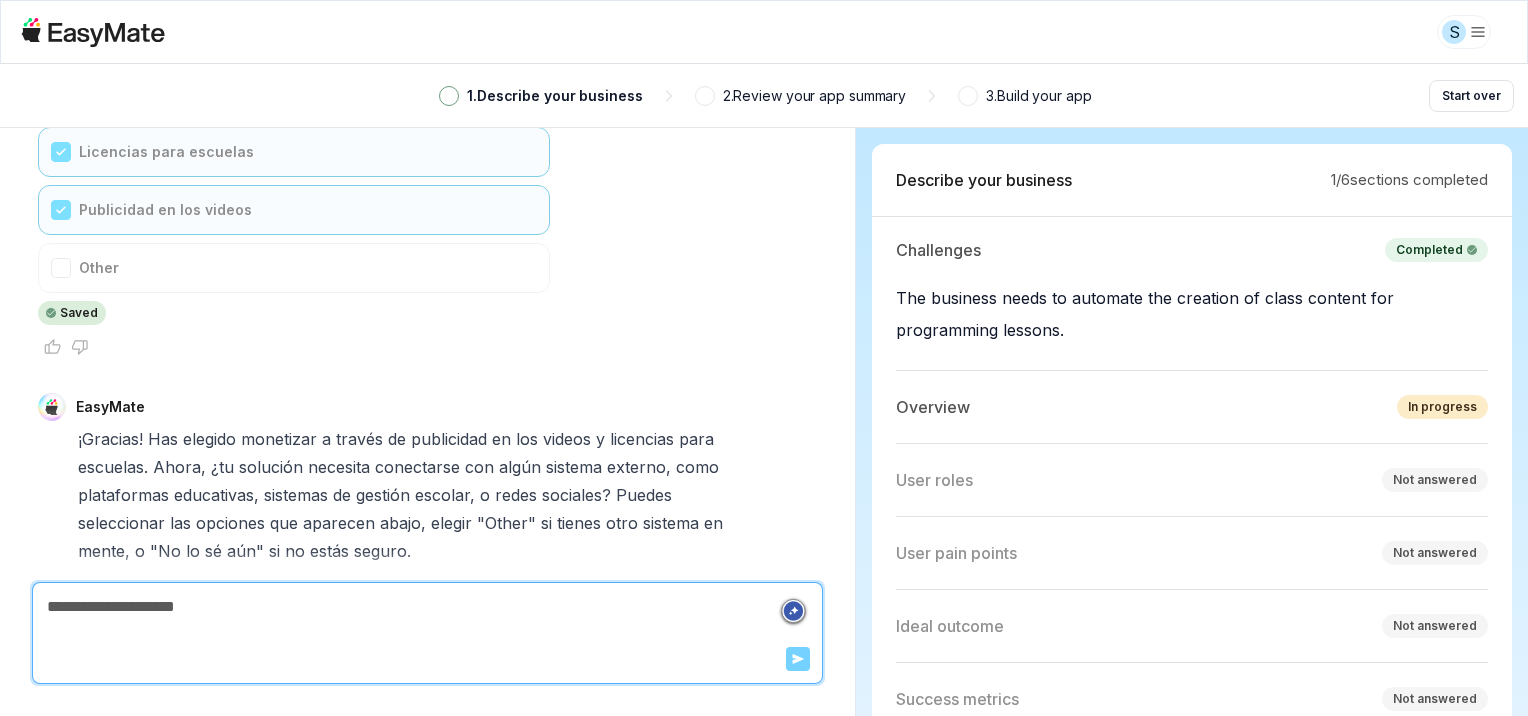 scroll, scrollTop: 3359, scrollLeft: 0, axis: vertical 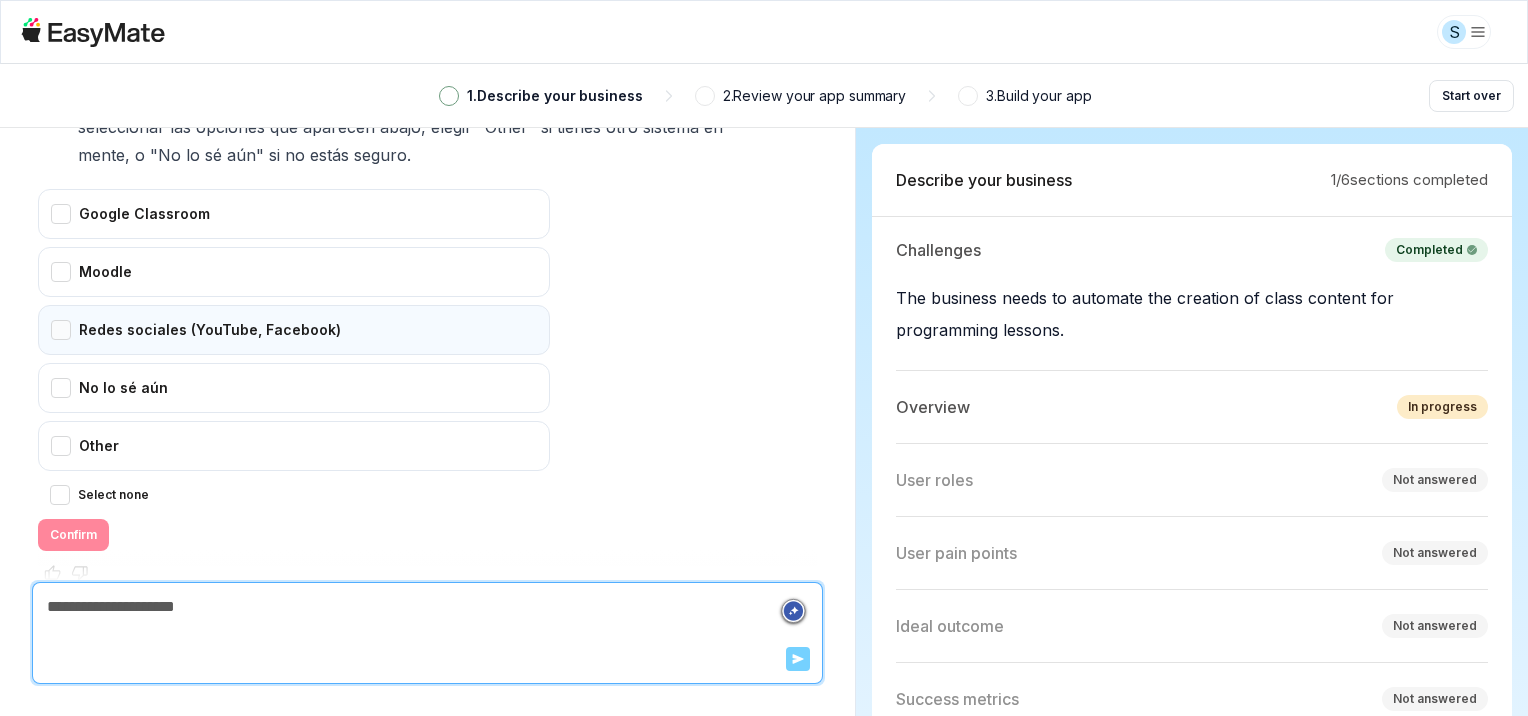 click on "Redes sociales (YouTube, Facebook)" at bounding box center [294, 330] 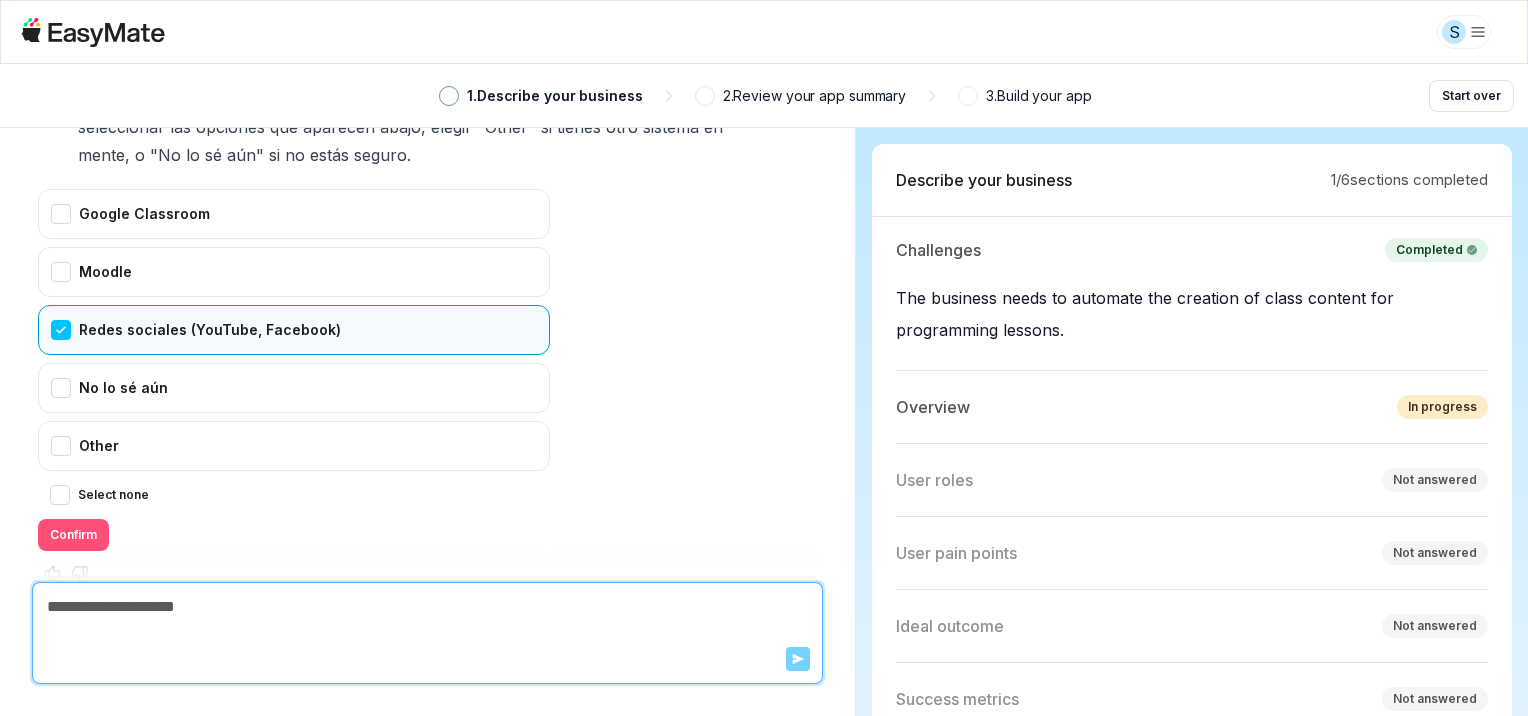 click on "Confirm" at bounding box center [73, 535] 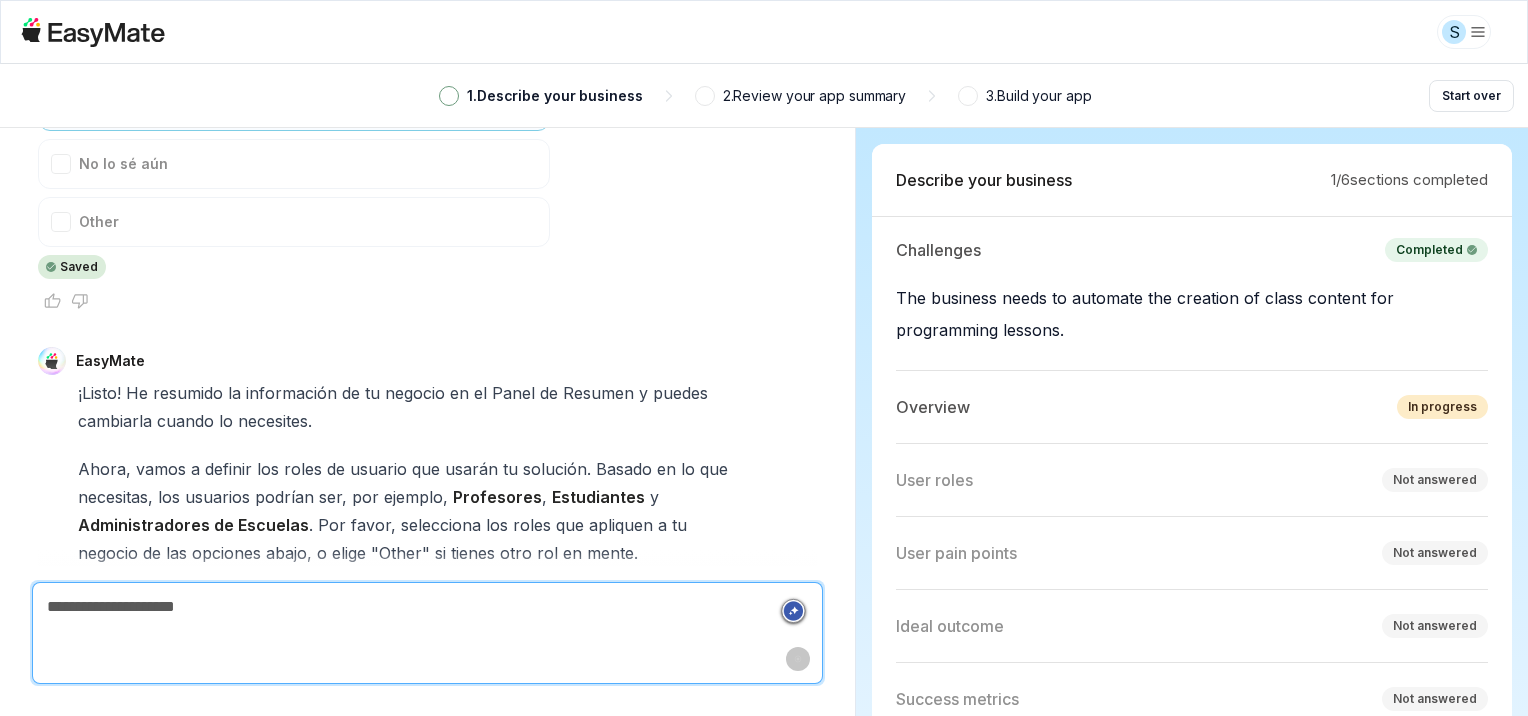 scroll, scrollTop: 3921, scrollLeft: 0, axis: vertical 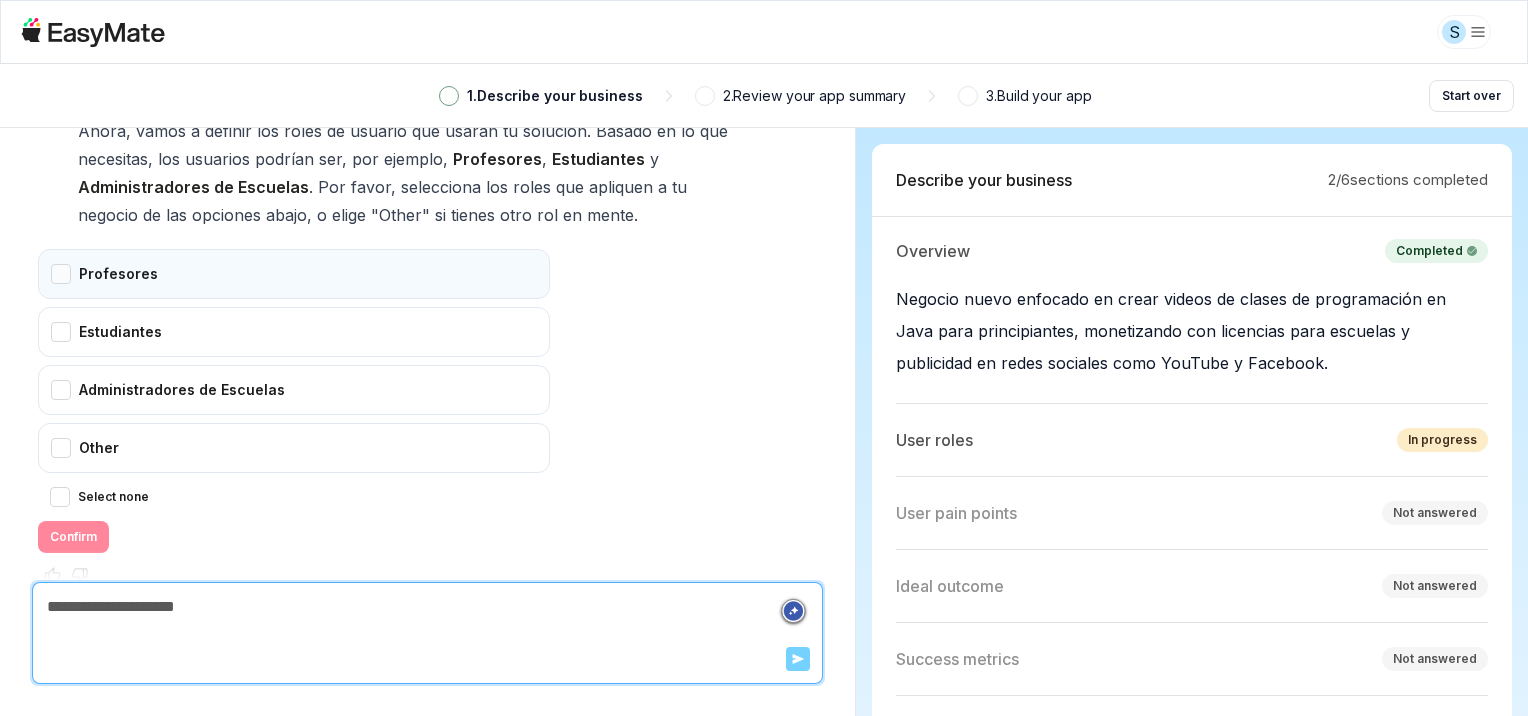 click on "Profesores" at bounding box center [294, 274] 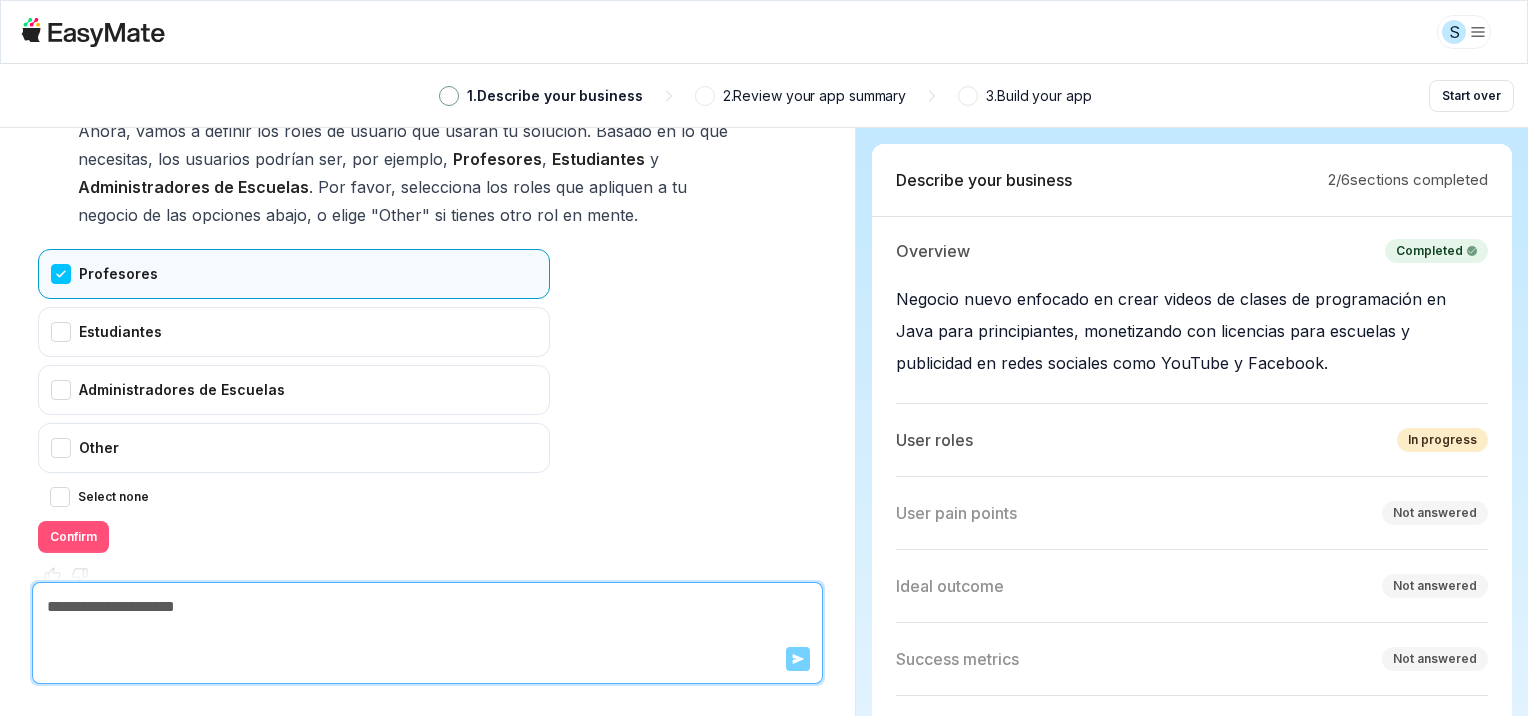 click on "Confirm" at bounding box center [73, 537] 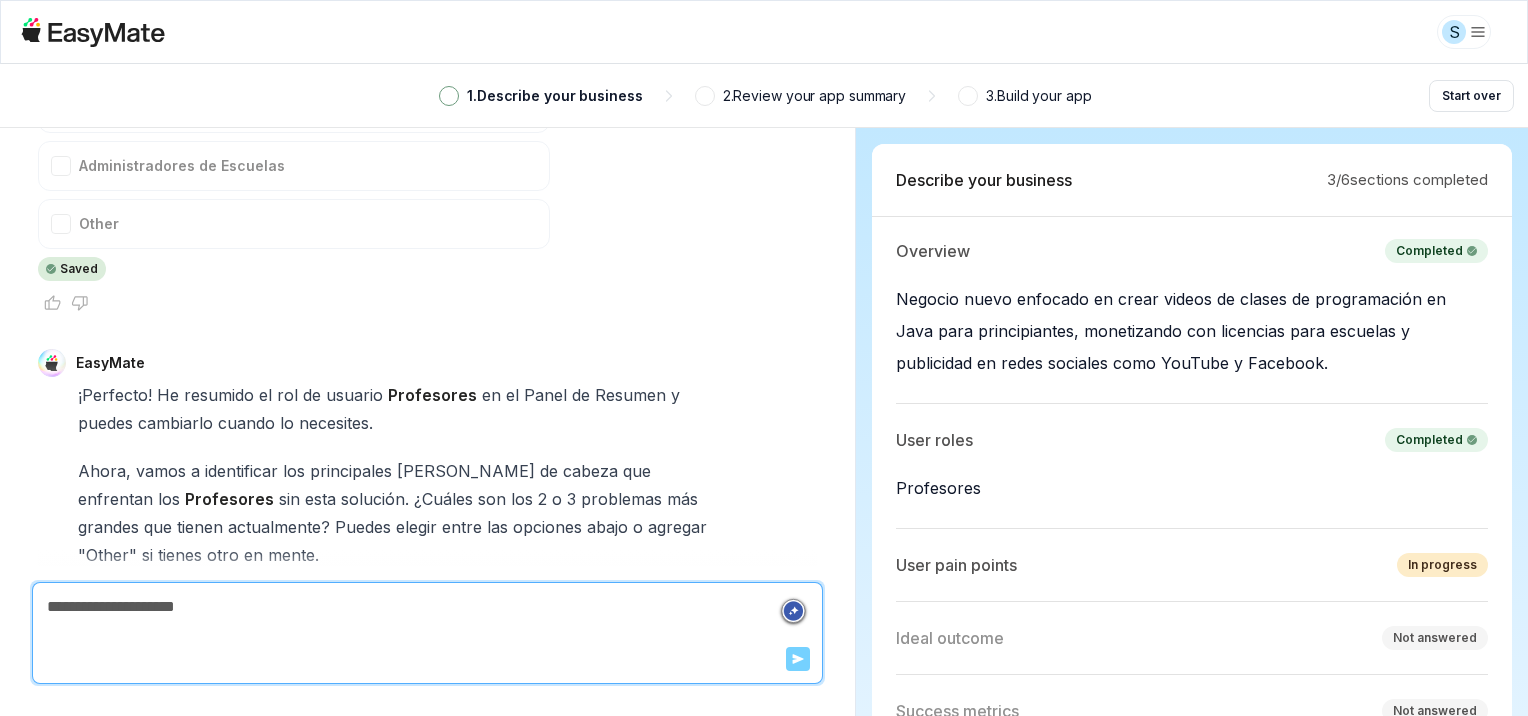 scroll, scrollTop: 4484, scrollLeft: 0, axis: vertical 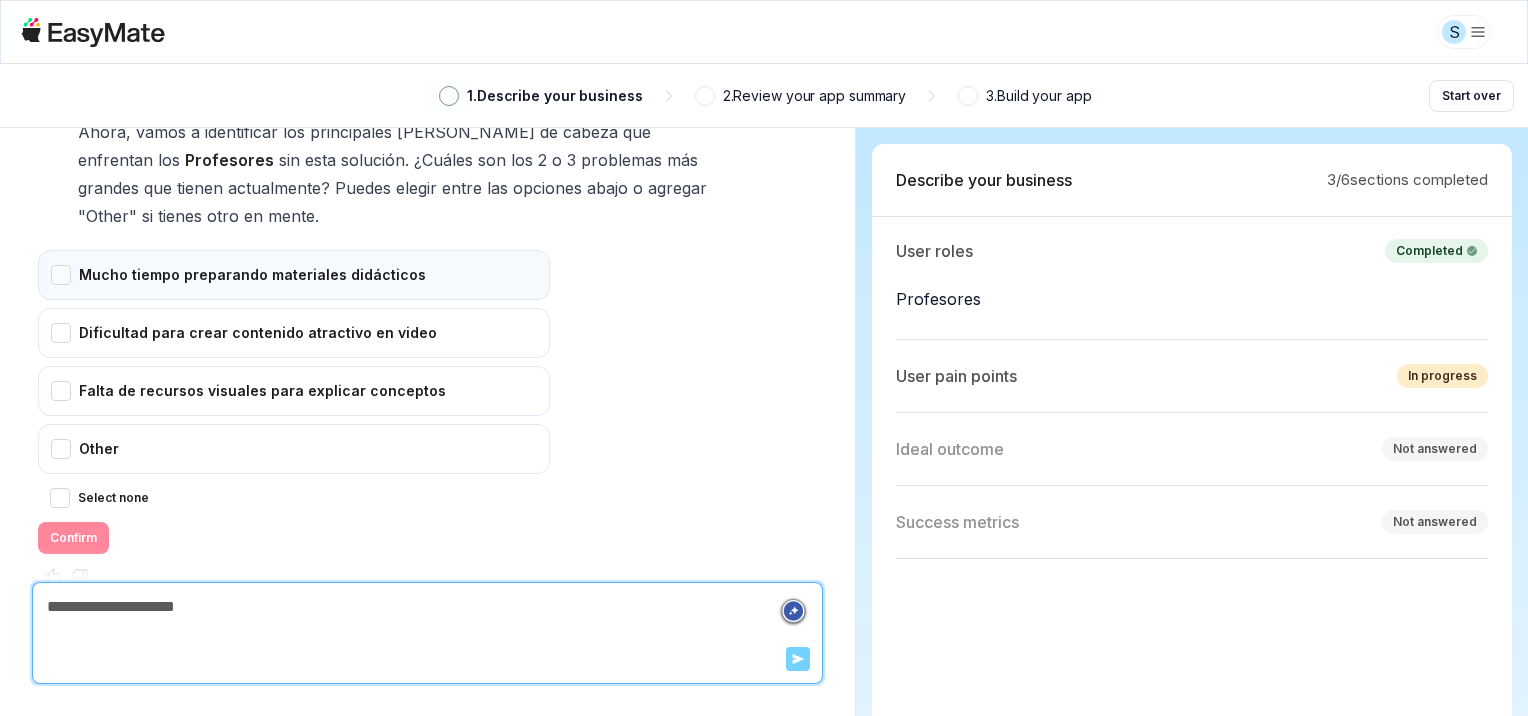 click on "Mucho tiempo preparando materiales didácticos" at bounding box center [294, 275] 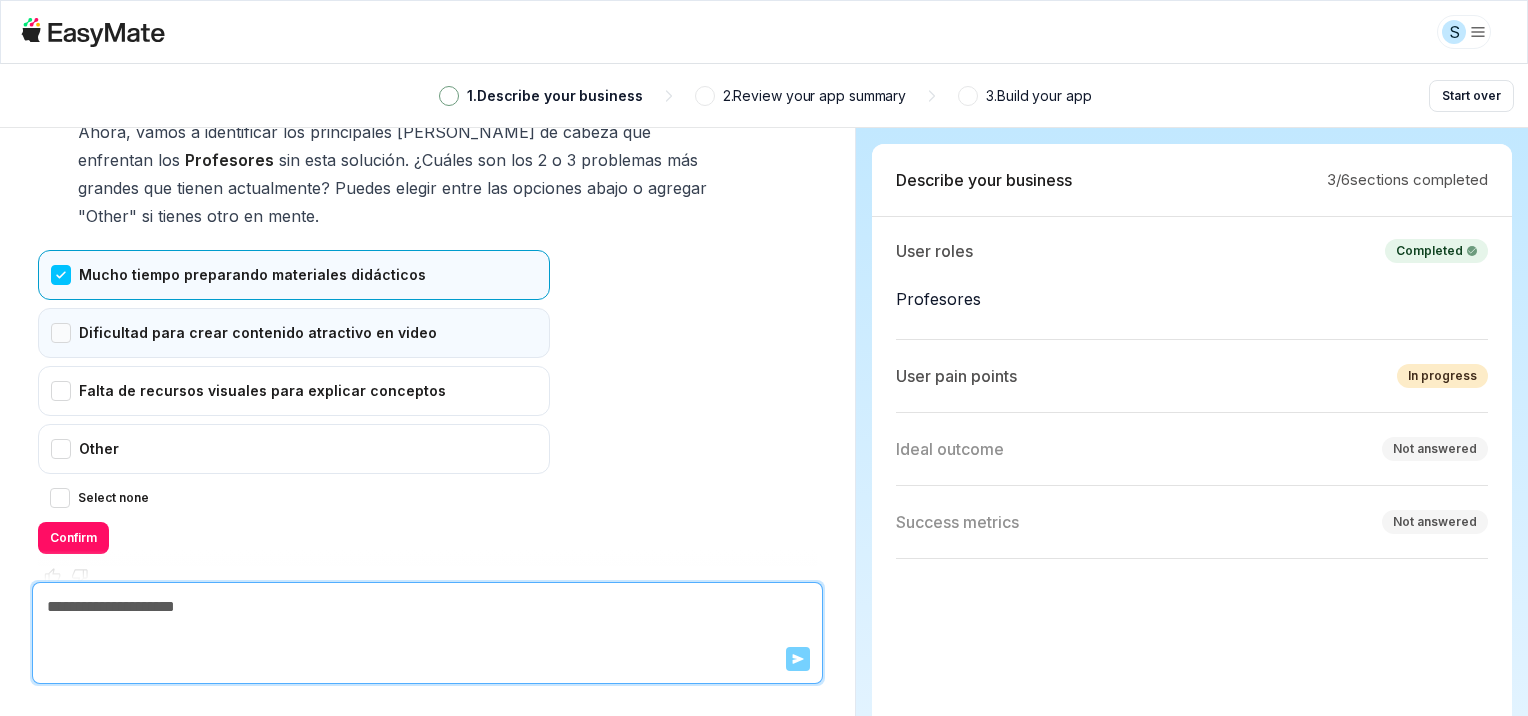 click on "Dificultad para crear contenido atractivo en video" at bounding box center [294, 333] 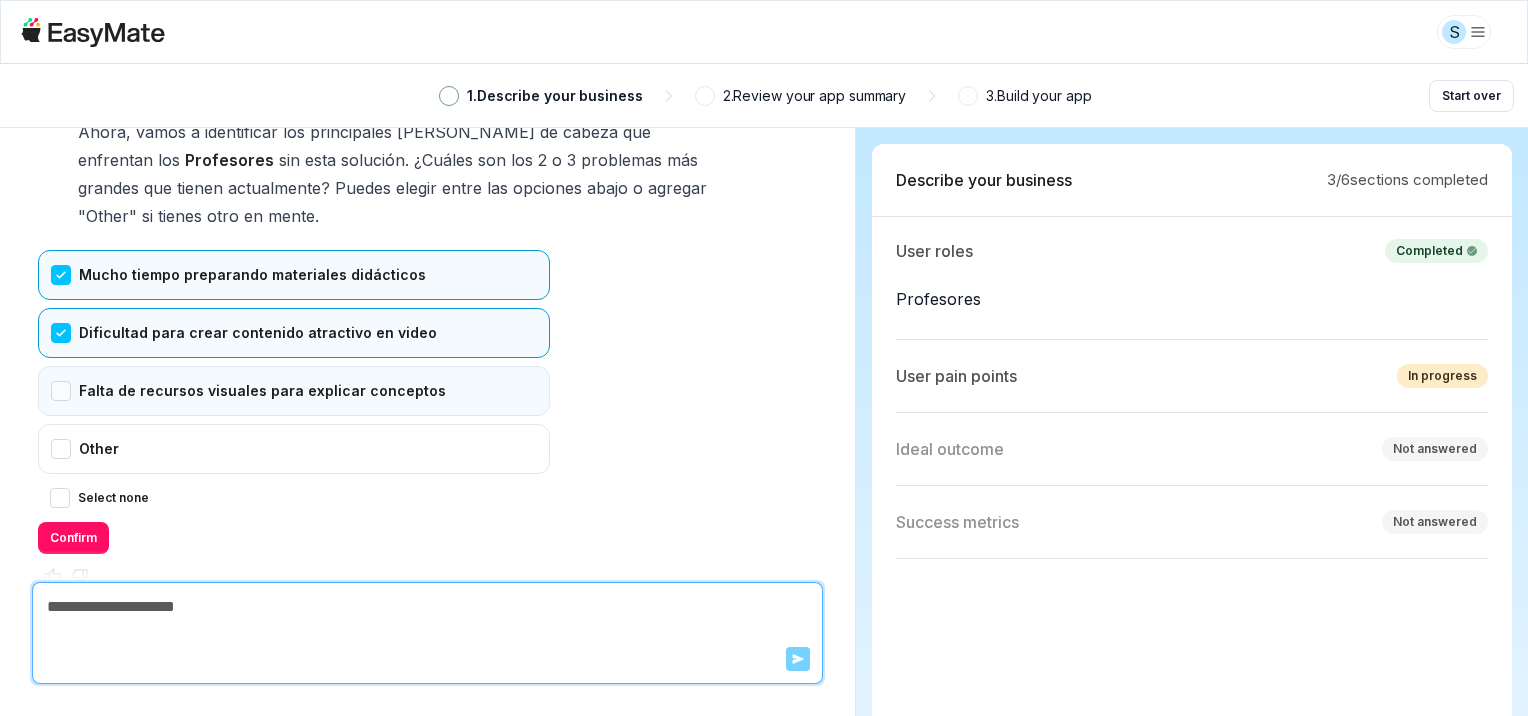 click on "Falta de recursos visuales para explicar conceptos" at bounding box center [294, 391] 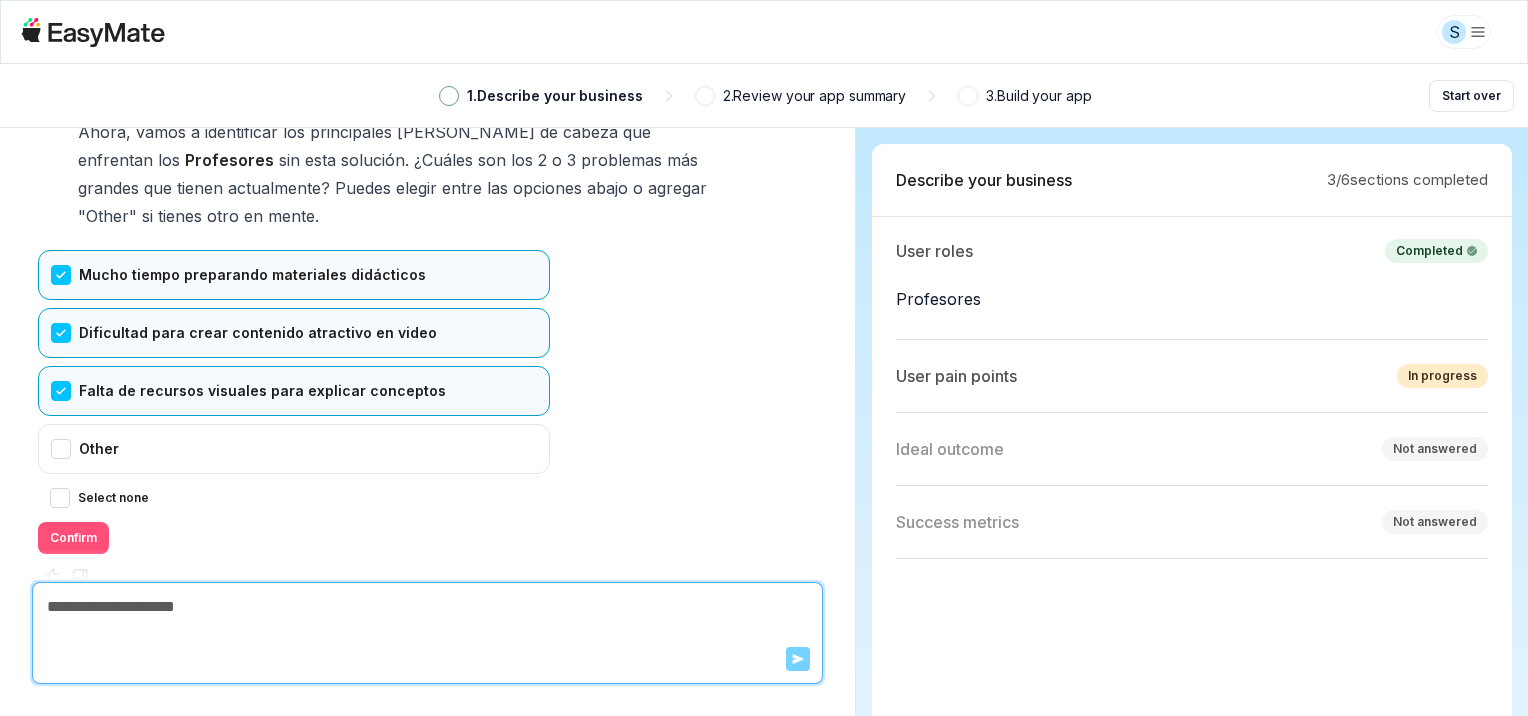 click on "Confirm" at bounding box center [73, 538] 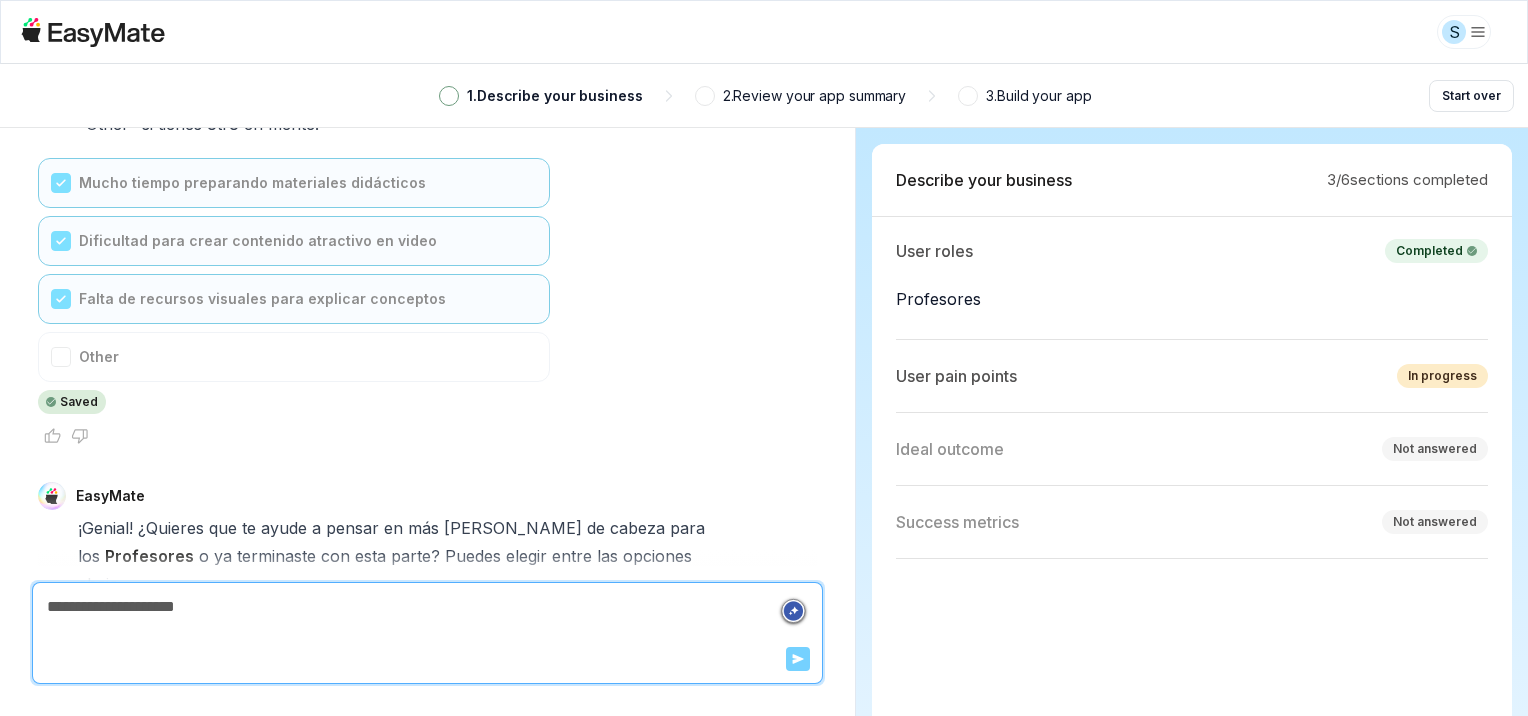 scroll, scrollTop: 4719, scrollLeft: 0, axis: vertical 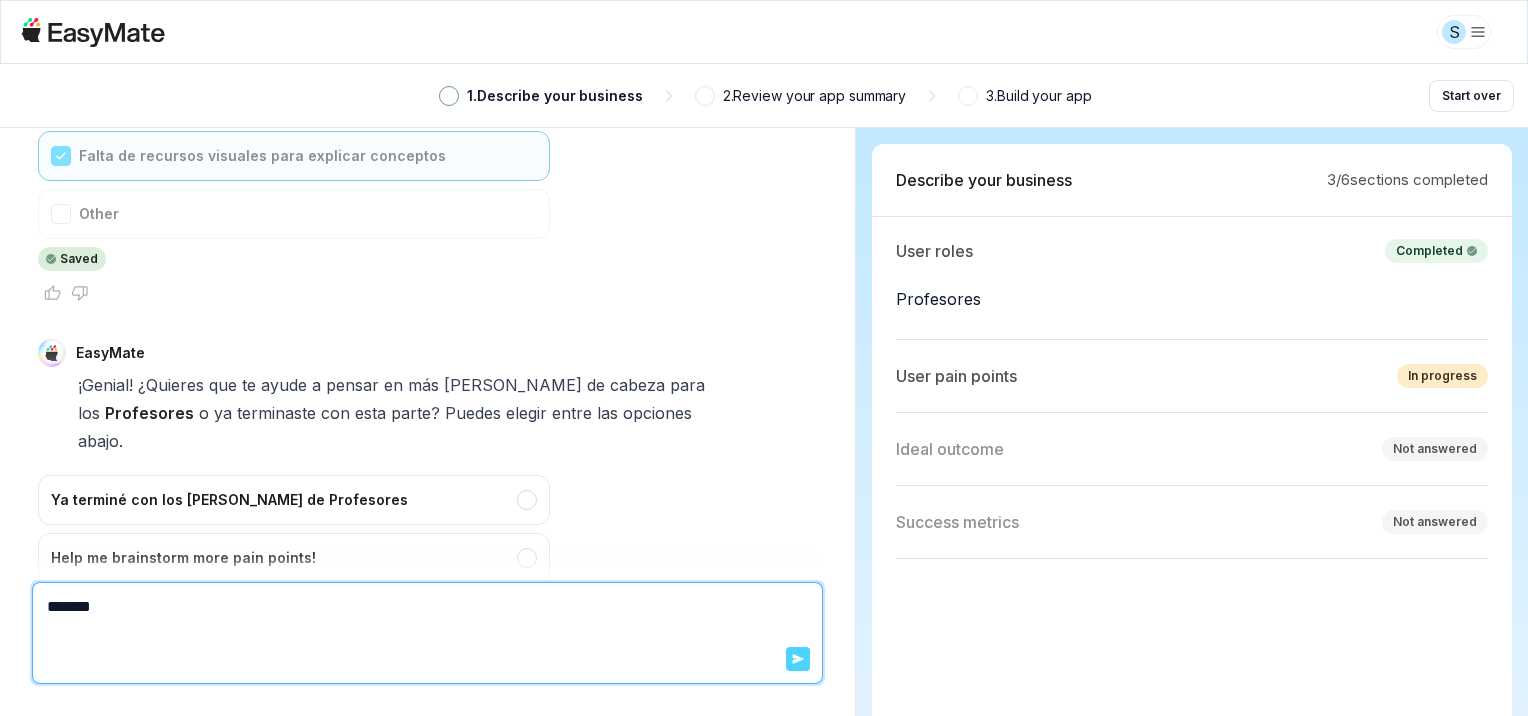 click 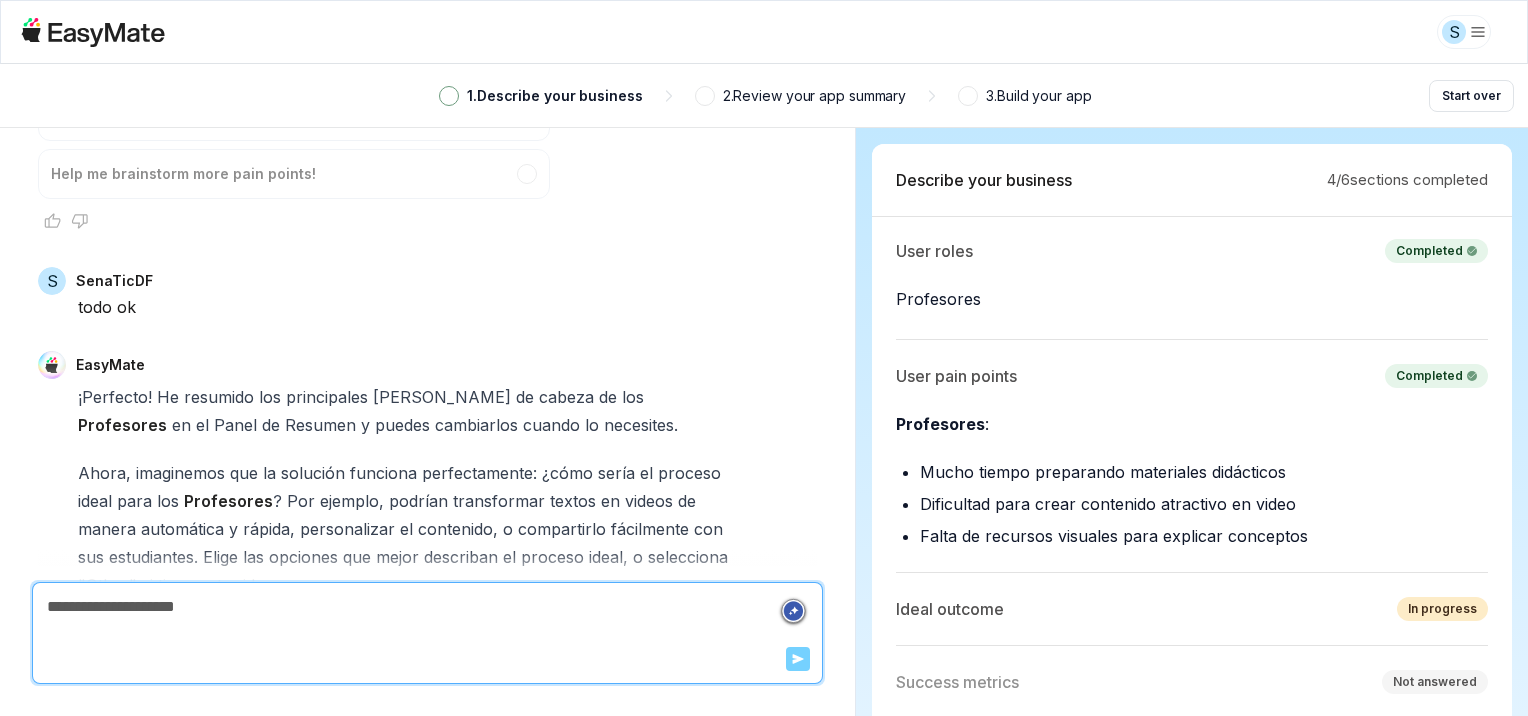 scroll, scrollTop: 5441, scrollLeft: 0, axis: vertical 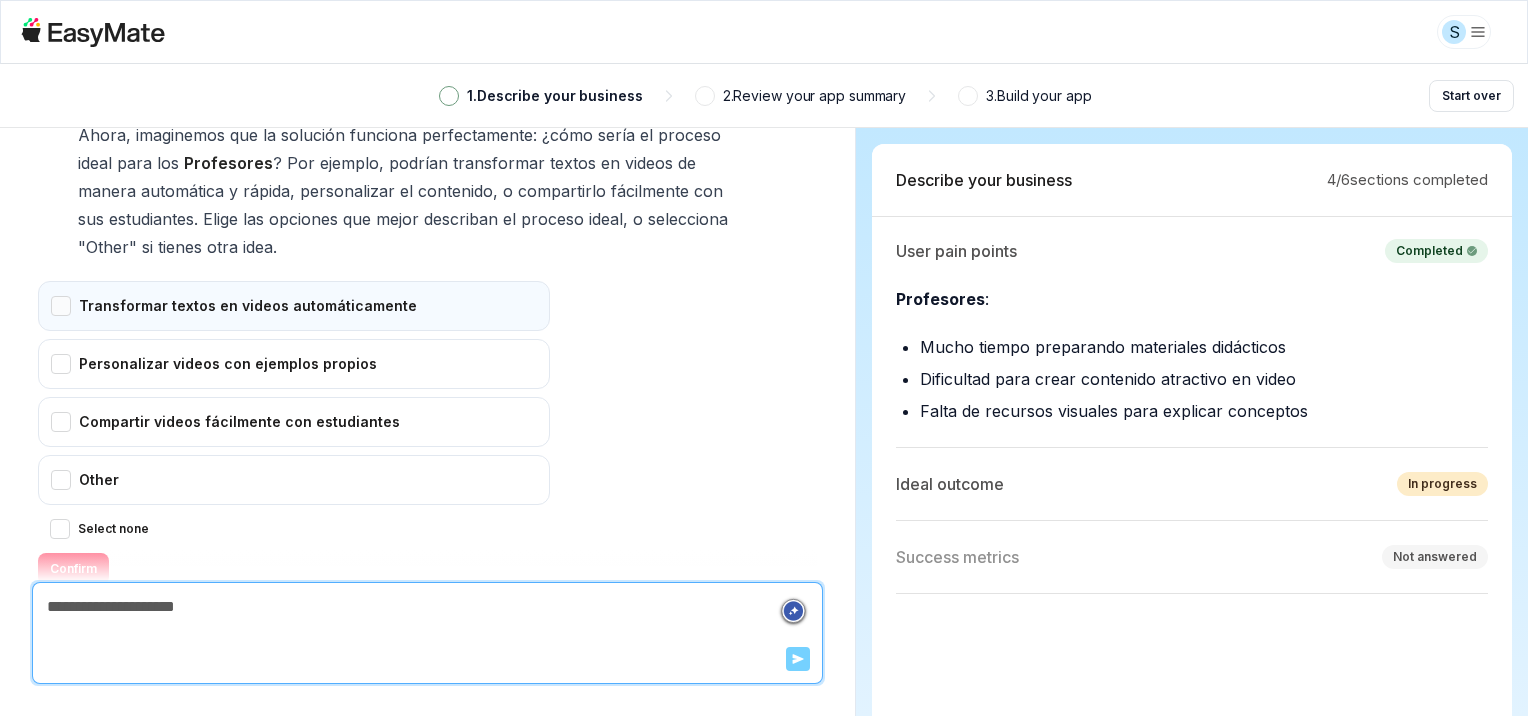 click on "Transformar textos en videos automáticamente" at bounding box center (294, 306) 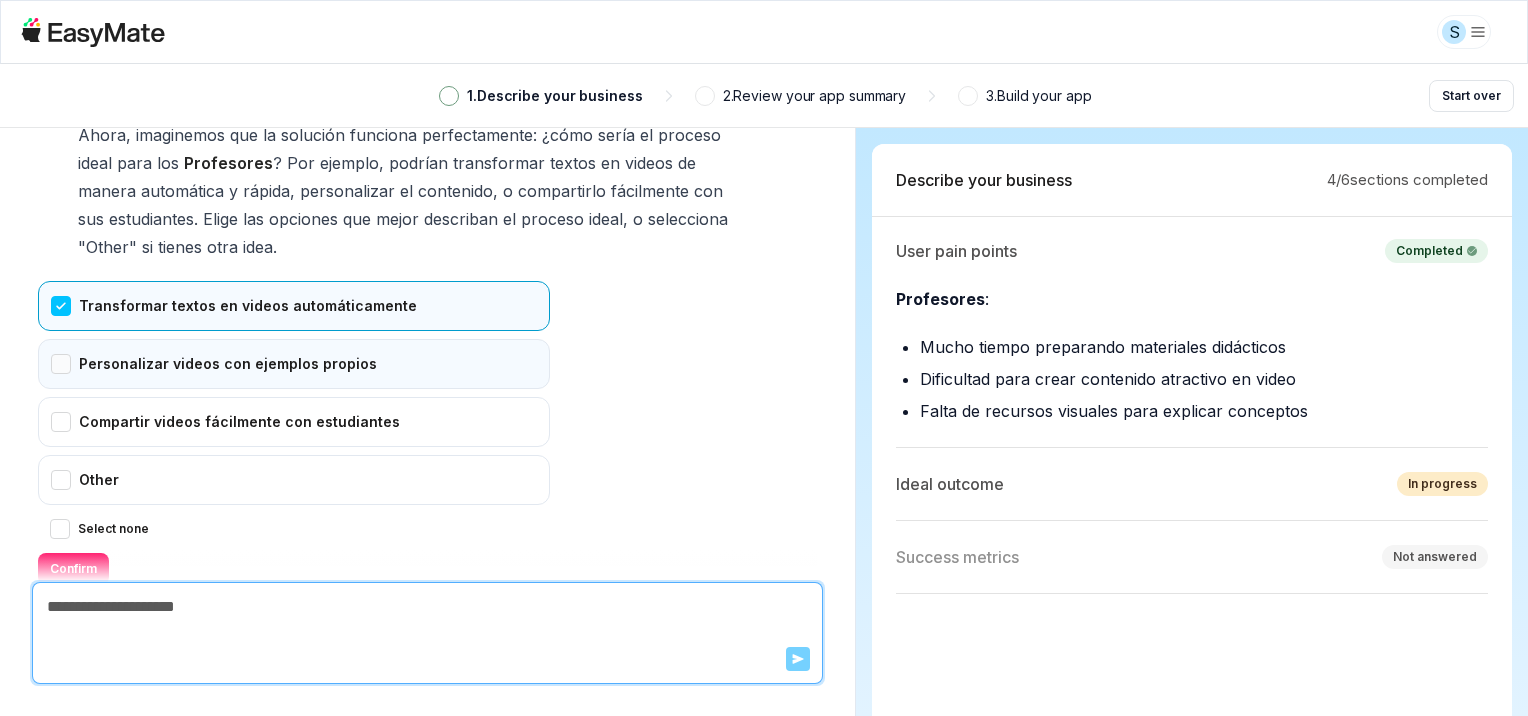 click on "Personalizar videos con ejemplos propios" at bounding box center [294, 364] 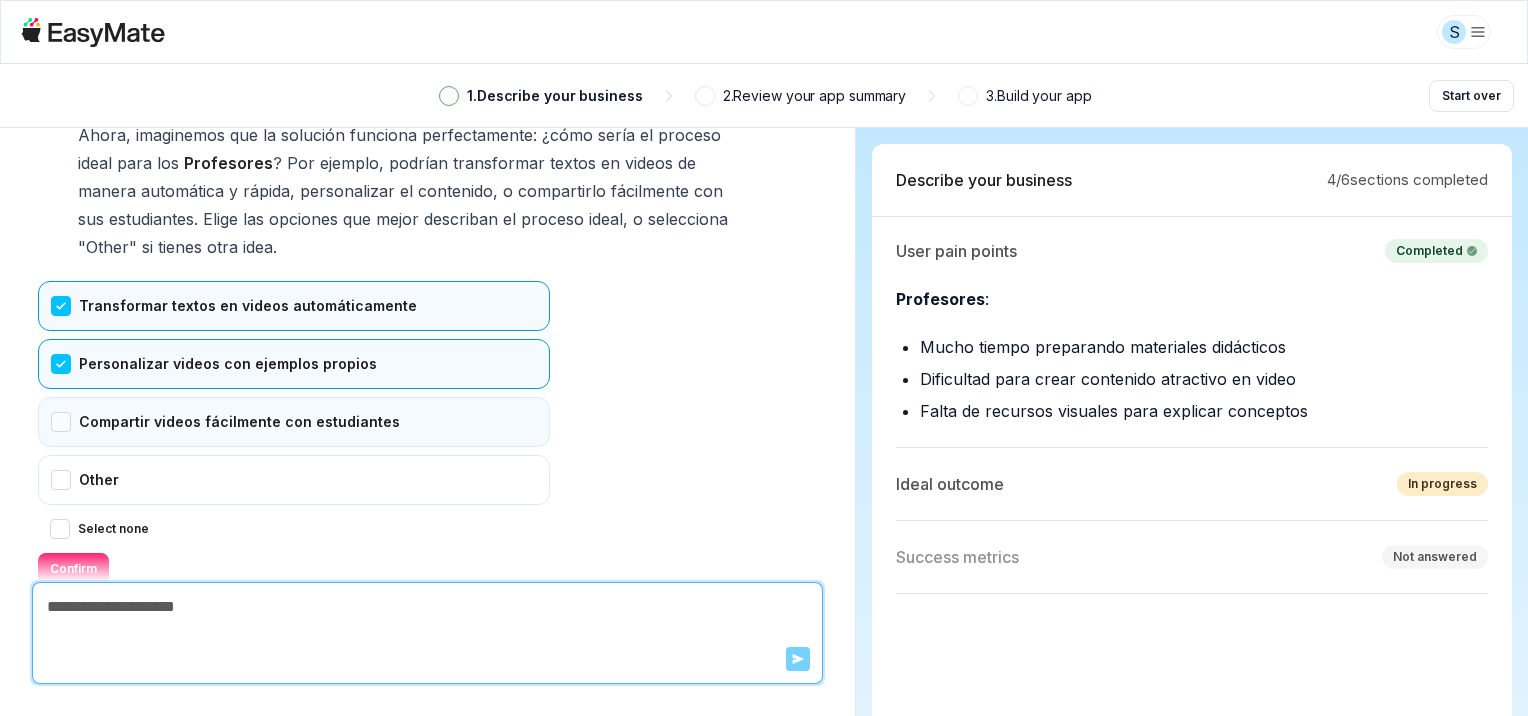 click on "Compartir videos fácilmente con estudiantes" at bounding box center (294, 422) 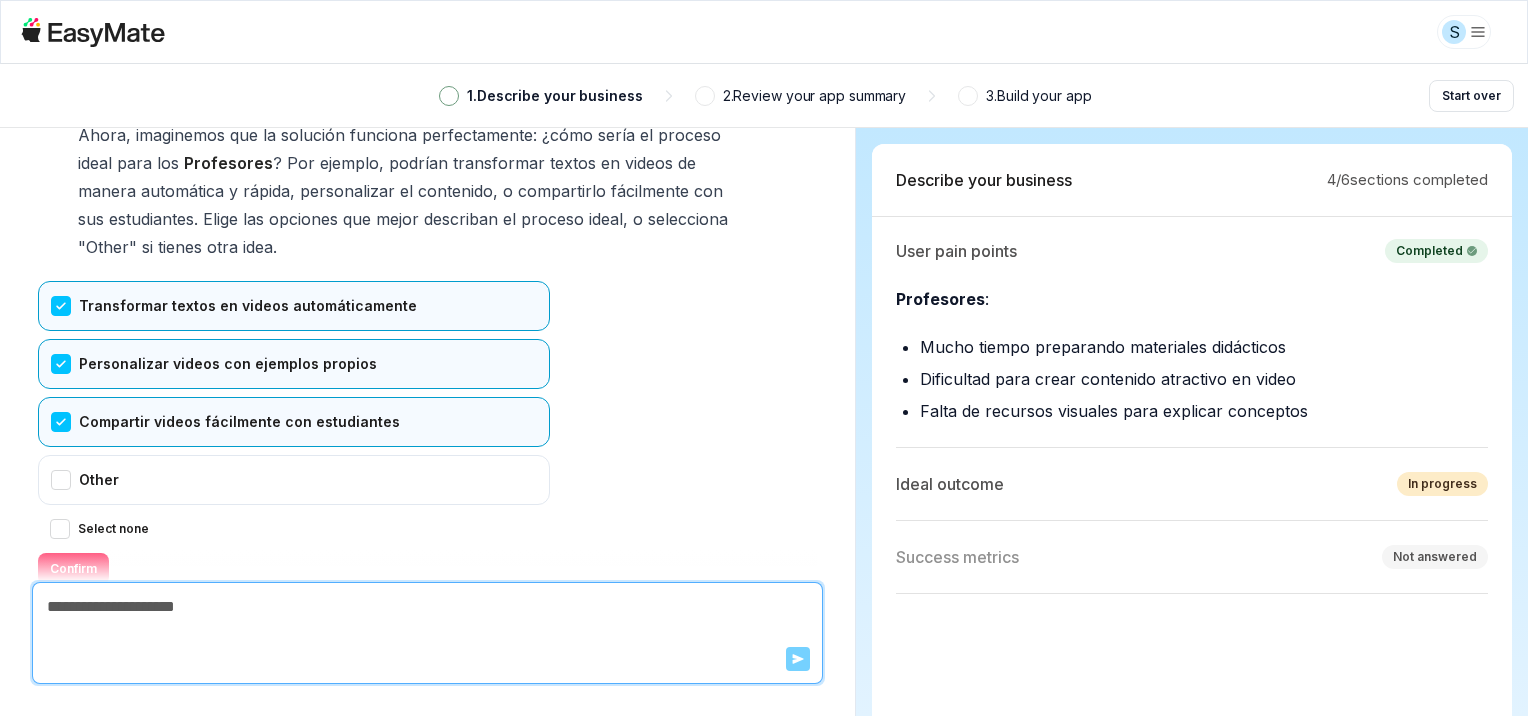 click on "Confirm" at bounding box center [73, 569] 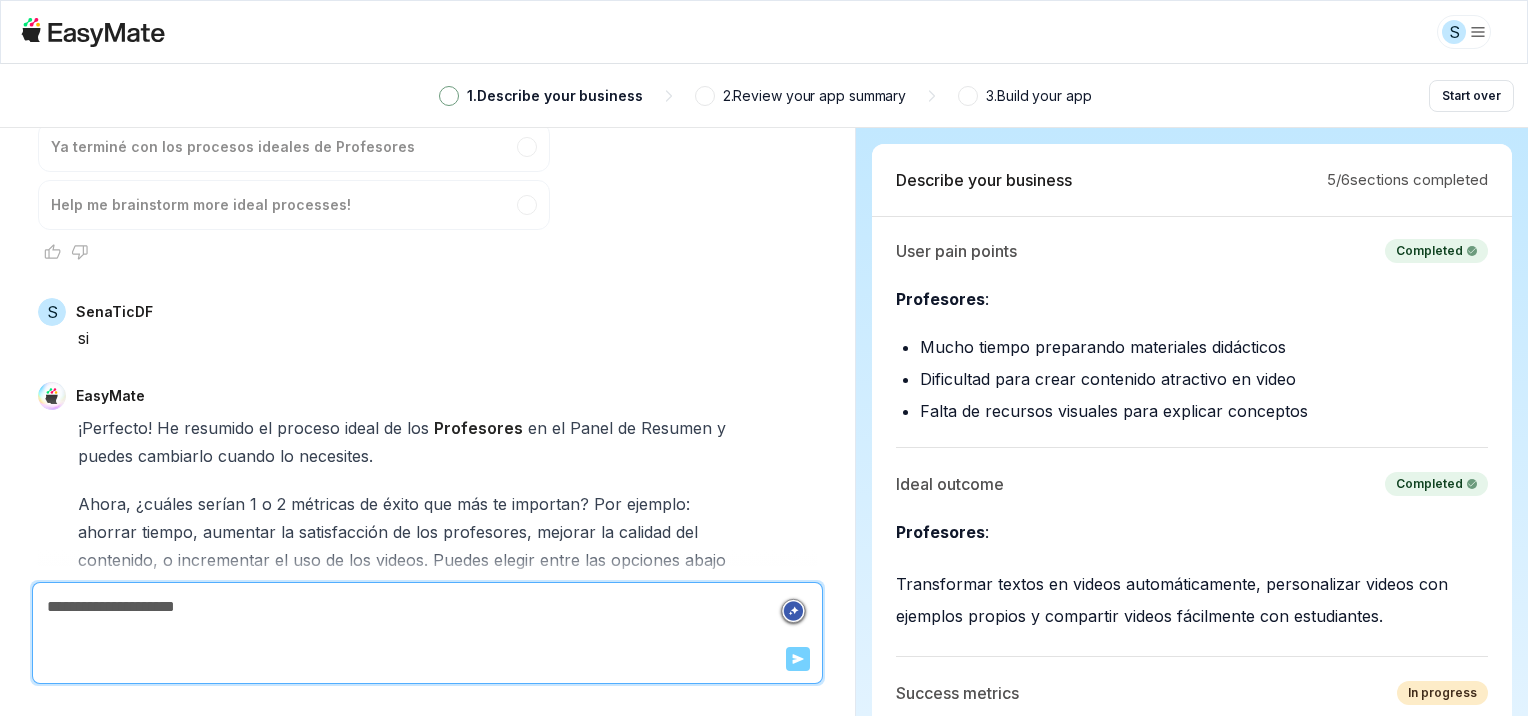 scroll, scrollTop: 6428, scrollLeft: 0, axis: vertical 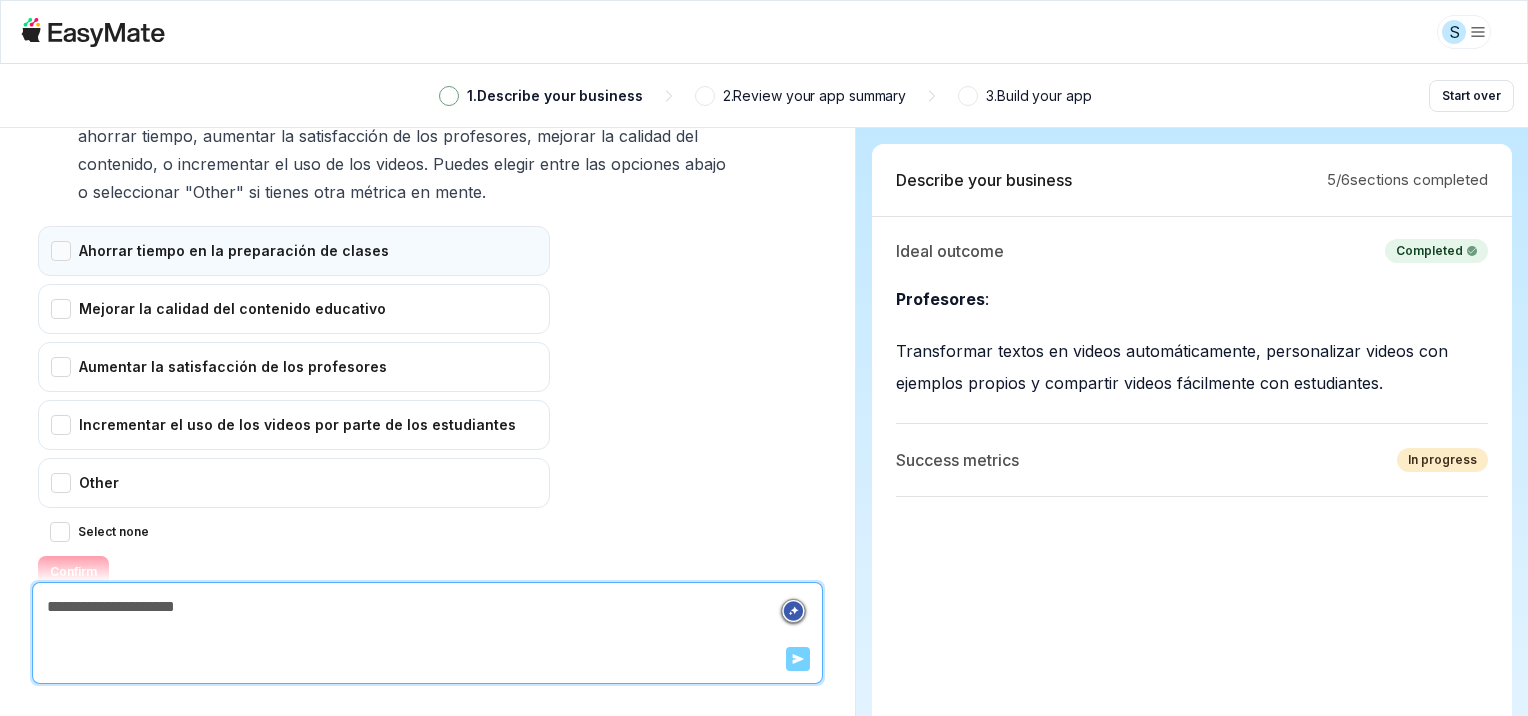 click on "Ahorrar tiempo en la preparación de clases" at bounding box center (294, 251) 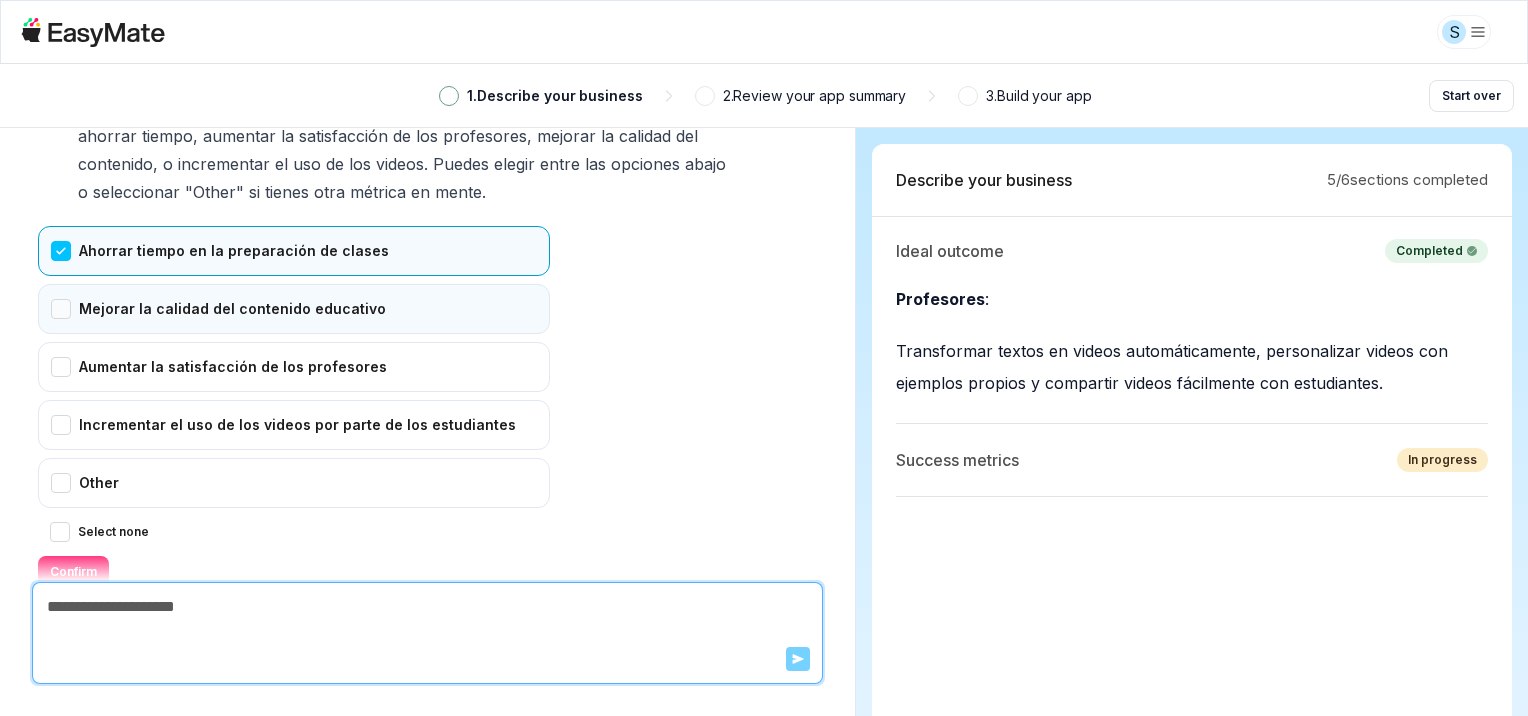 click on "Mejorar la calidad del contenido educativo" at bounding box center (294, 309) 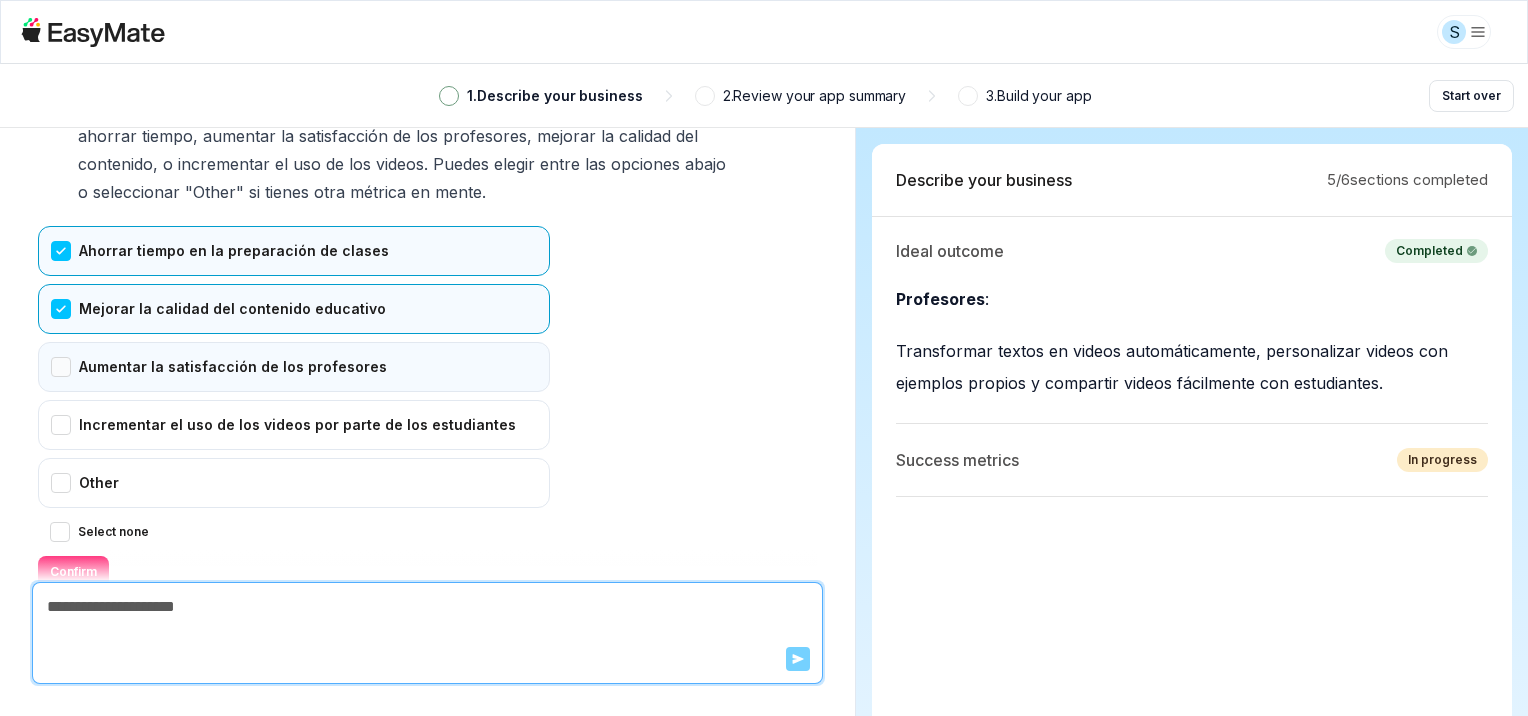 click on "Aumentar la satisfacción de los profesores" at bounding box center [294, 367] 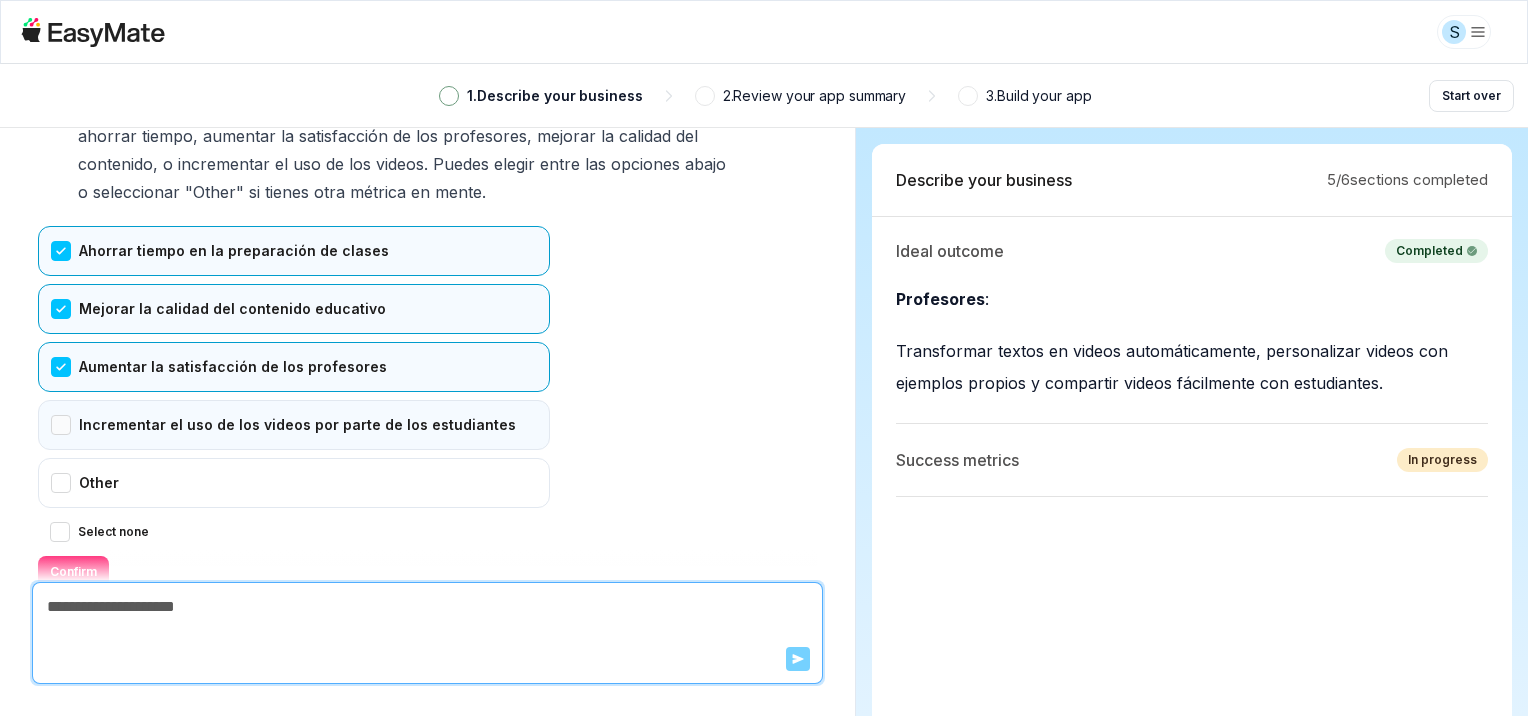 click on "Incrementar el uso de los videos por parte de los estudiantes" at bounding box center [294, 425] 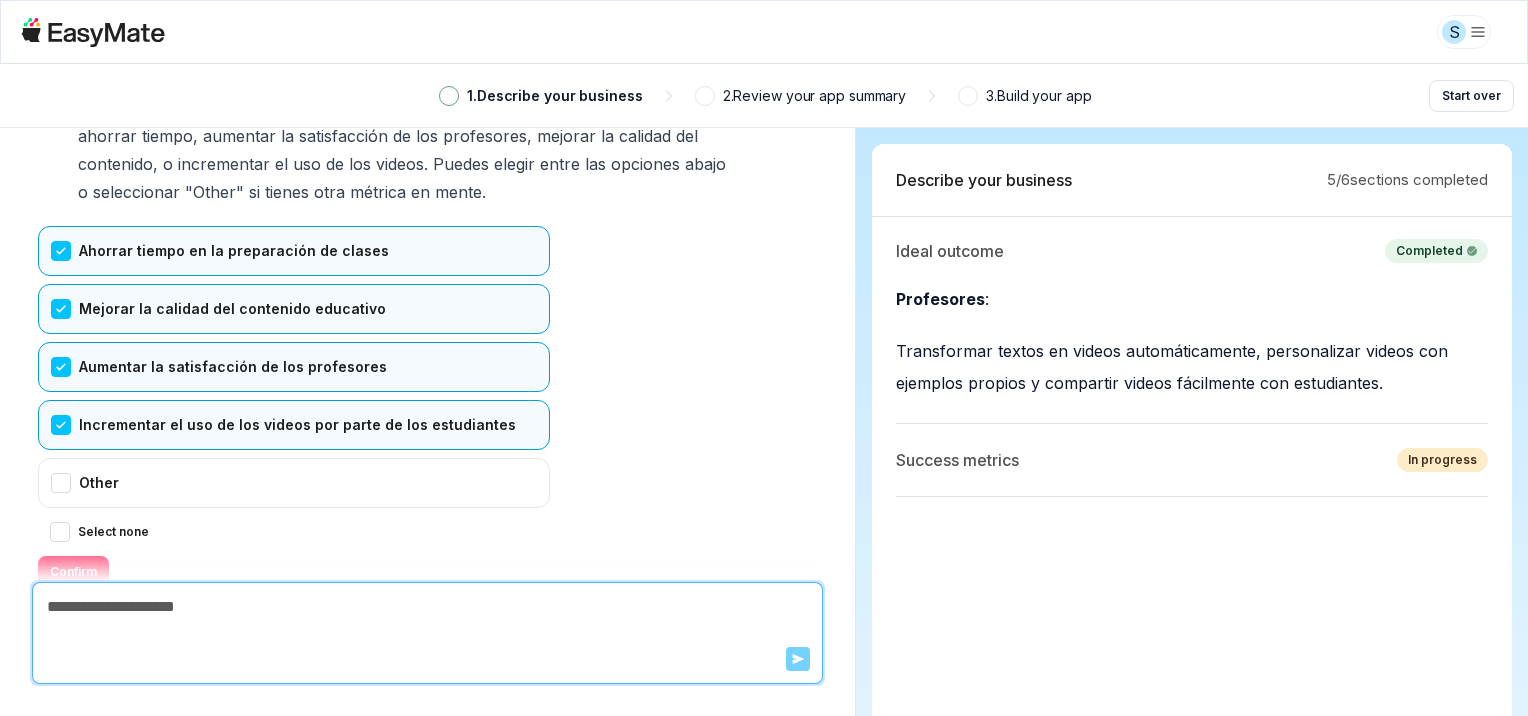 click on "Confirm" at bounding box center [73, 572] 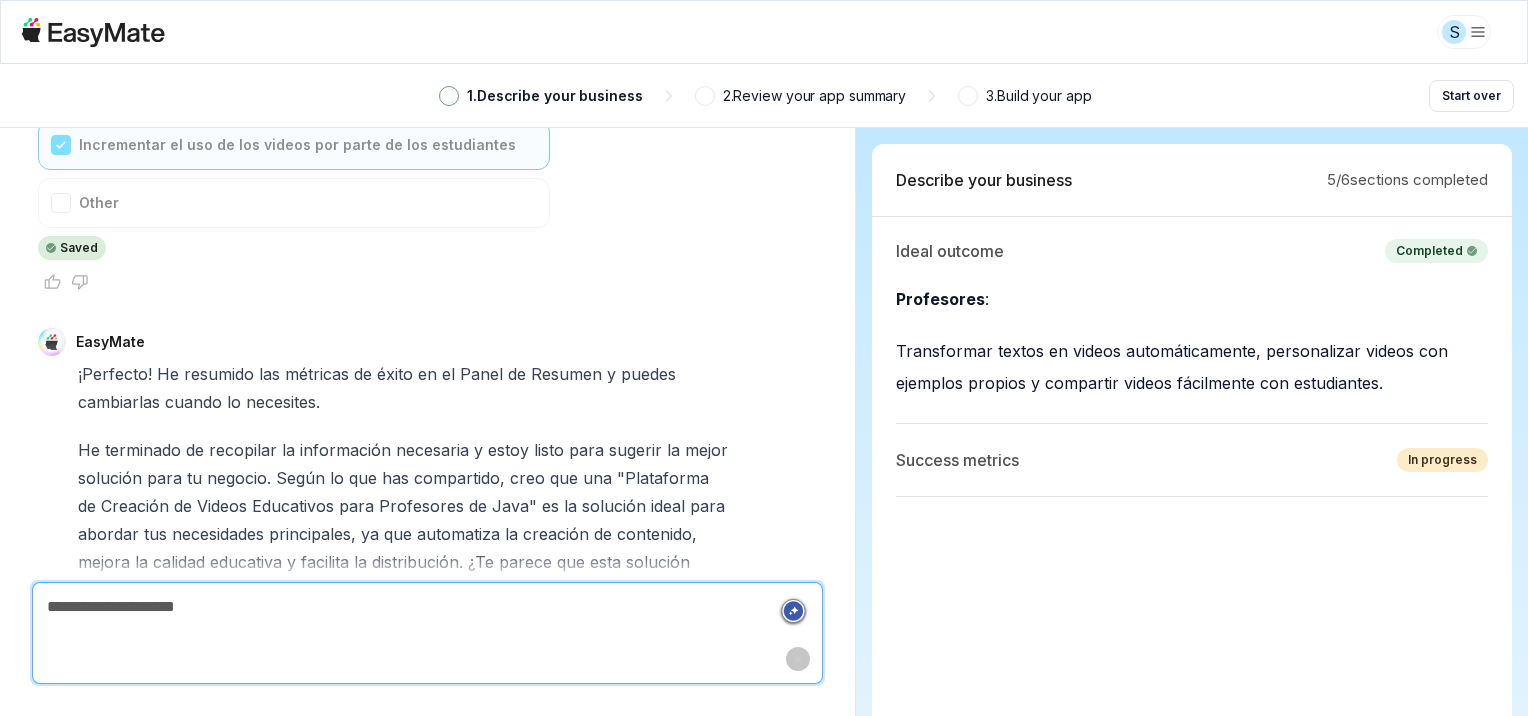 scroll, scrollTop: 6736, scrollLeft: 0, axis: vertical 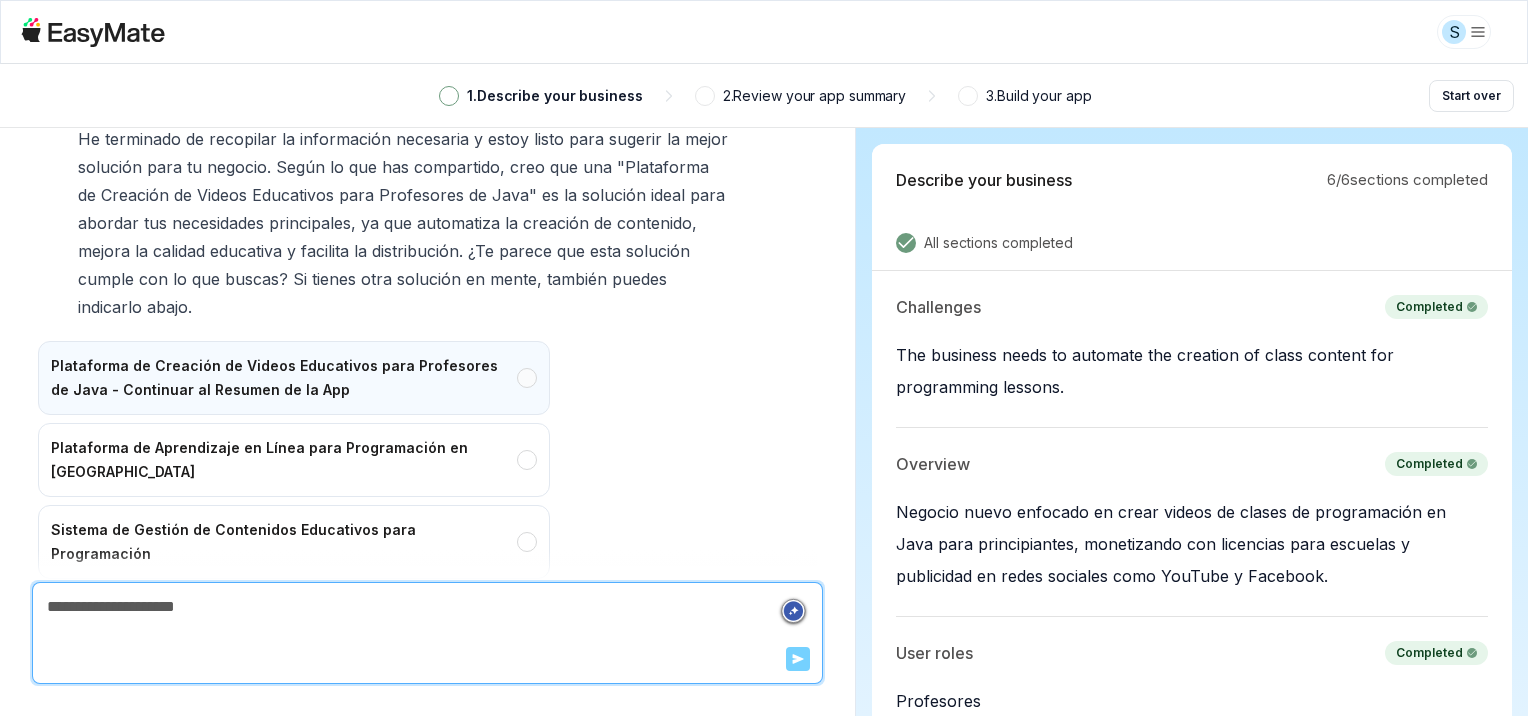 click on "Plataforma de Creación de Videos Educativos para Profesores de Java - Continuar al Resumen de la App" at bounding box center [294, 378] 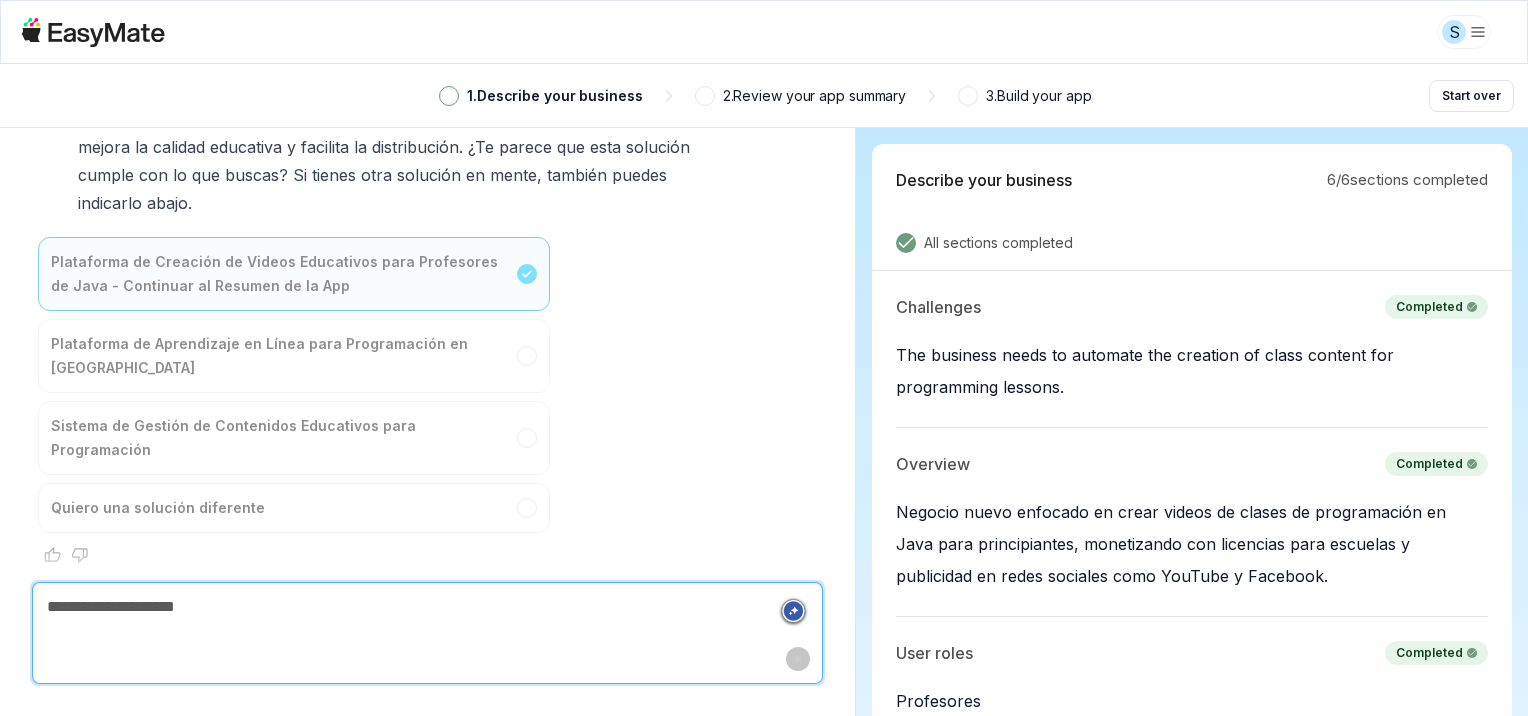 scroll, scrollTop: 7131, scrollLeft: 0, axis: vertical 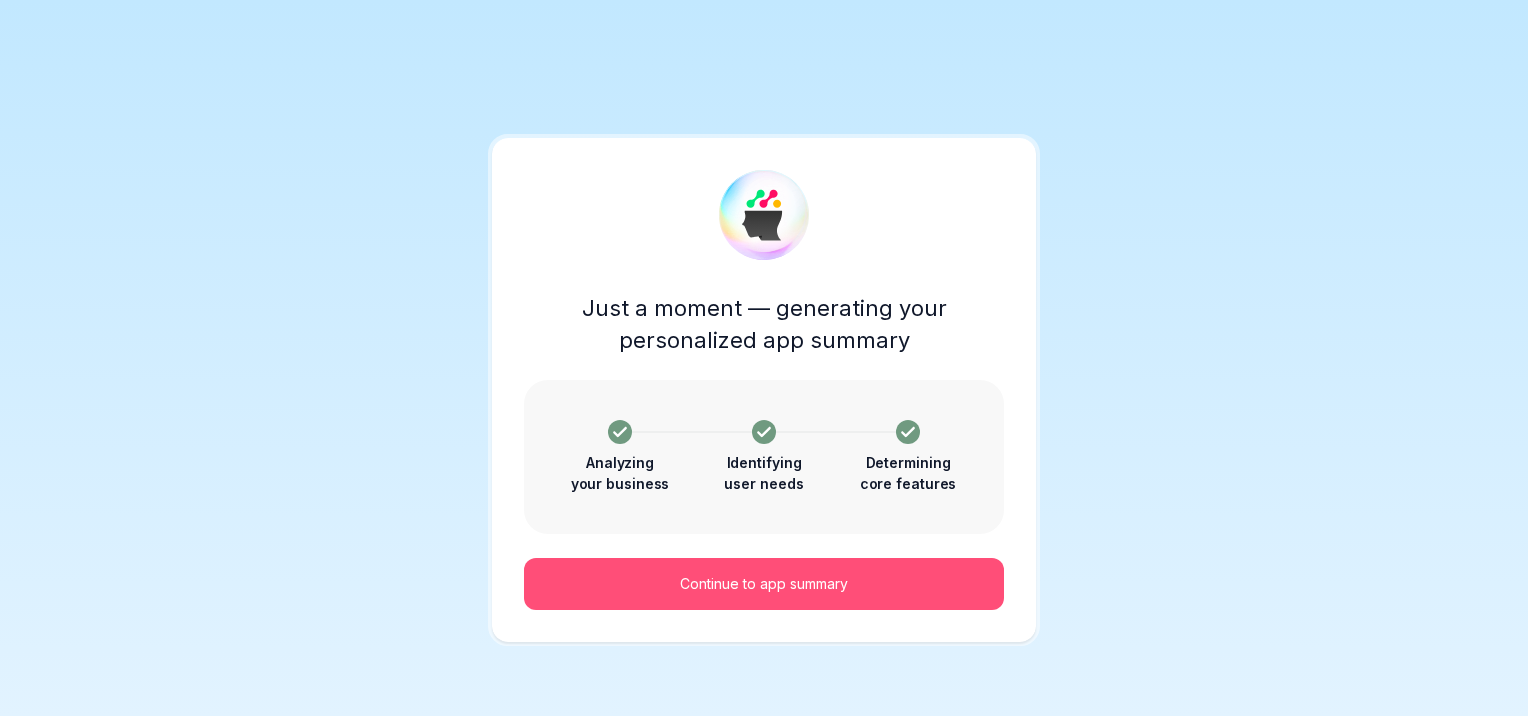 click on "Continue to app summary" at bounding box center [764, 584] 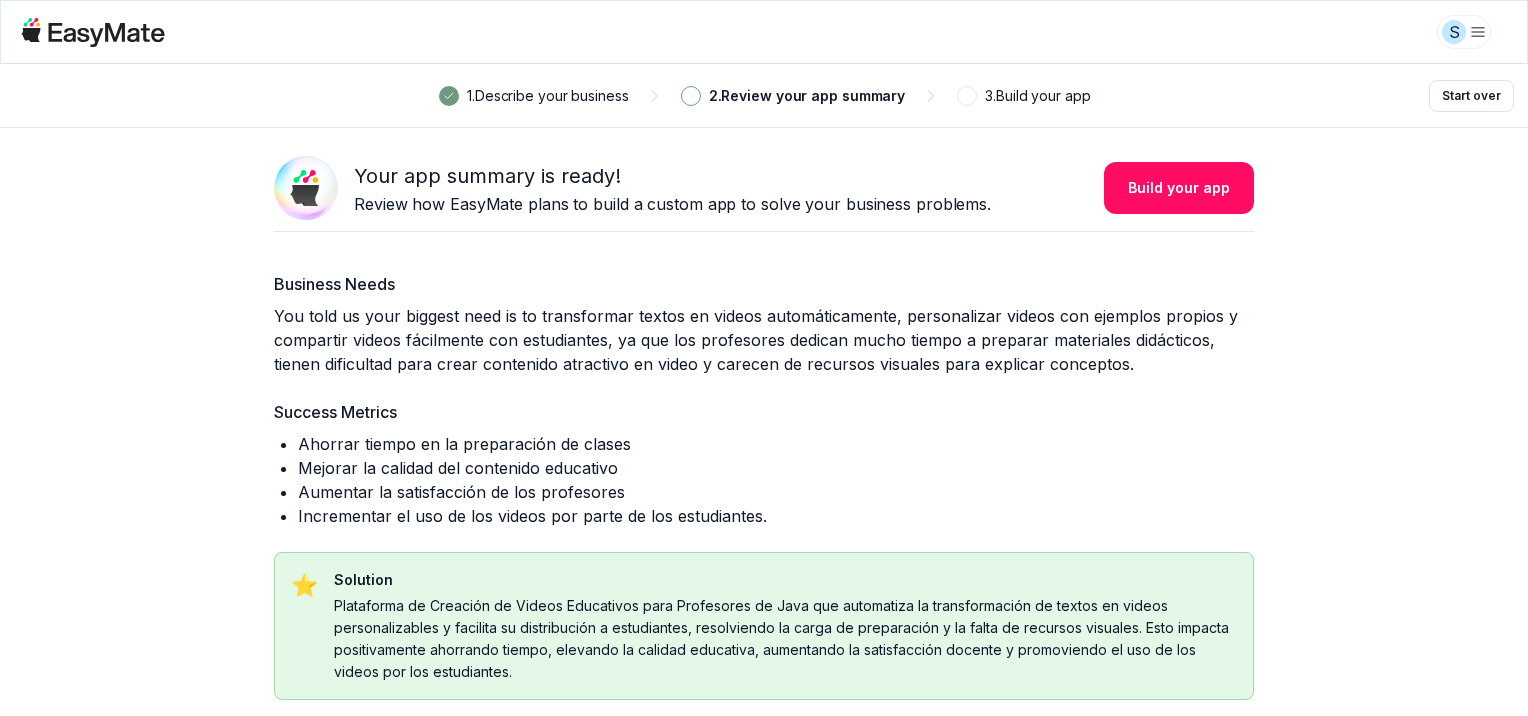 click on "Ahorrar tiempo en la preparación de clases" at bounding box center (776, 444) 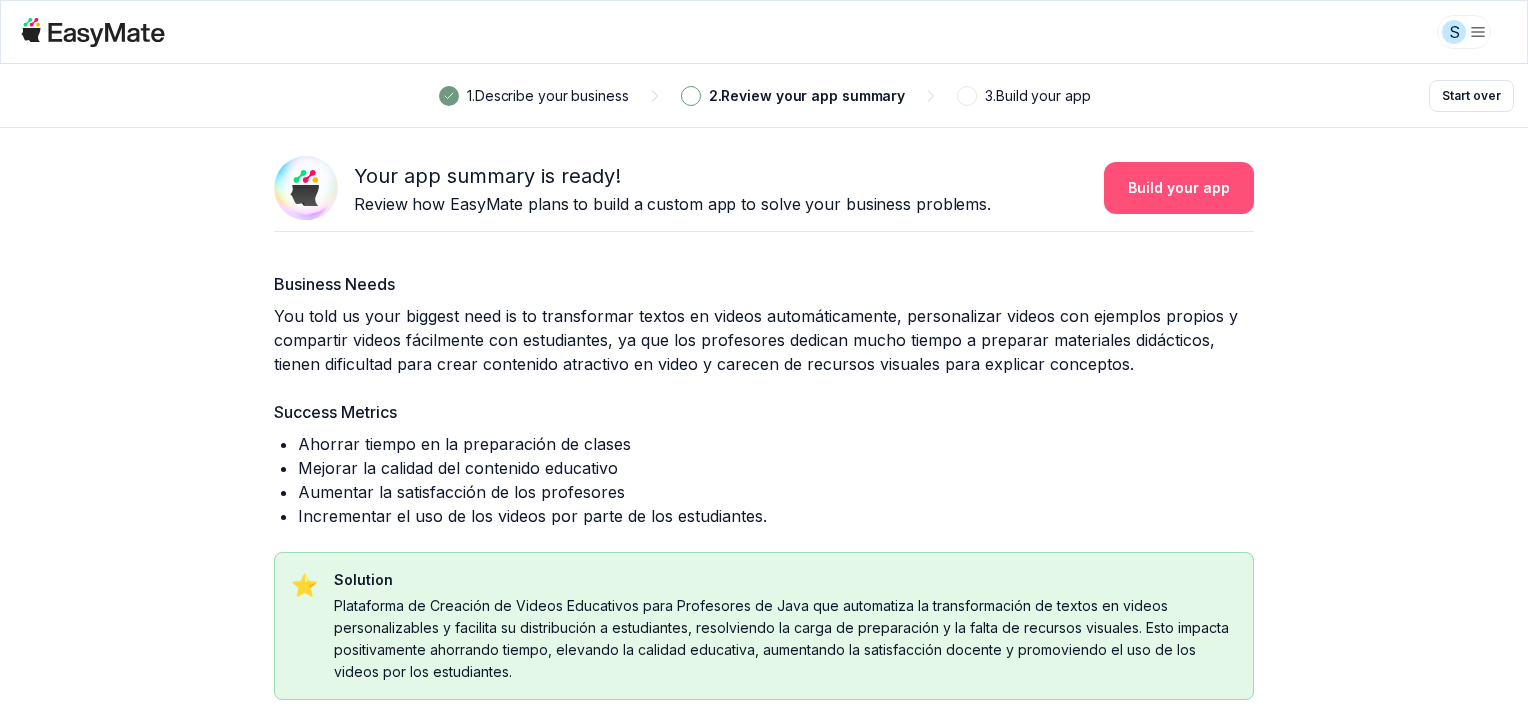 click on "Build your app" at bounding box center (1179, 188) 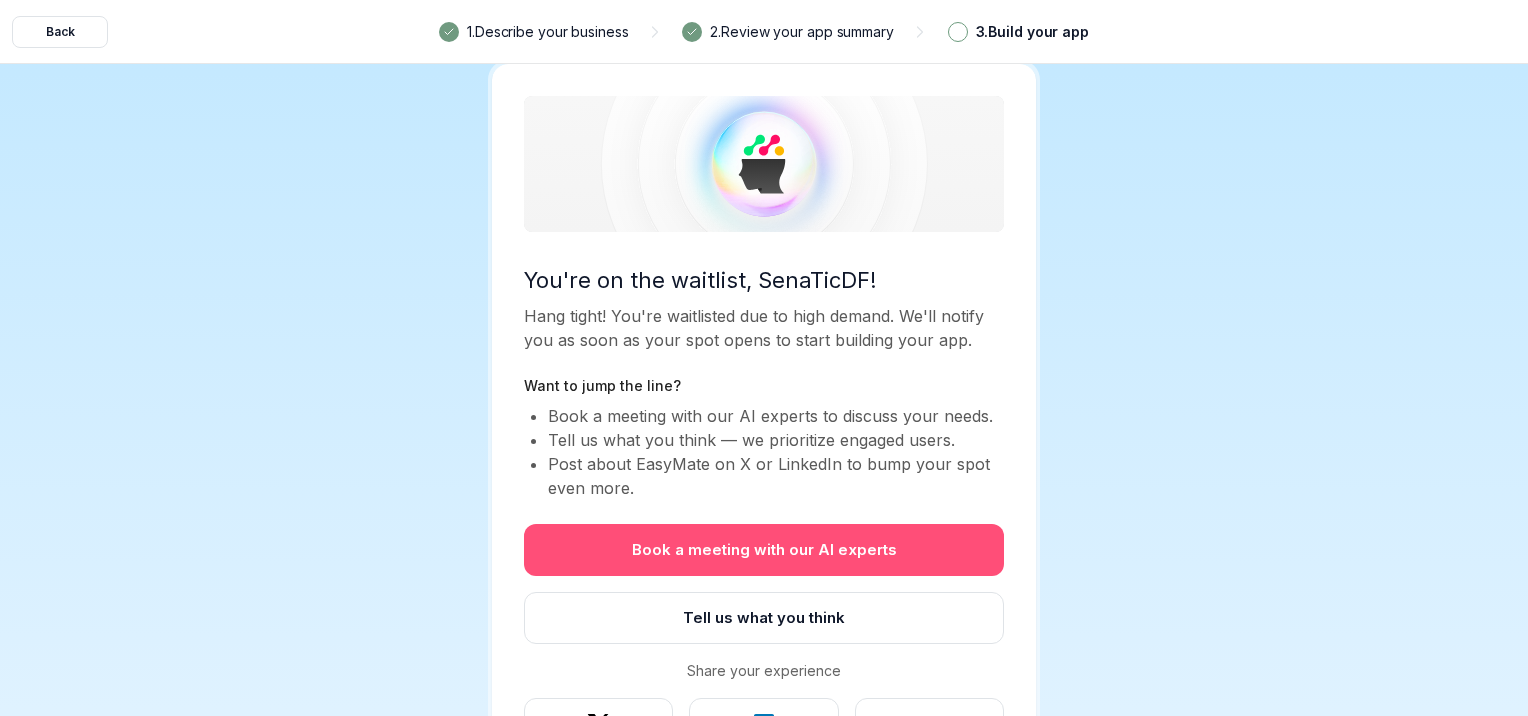 click on "Book a meeting with our AI experts" at bounding box center [764, 550] 